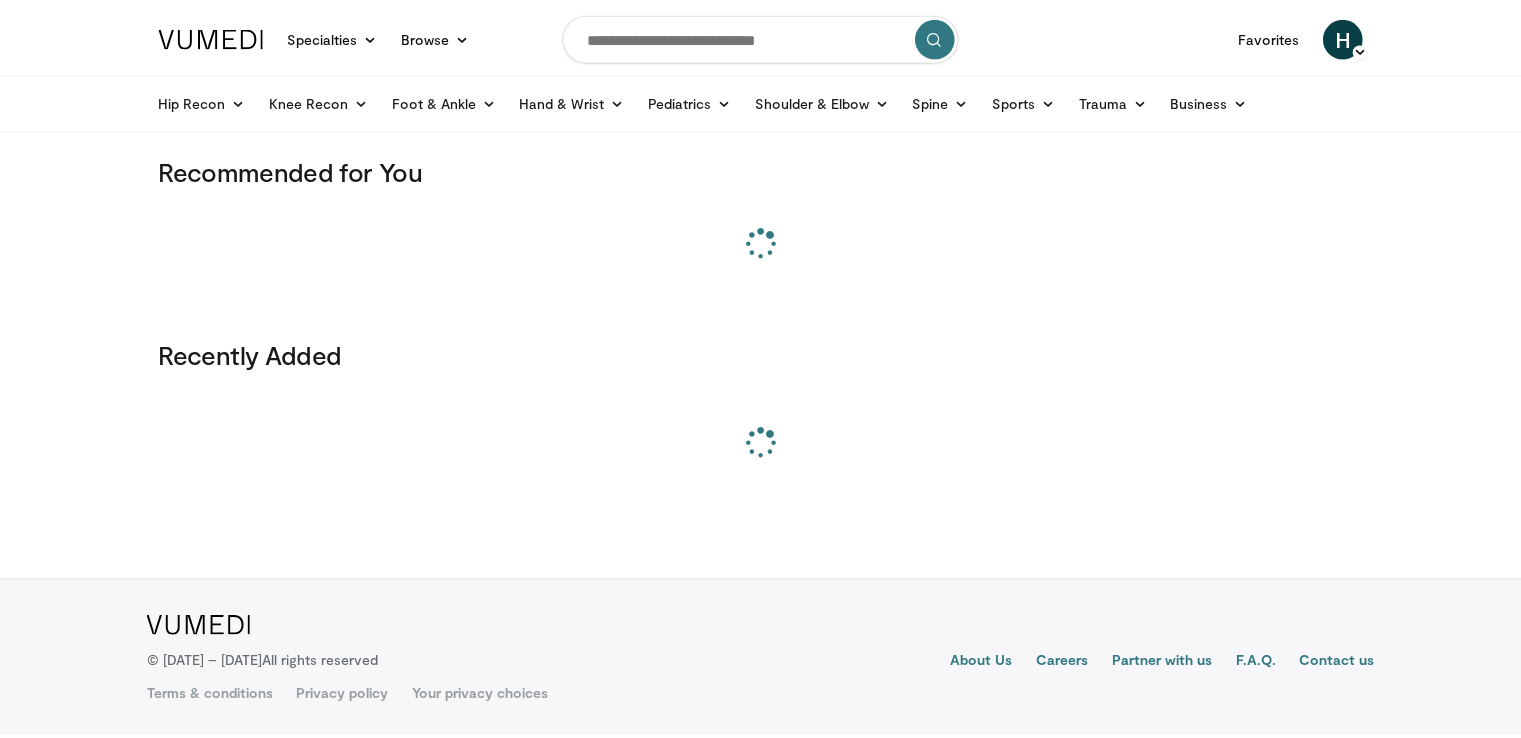 scroll, scrollTop: 0, scrollLeft: 0, axis: both 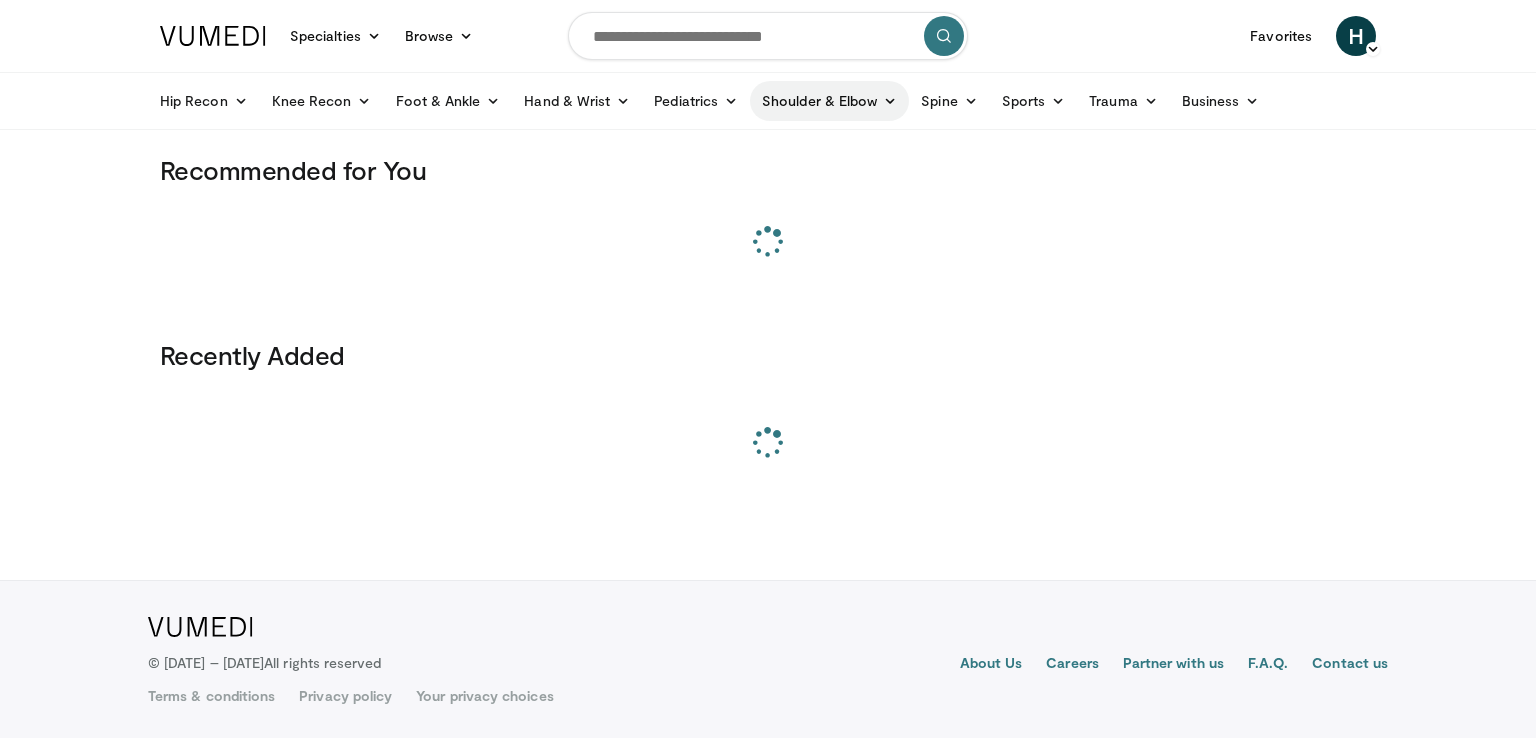 click on "Shoulder & Elbow" at bounding box center [829, 101] 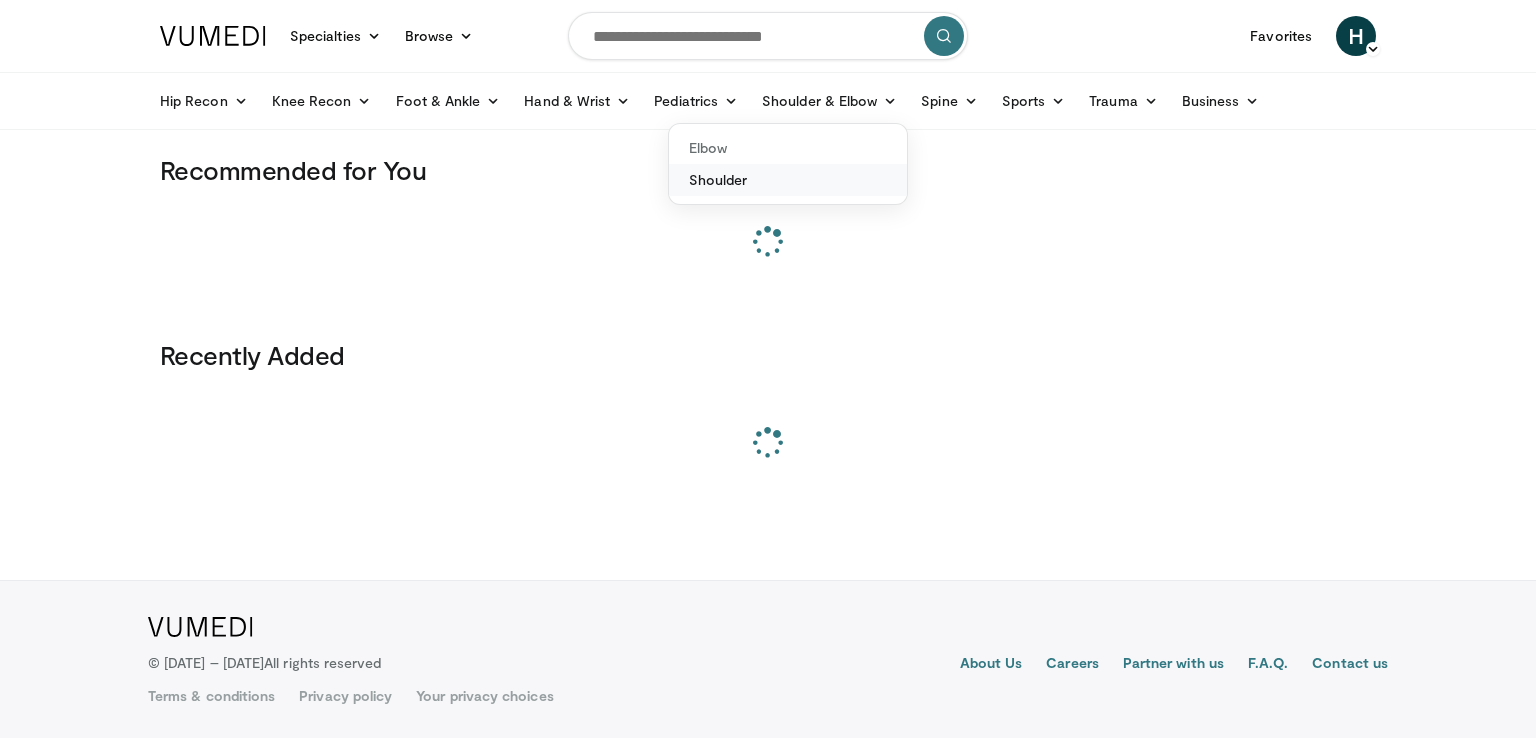 click on "Shoulder" at bounding box center [788, 180] 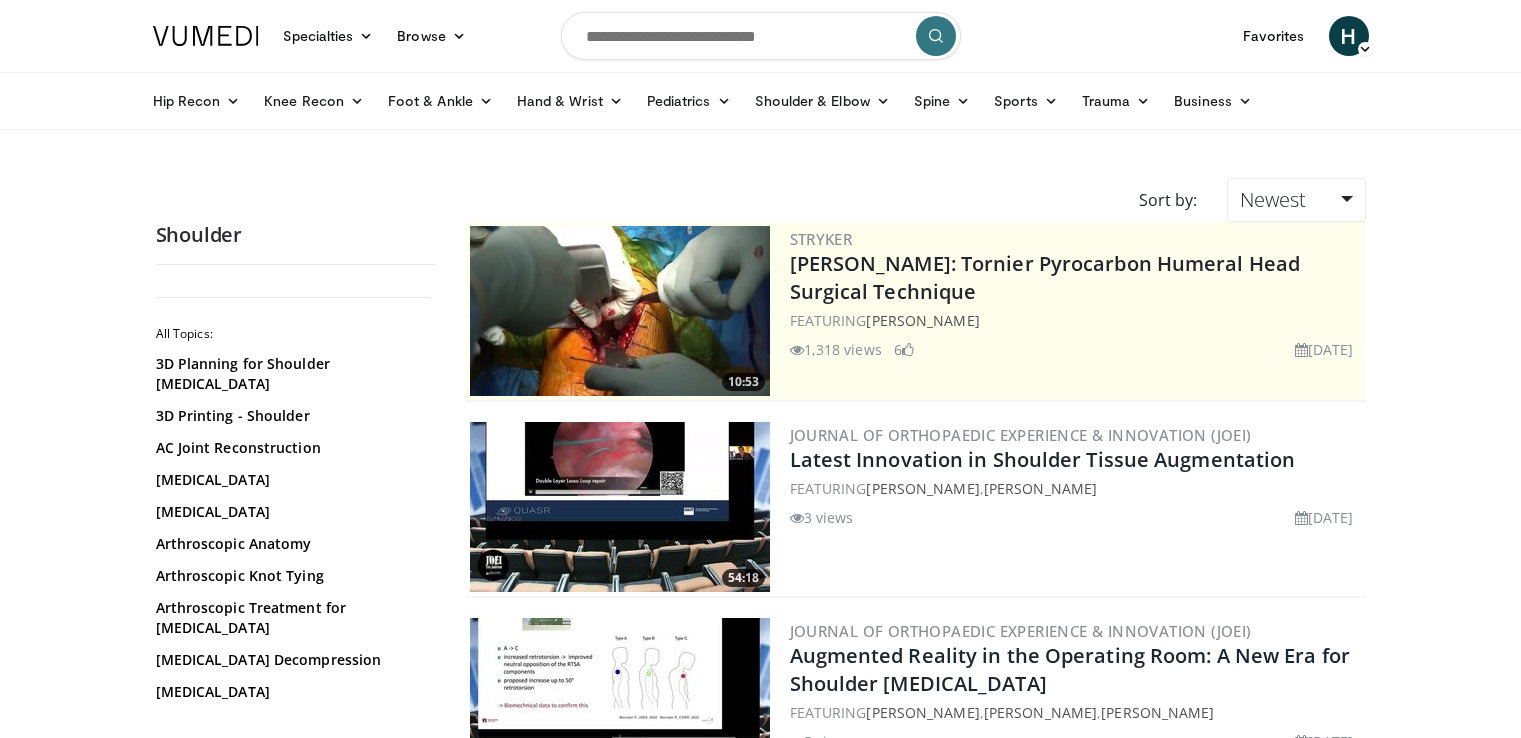 scroll, scrollTop: 0, scrollLeft: 0, axis: both 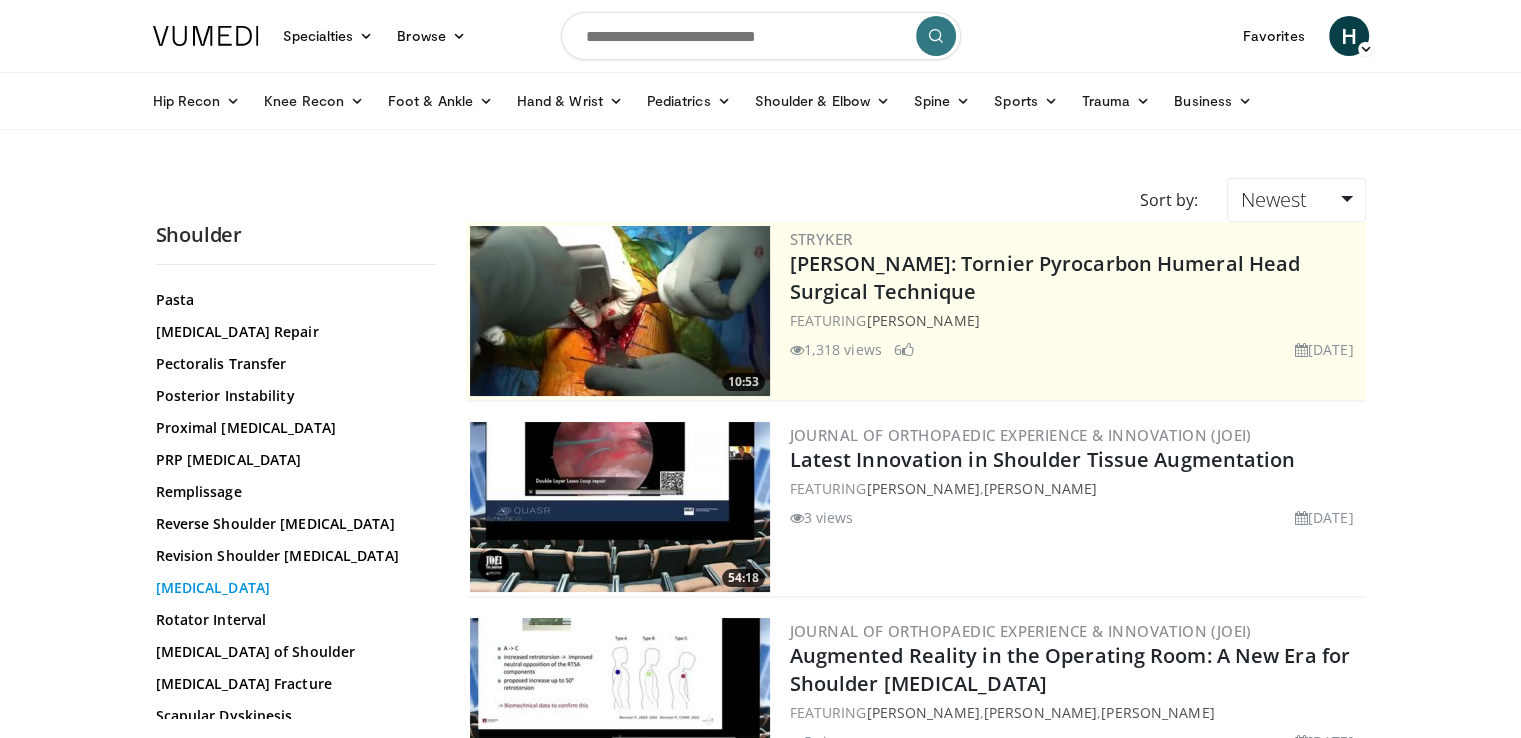 click on "[MEDICAL_DATA]" at bounding box center [291, 588] 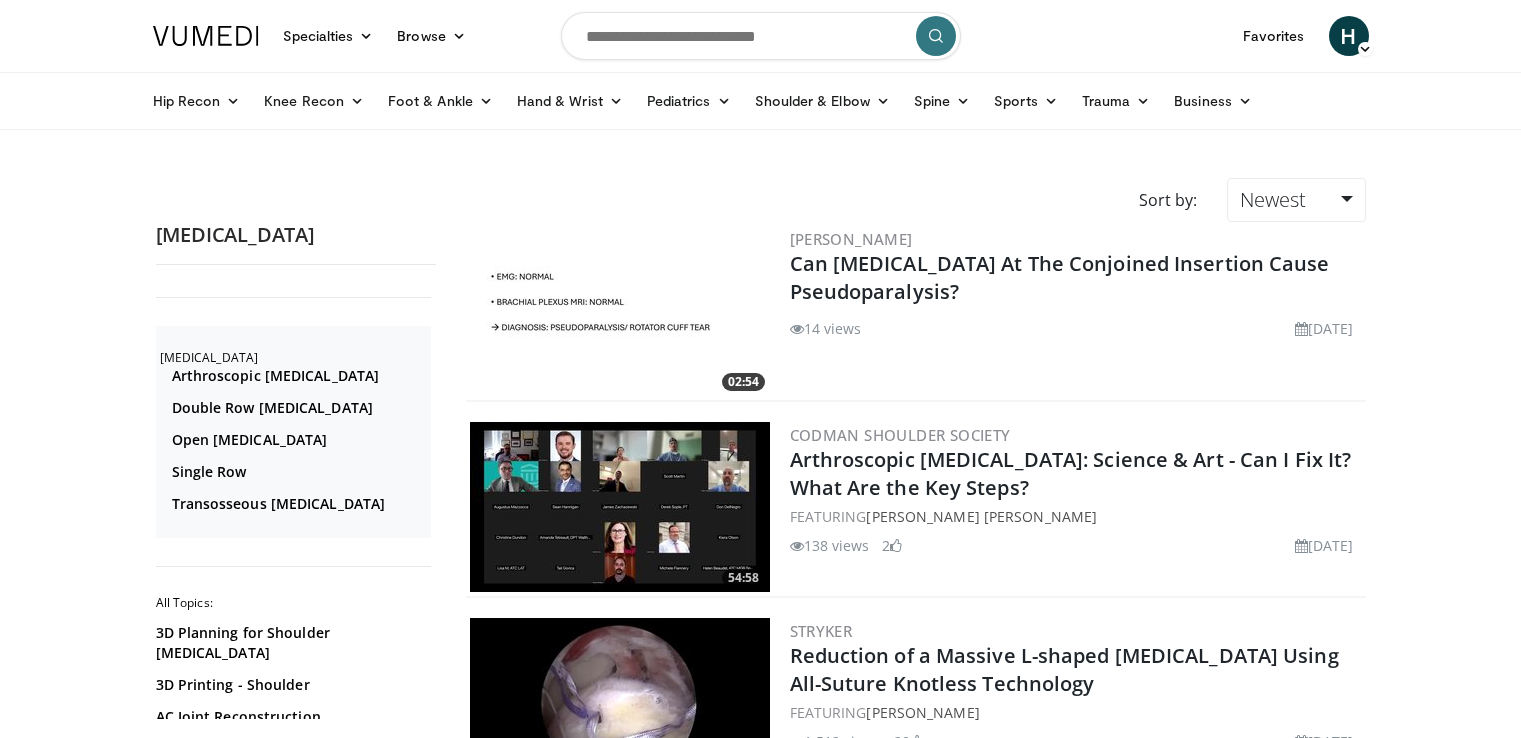 scroll, scrollTop: 0, scrollLeft: 0, axis: both 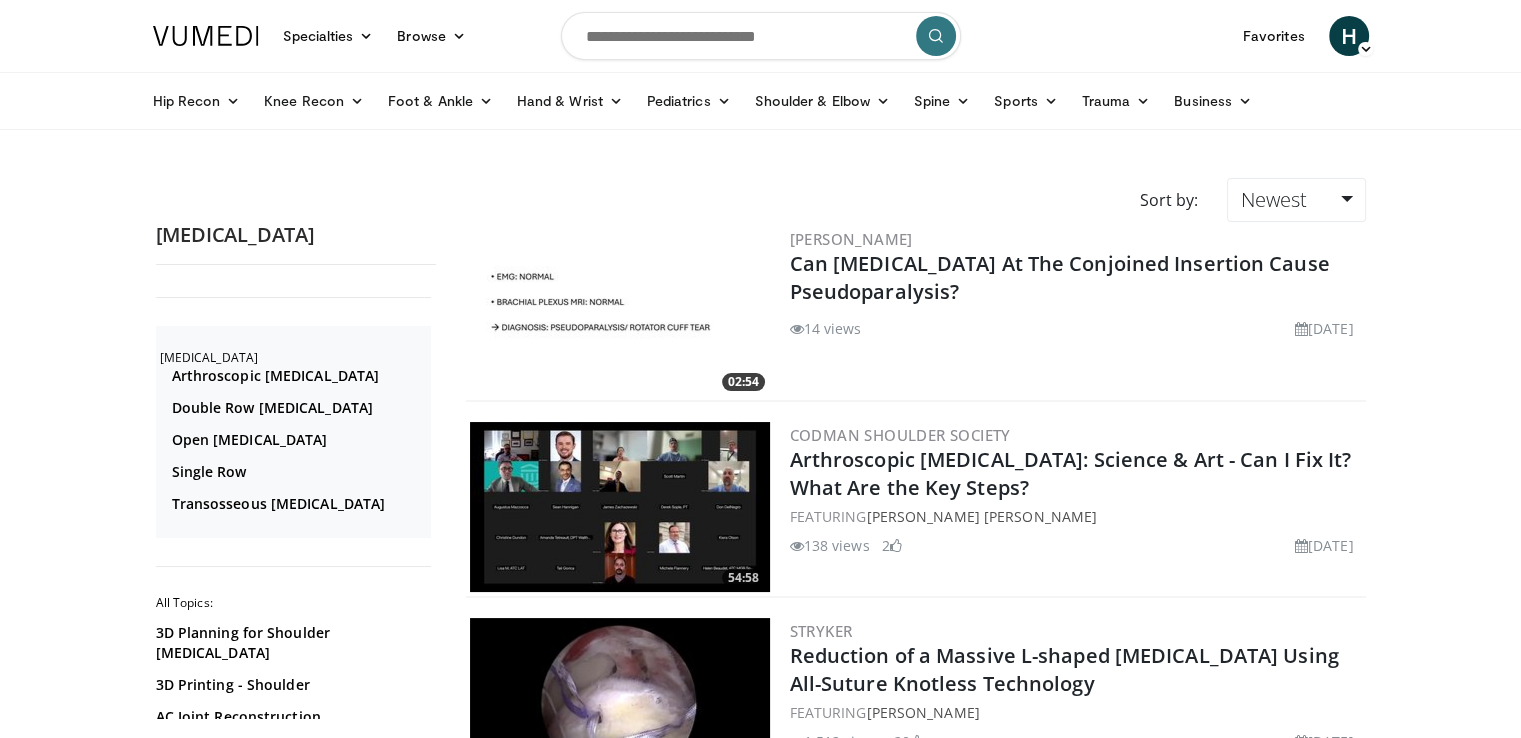 click on "Specialties
Adult & Family Medicine
Allergy, Asthma, Immunology
Anesthesiology
Cardiology
Dental
Dermatology
Endocrinology
Gastroenterology & Hepatology
General Surgery
Hematology & Oncology
Infectious Disease
Nephrology
Neurology
Neurosurgery
Obstetrics & Gynecology
Ophthalmology
Oral Maxillofacial
Orthopaedics
Otolaryngology
Pediatrics
Plastic Surgery
Podiatry
Psychiatry
Pulmonology
Radiation Oncology
Radiology
Rheumatology
Urology" at bounding box center [760, 2687] 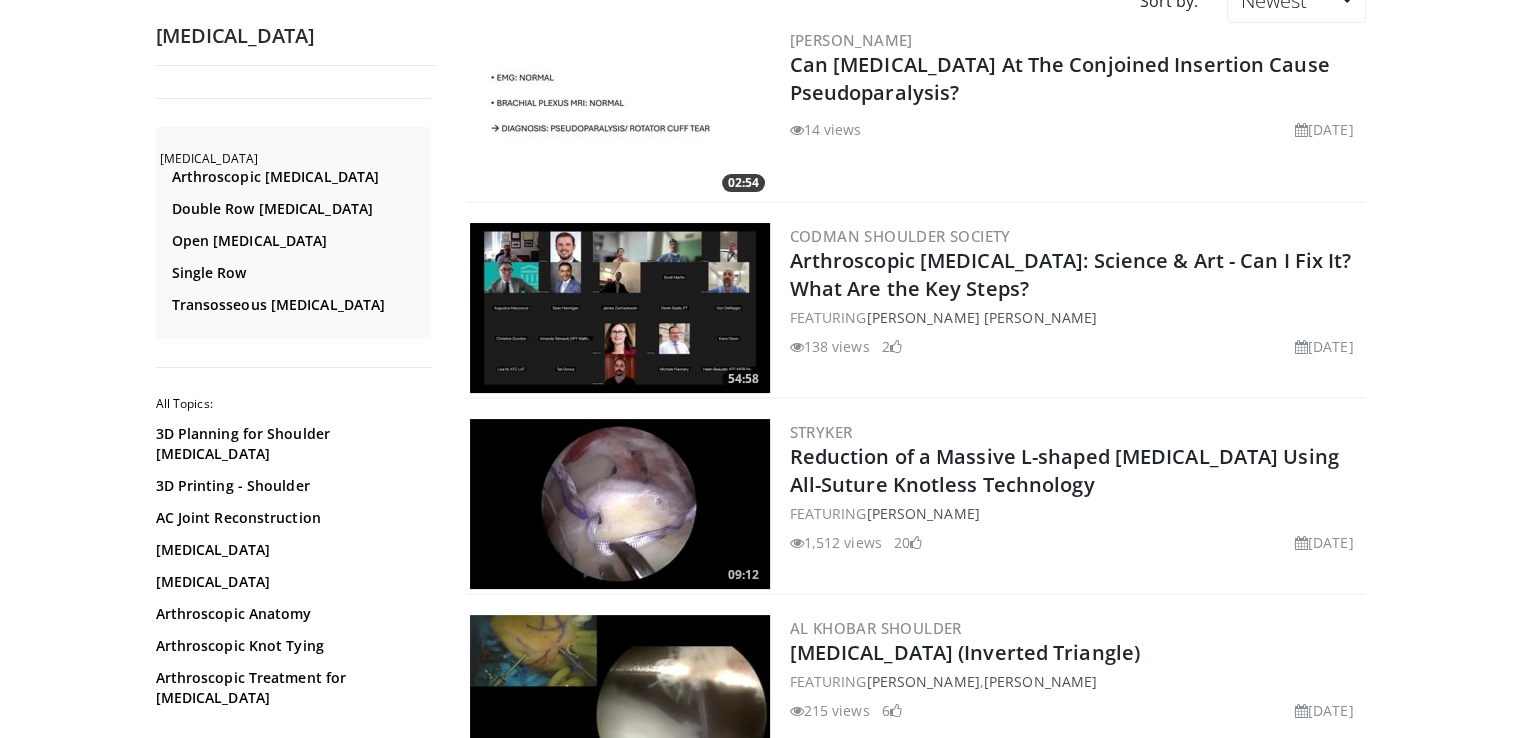 scroll, scrollTop: 200, scrollLeft: 0, axis: vertical 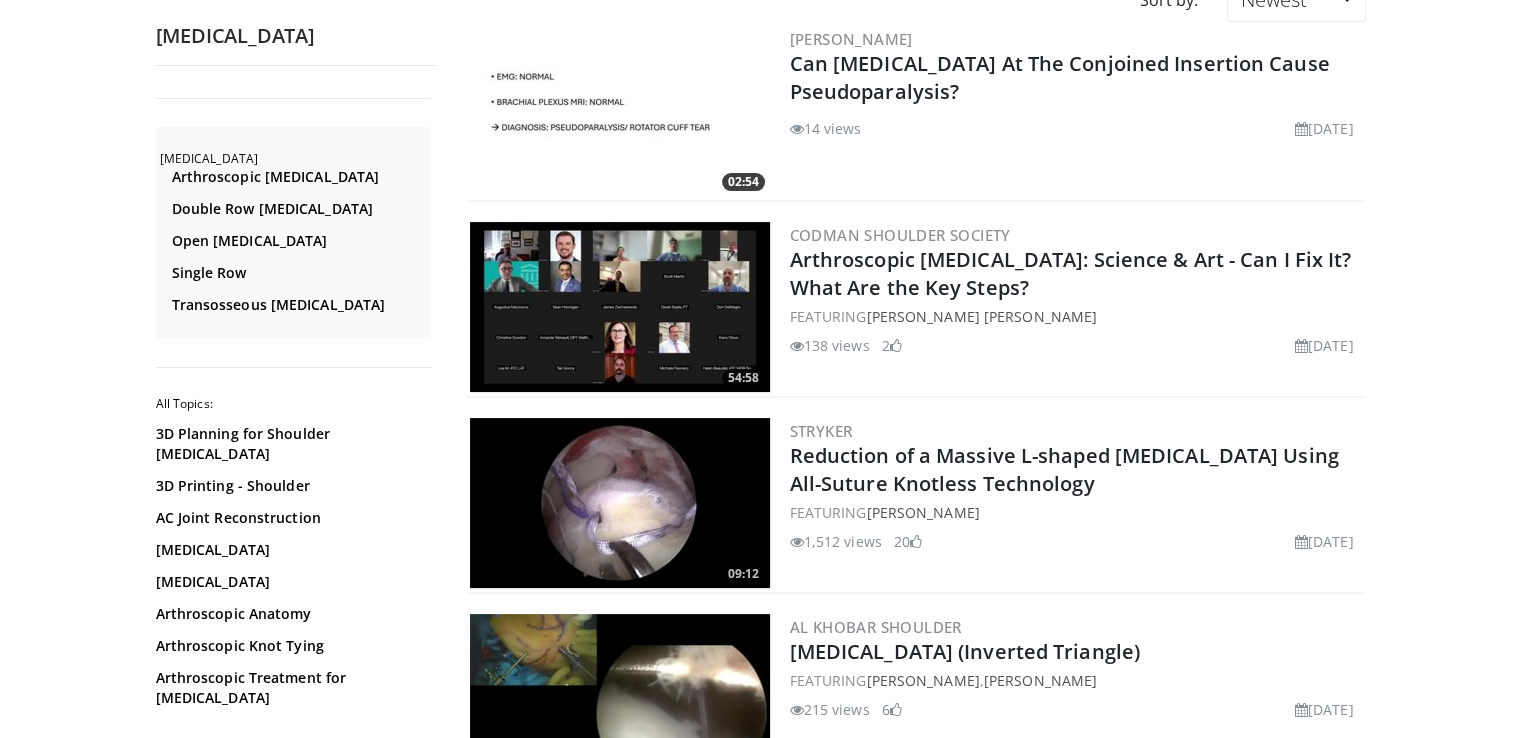 click on "Specialties
Adult & Family Medicine
Allergy, Asthma, Immunology
Anesthesiology
Cardiology
Dental
Dermatology
Endocrinology
Gastroenterology & Hepatology
General Surgery
Hematology & Oncology
Infectious Disease
Nephrology
Neurology
Neurosurgery
Obstetrics & Gynecology
Ophthalmology
Oral Maxillofacial
Orthopaedics
Otolaryngology
Pediatrics
Plastic Surgery
Podiatry
Psychiatry
Pulmonology
Radiation Oncology
Radiology
Rheumatology
Urology" at bounding box center [760, 2487] 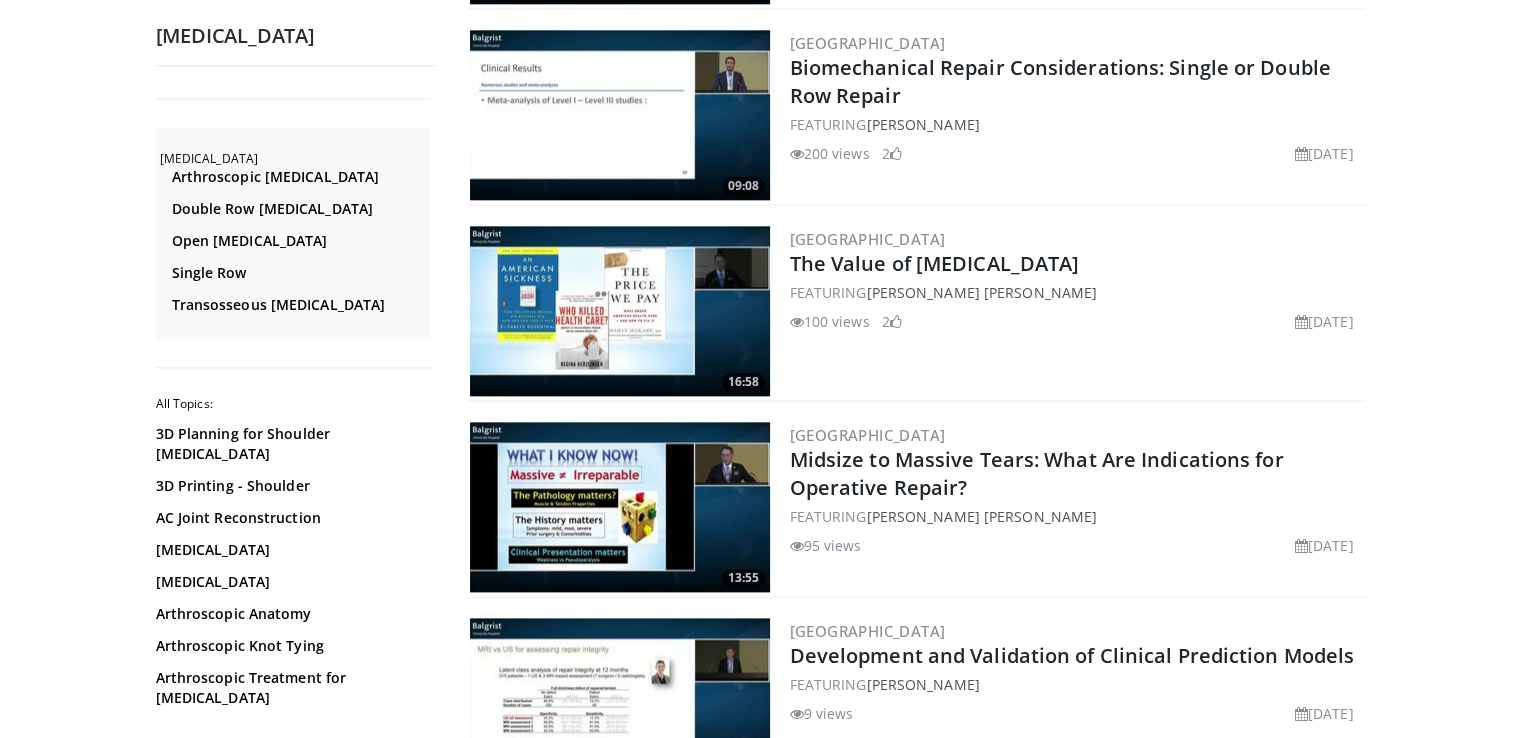 scroll, scrollTop: 2400, scrollLeft: 0, axis: vertical 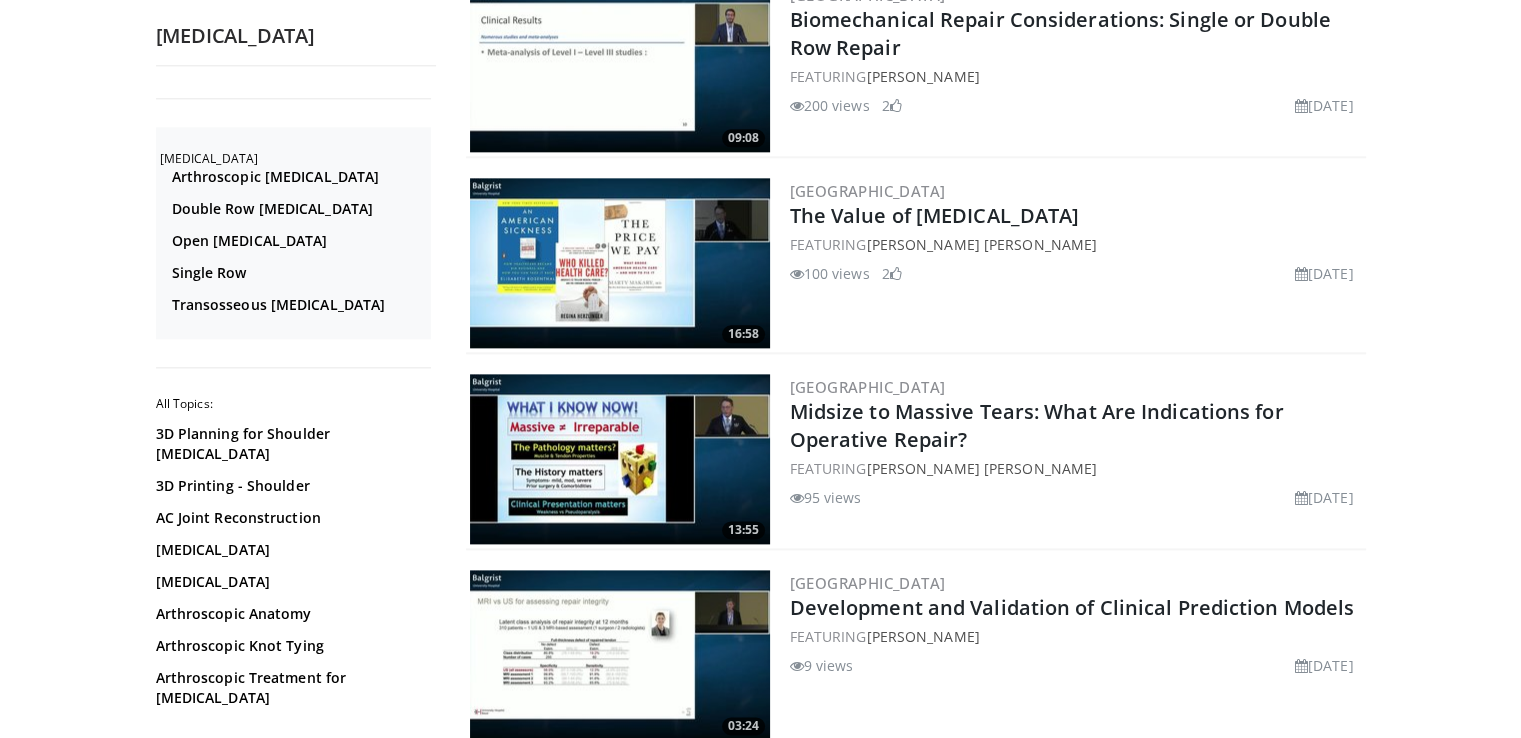 drag, startPoint x: 1037, startPoint y: 219, endPoint x: 1018, endPoint y: 293, distance: 76.40026 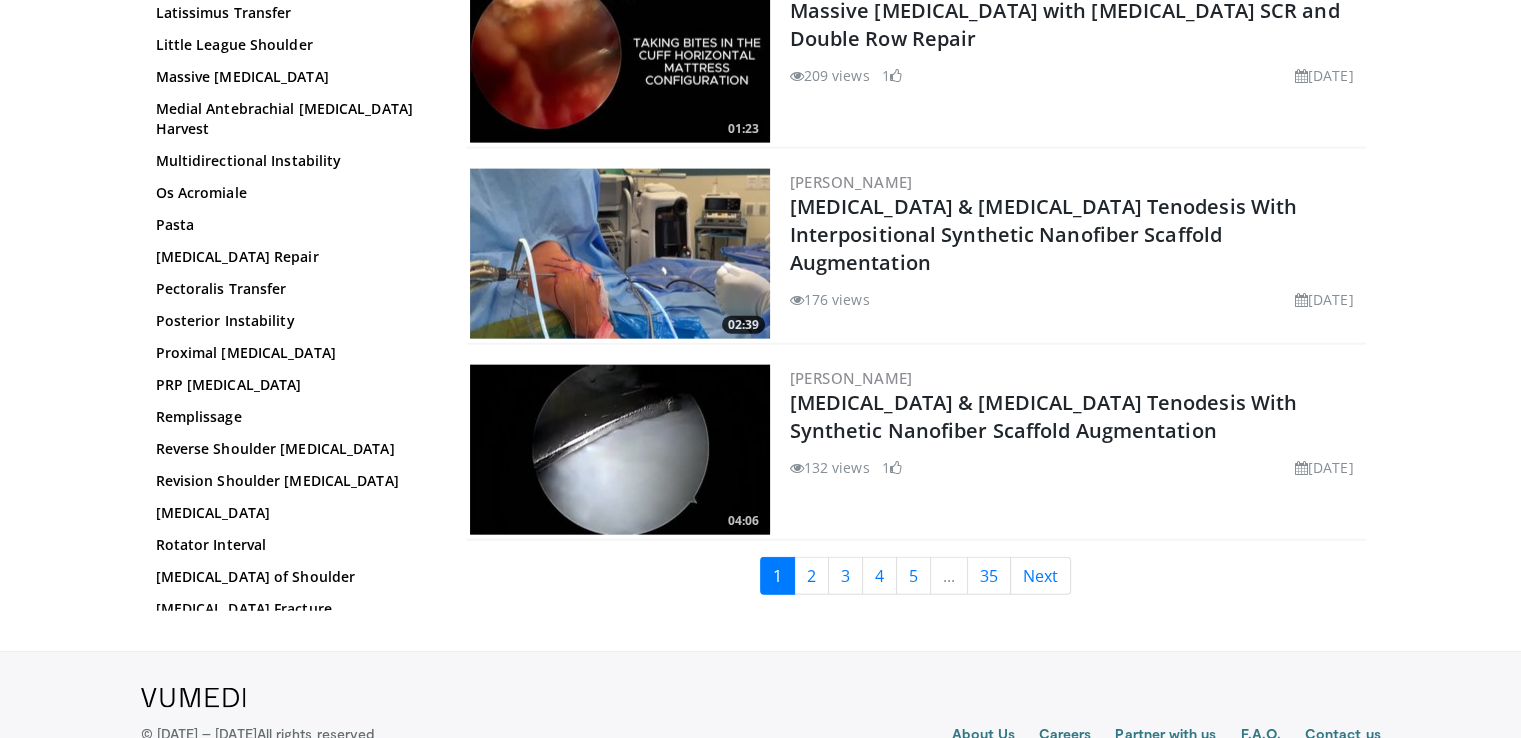 scroll, scrollTop: 4600, scrollLeft: 0, axis: vertical 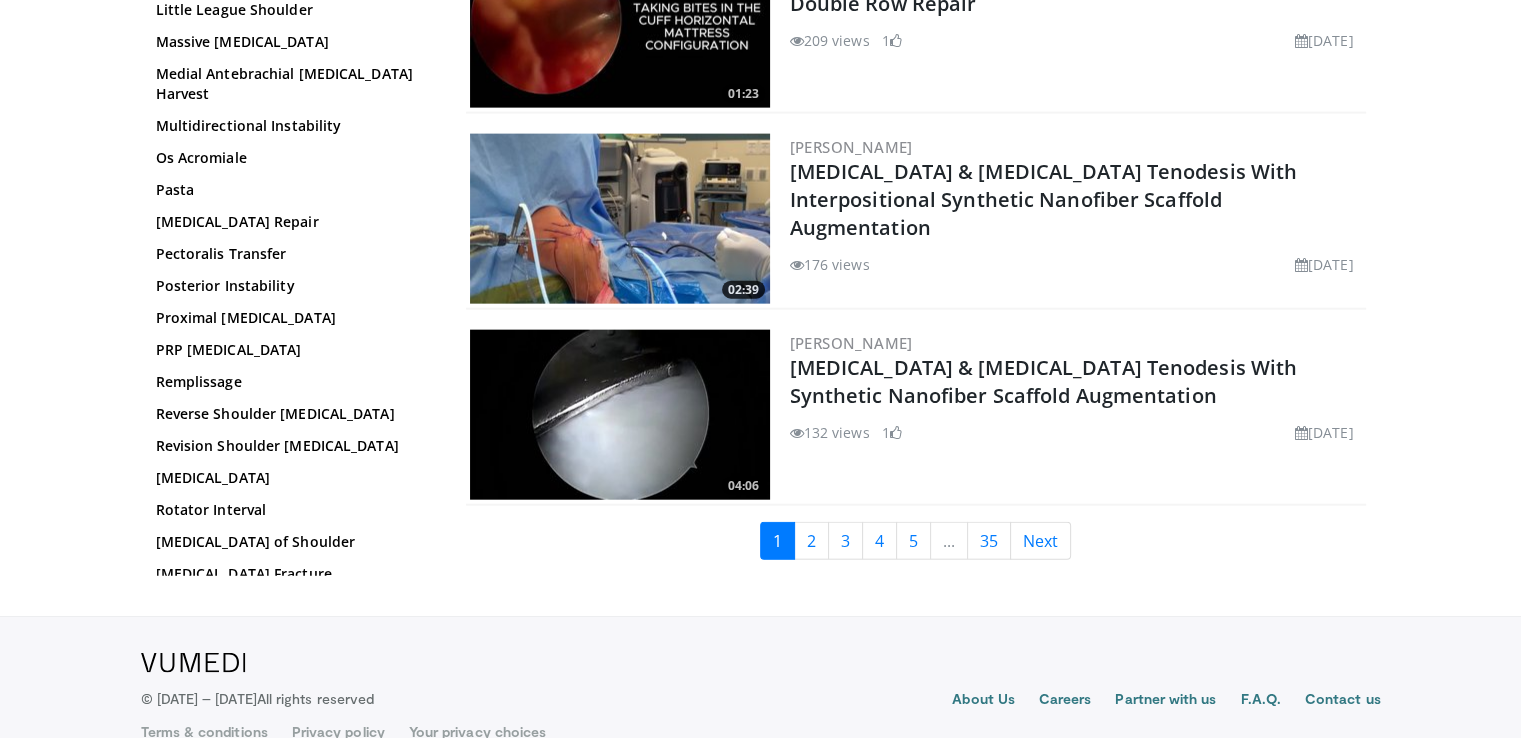 click on "Dragomir Mijic
Rotator Cuff Repair & Biceps Tenodesis With Synthetic Nanofiber Scaffold Augmentation
132 views
April 4, 2025
1" at bounding box center (1076, 415) 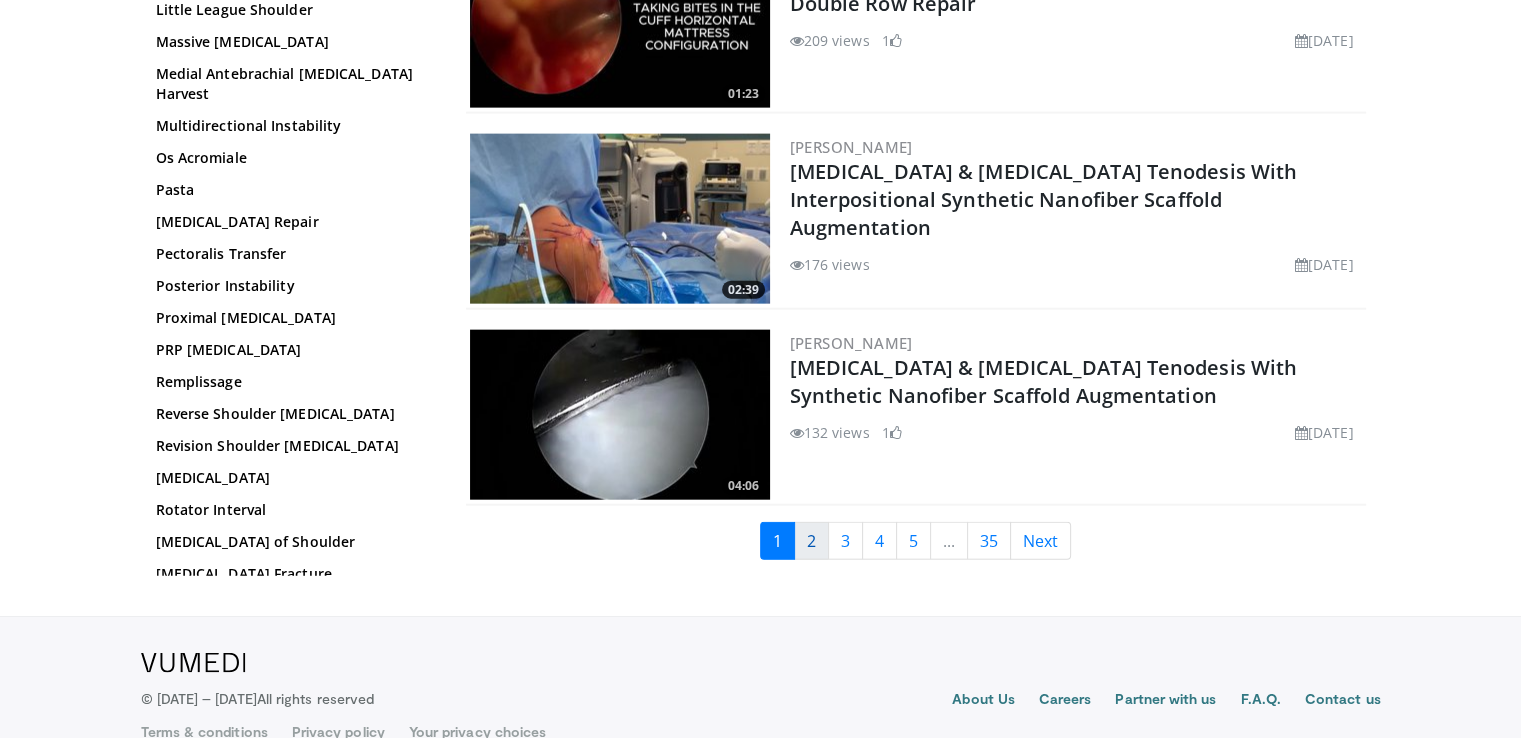 click on "2" at bounding box center [811, 541] 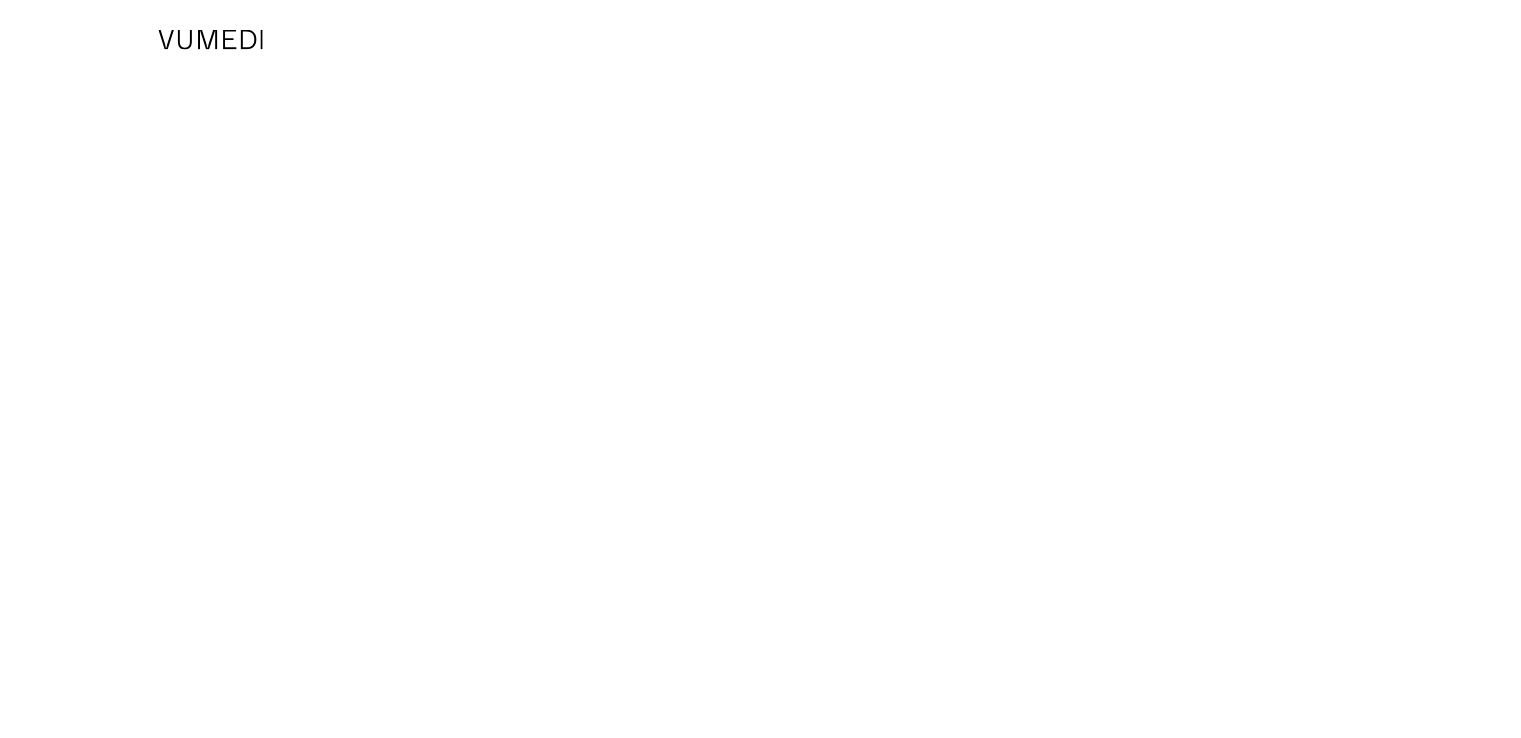 scroll, scrollTop: 0, scrollLeft: 0, axis: both 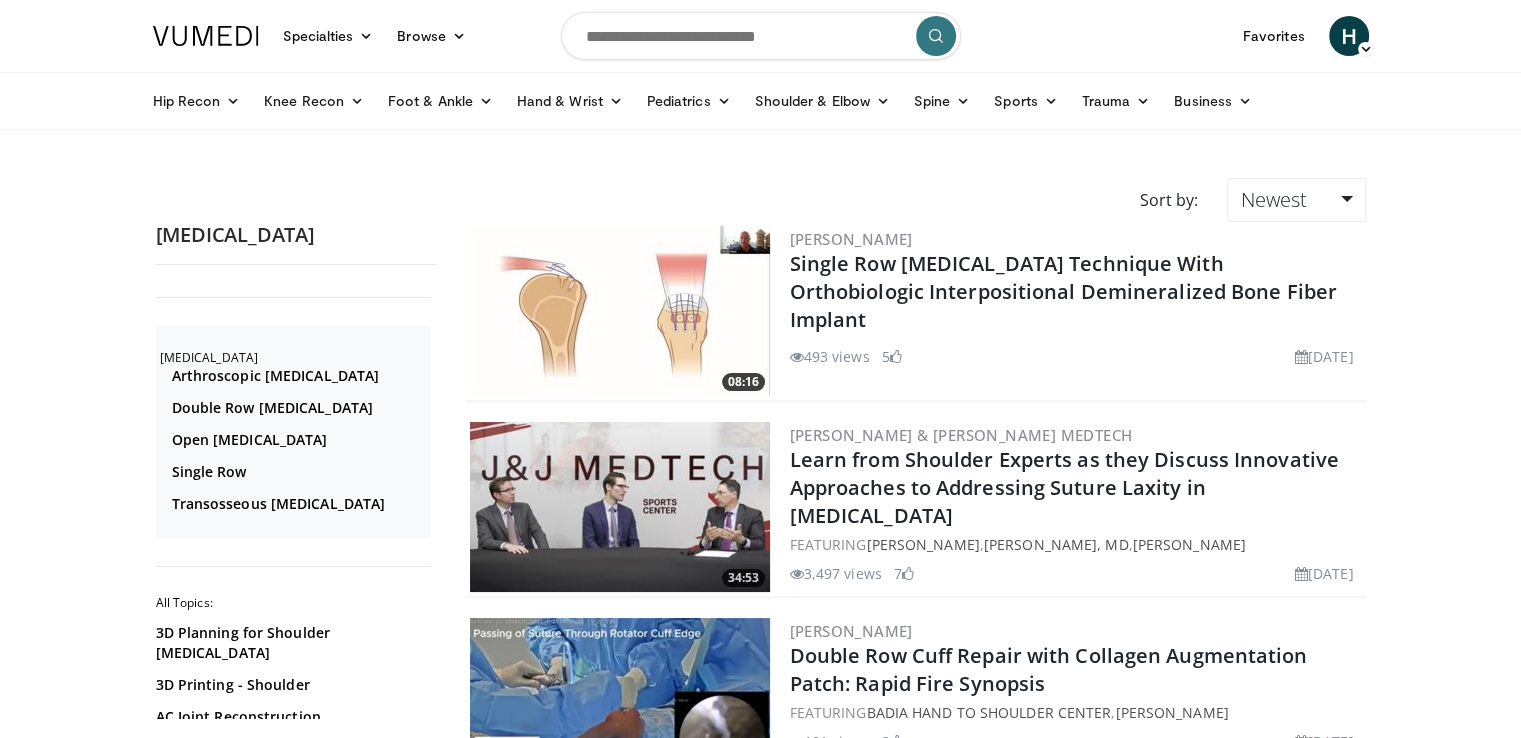 click on "Specialties
Adult & Family Medicine
Allergy, [MEDICAL_DATA], Immunology
Anesthesiology
Cardiology
Dental
Dermatology
Endocrinology
Gastroenterology & Hepatology
[MEDICAL_DATA]
Hematology & Oncology
[MEDICAL_DATA]
Nephrology
Neurology
[GEOGRAPHIC_DATA]
Obstetrics & Gynecology
Ophthalmology
Oral Maxillofacial
Orthopaedics
Otolaryngology
Pediatrics
Plastic Surgery
[GEOGRAPHIC_DATA]
Psychiatry
Pulmonology
Radiation Oncology
[MEDICAL_DATA]
Rheumatology
Urology" at bounding box center [760, 2687] 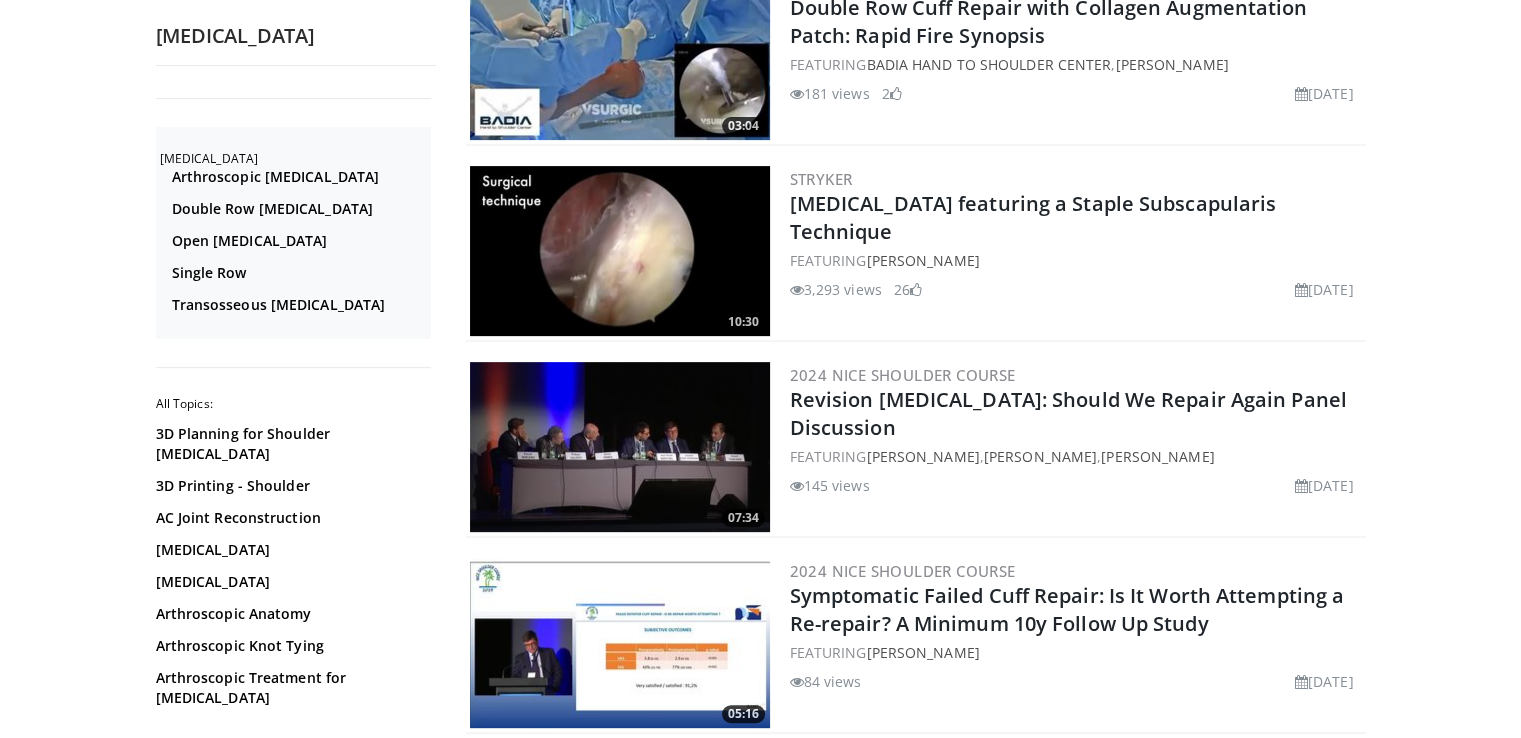 scroll, scrollTop: 600, scrollLeft: 0, axis: vertical 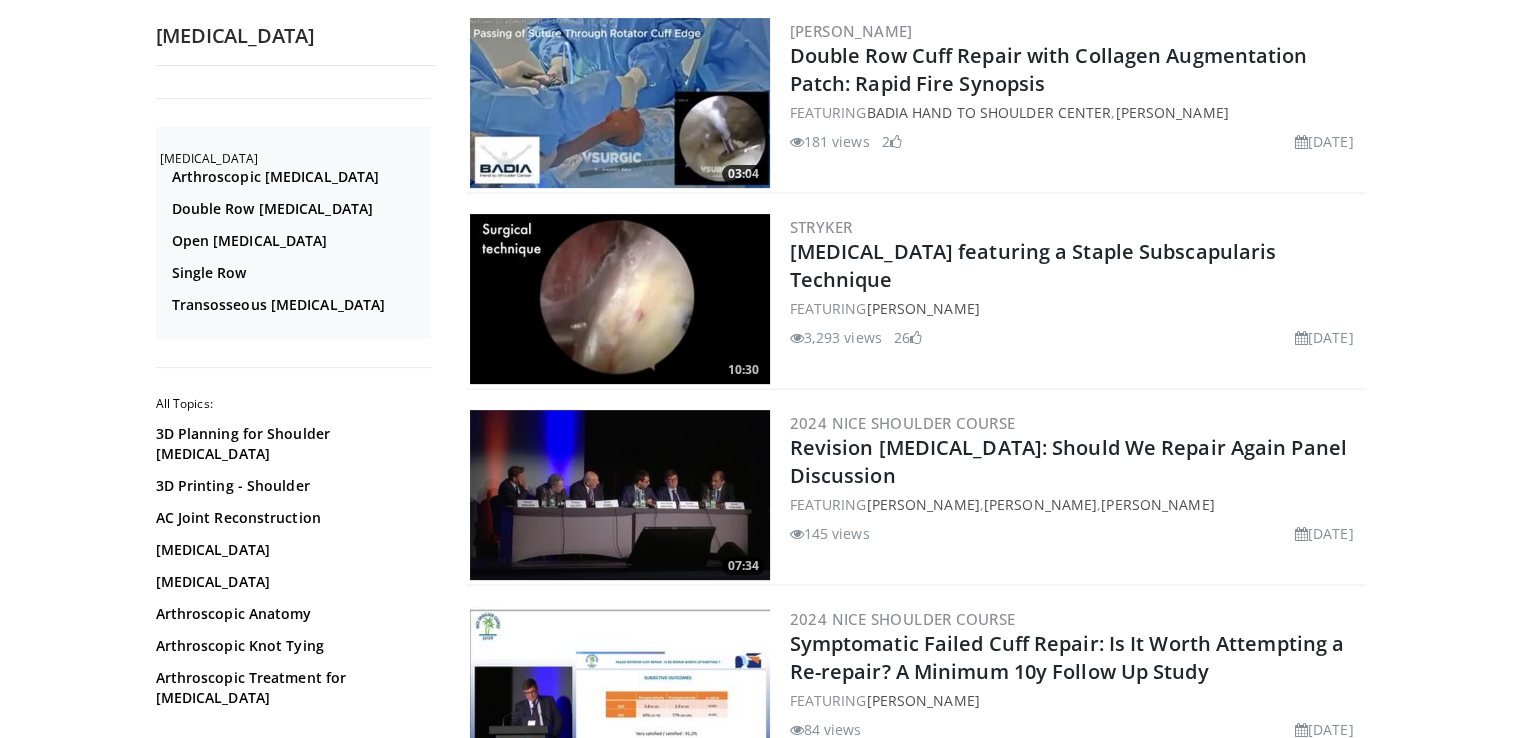 click on "Specialties
Adult & Family Medicine
Allergy, Asthma, Immunology
Anesthesiology
Cardiology
Dental
Dermatology
Endocrinology
Gastroenterology & Hepatology
General Surgery
Hematology & Oncology
Infectious Disease
Nephrology
Neurology
Neurosurgery
Obstetrics & Gynecology
Ophthalmology
Oral Maxillofacial
Orthopaedics
Otolaryngology
Pediatrics
Plastic Surgery
Podiatry
Psychiatry
Pulmonology
Radiation Oncology
Radiology
Rheumatology
Urology" at bounding box center (760, 2087) 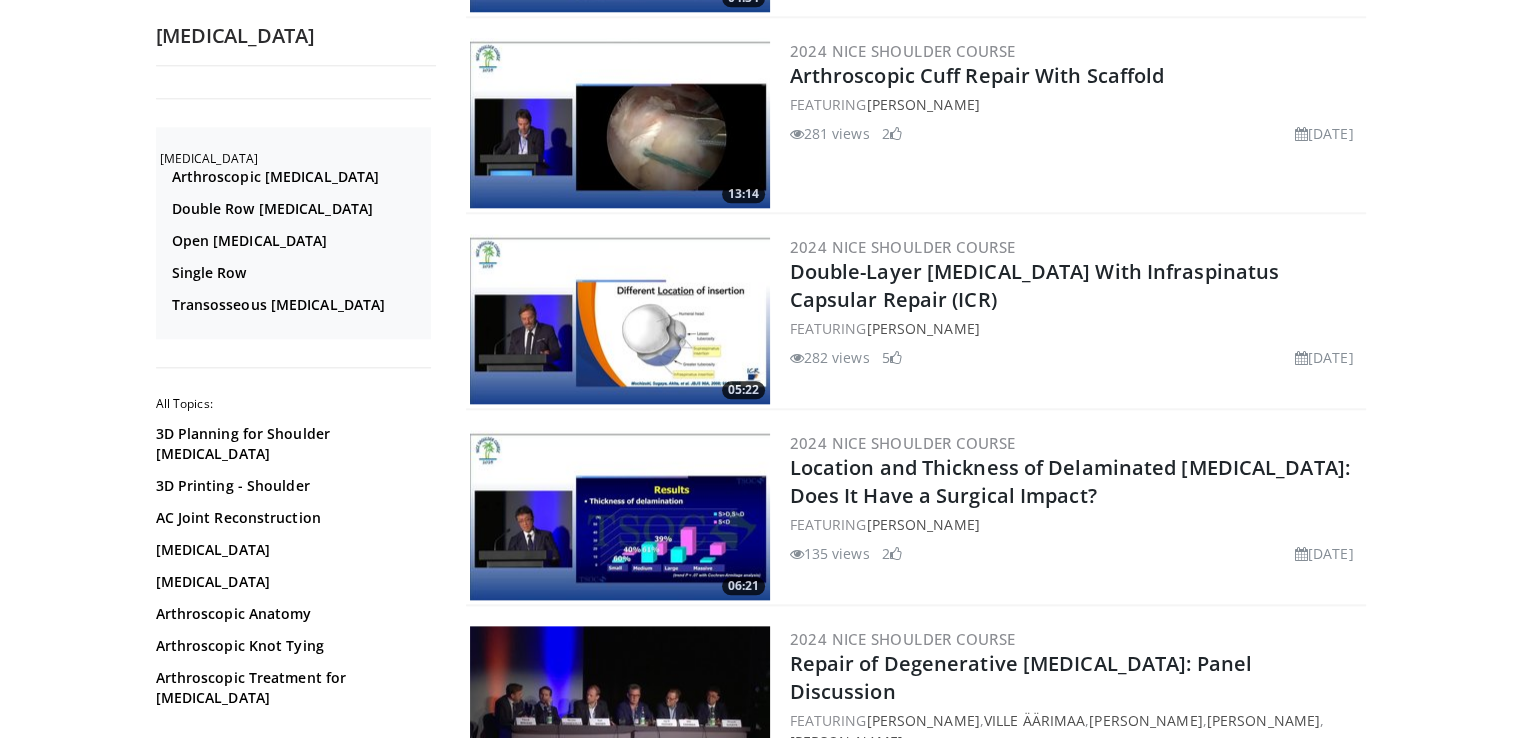 scroll, scrollTop: 2100, scrollLeft: 0, axis: vertical 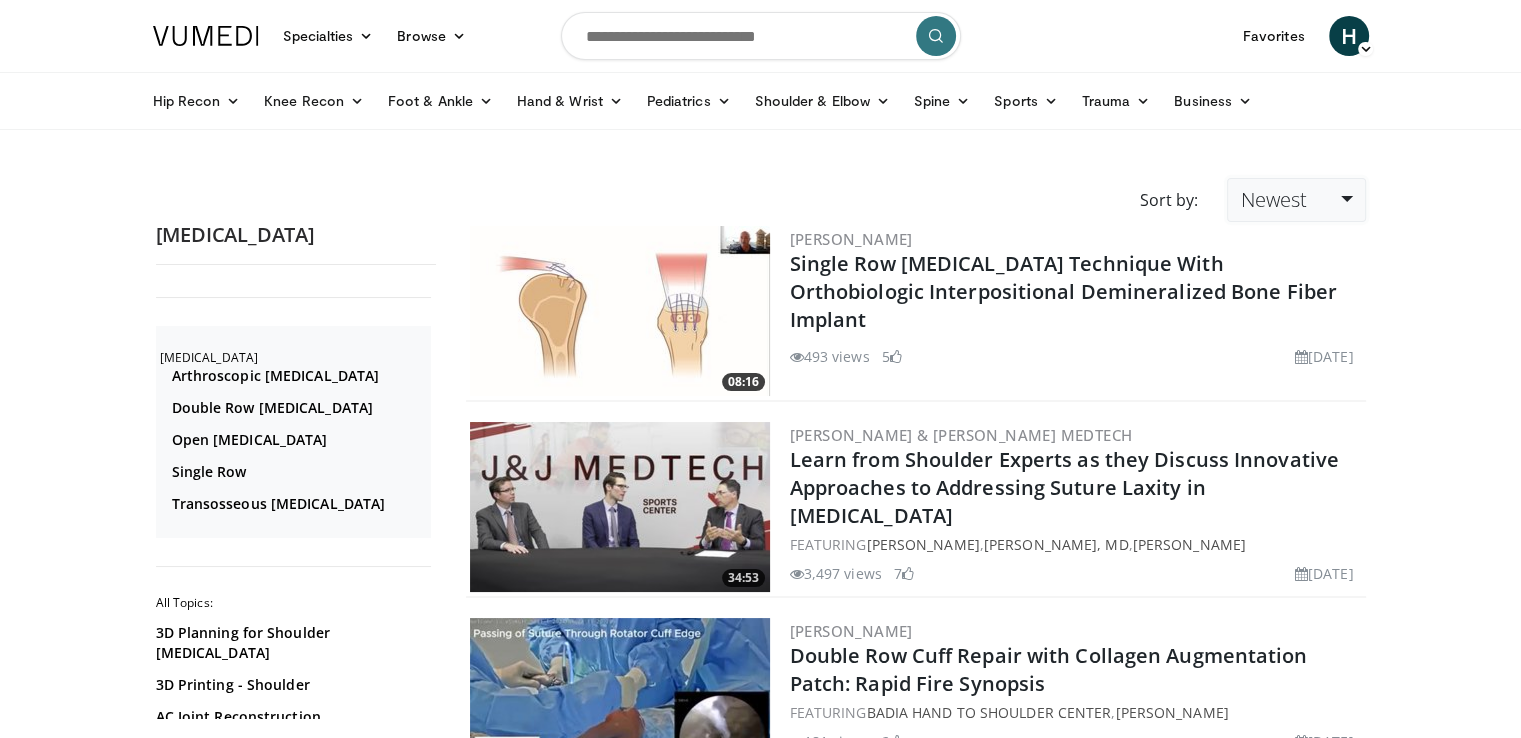 click on "Newest" at bounding box center (1296, 200) 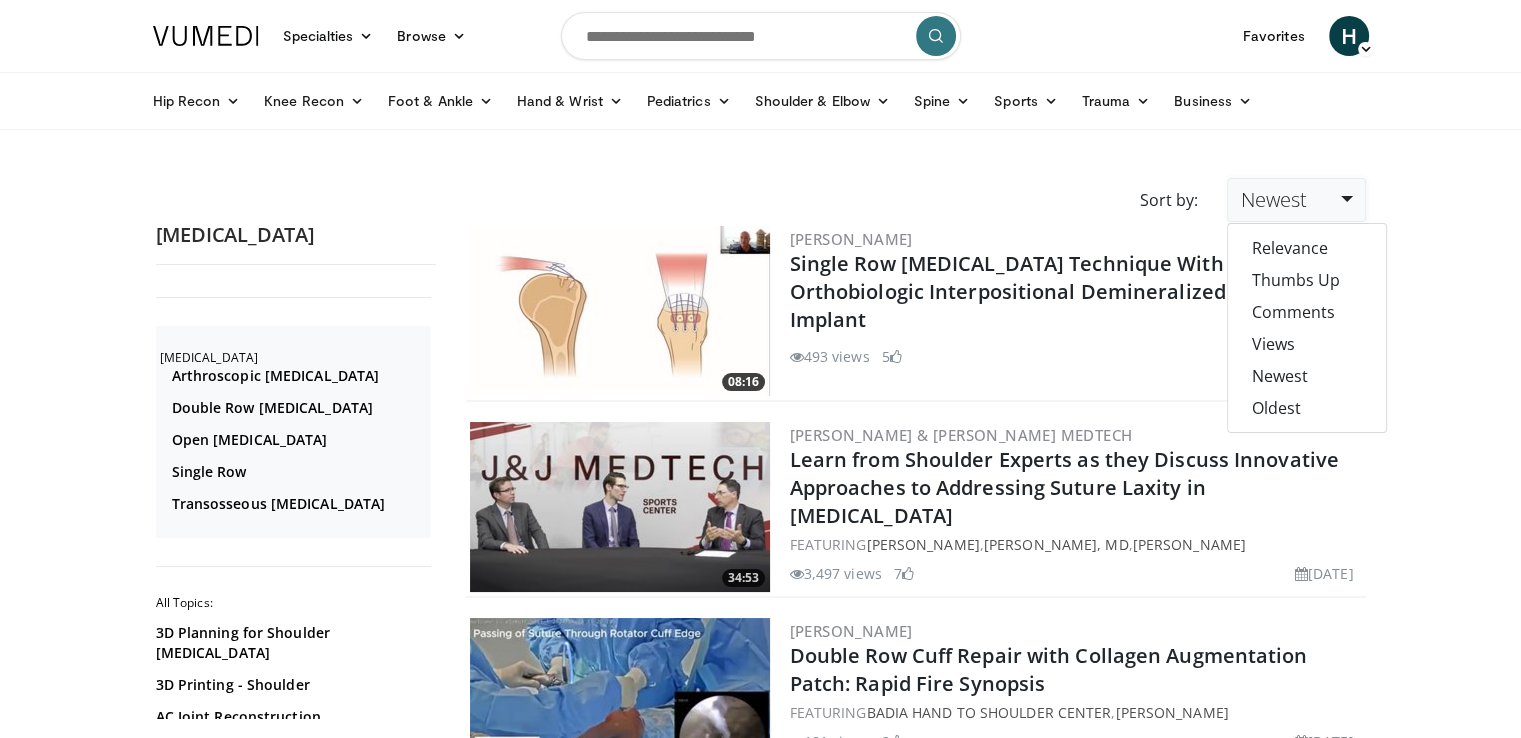 click on "Newest" at bounding box center [1296, 200] 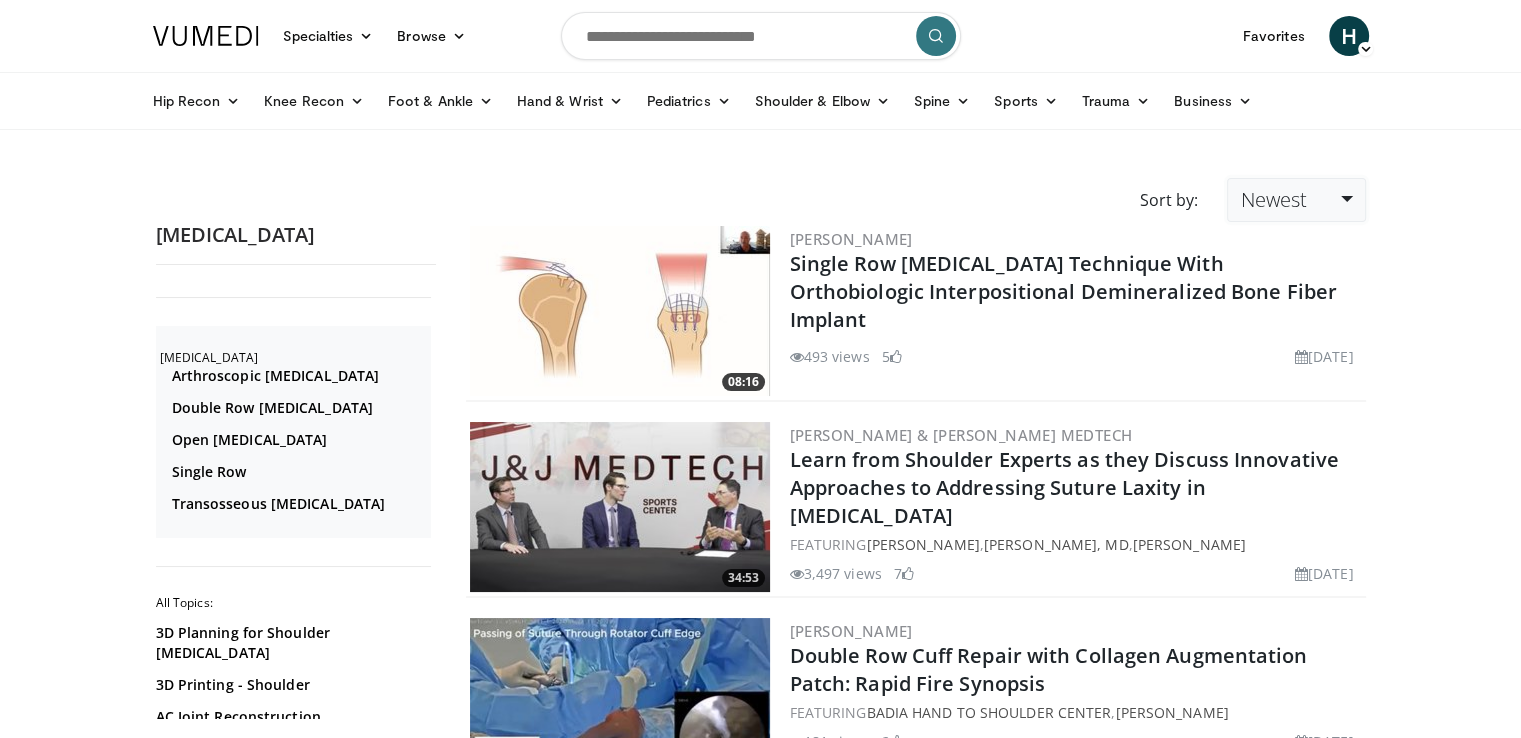 click on "Newest" at bounding box center [1296, 200] 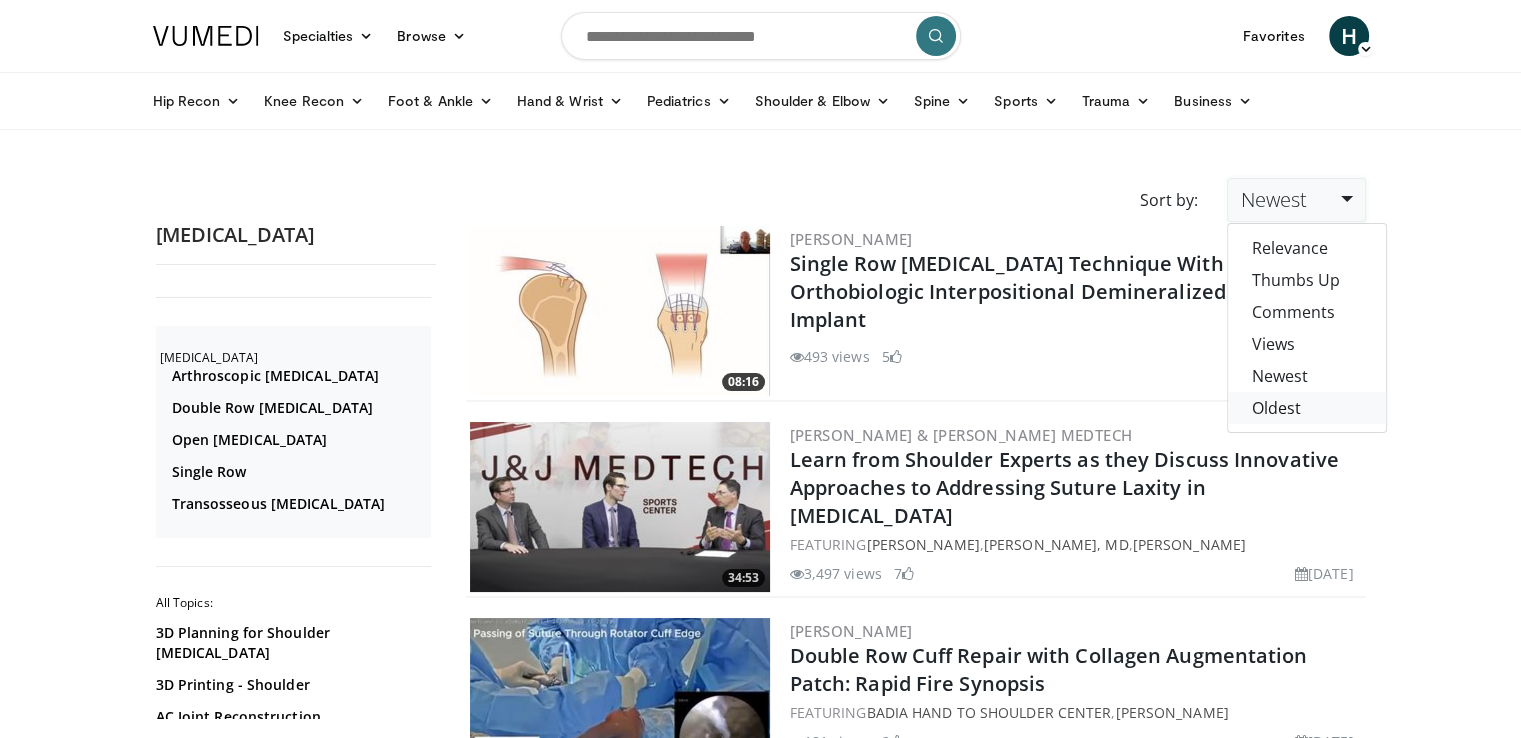 click on "Oldest" at bounding box center (1307, 408) 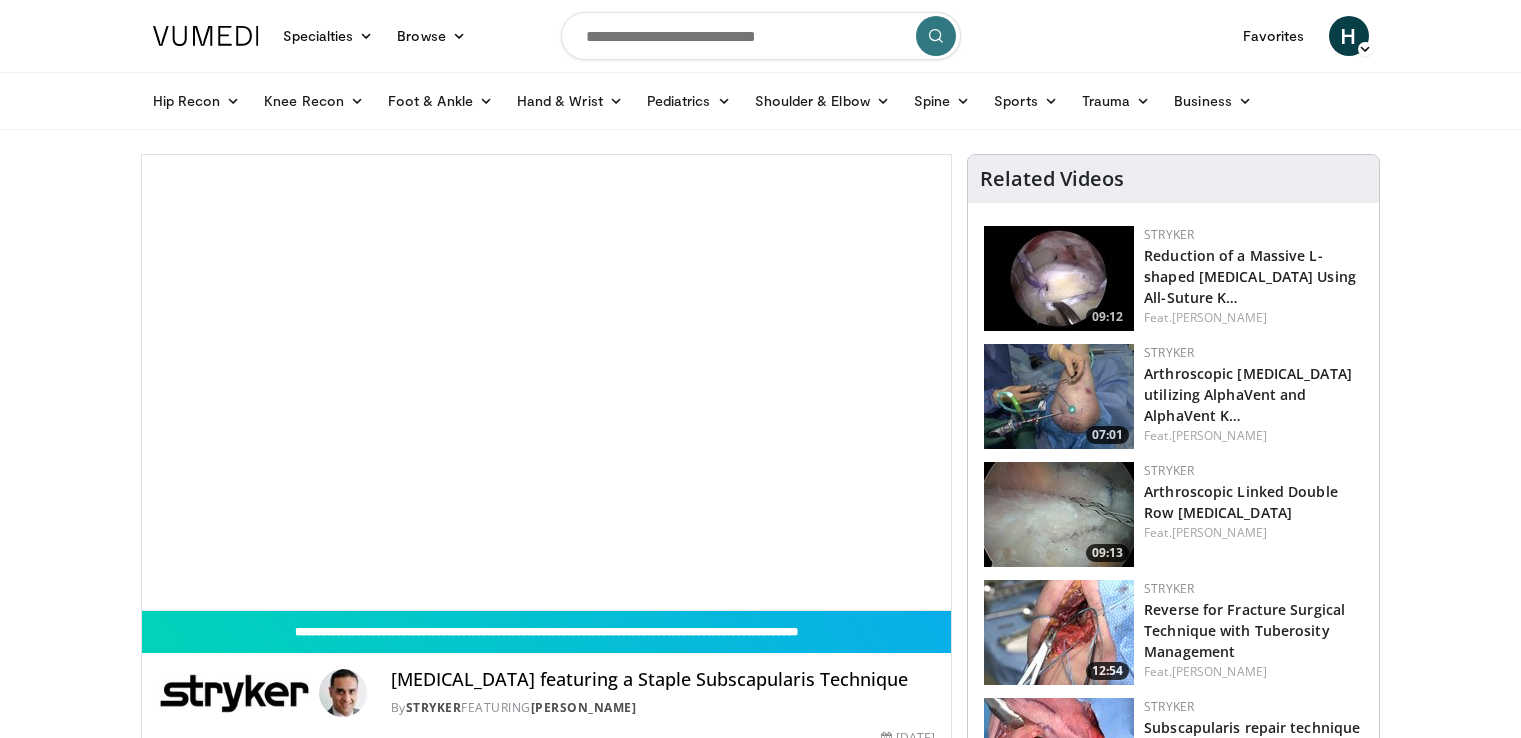 scroll, scrollTop: 0, scrollLeft: 0, axis: both 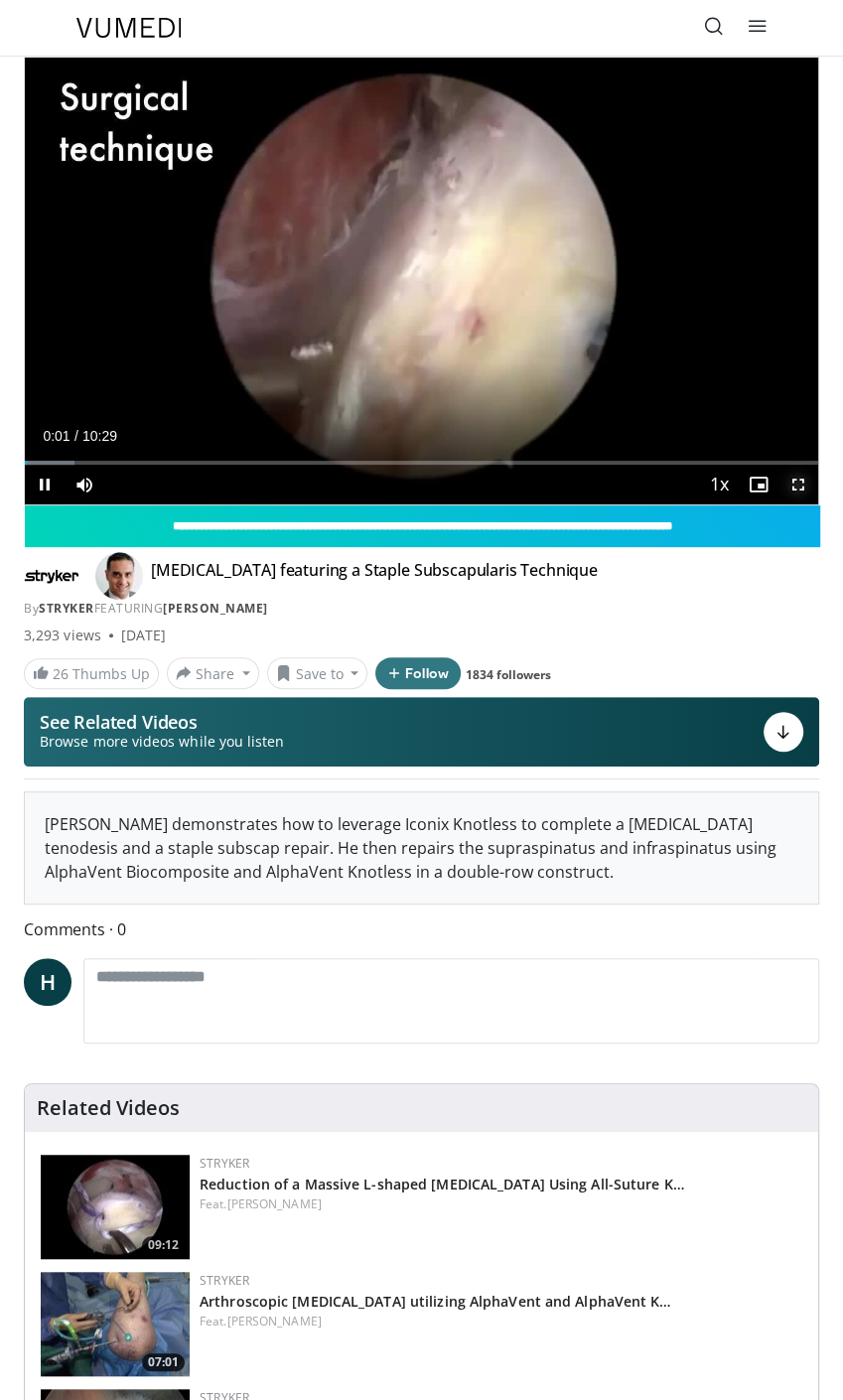click at bounding box center [798, 485] 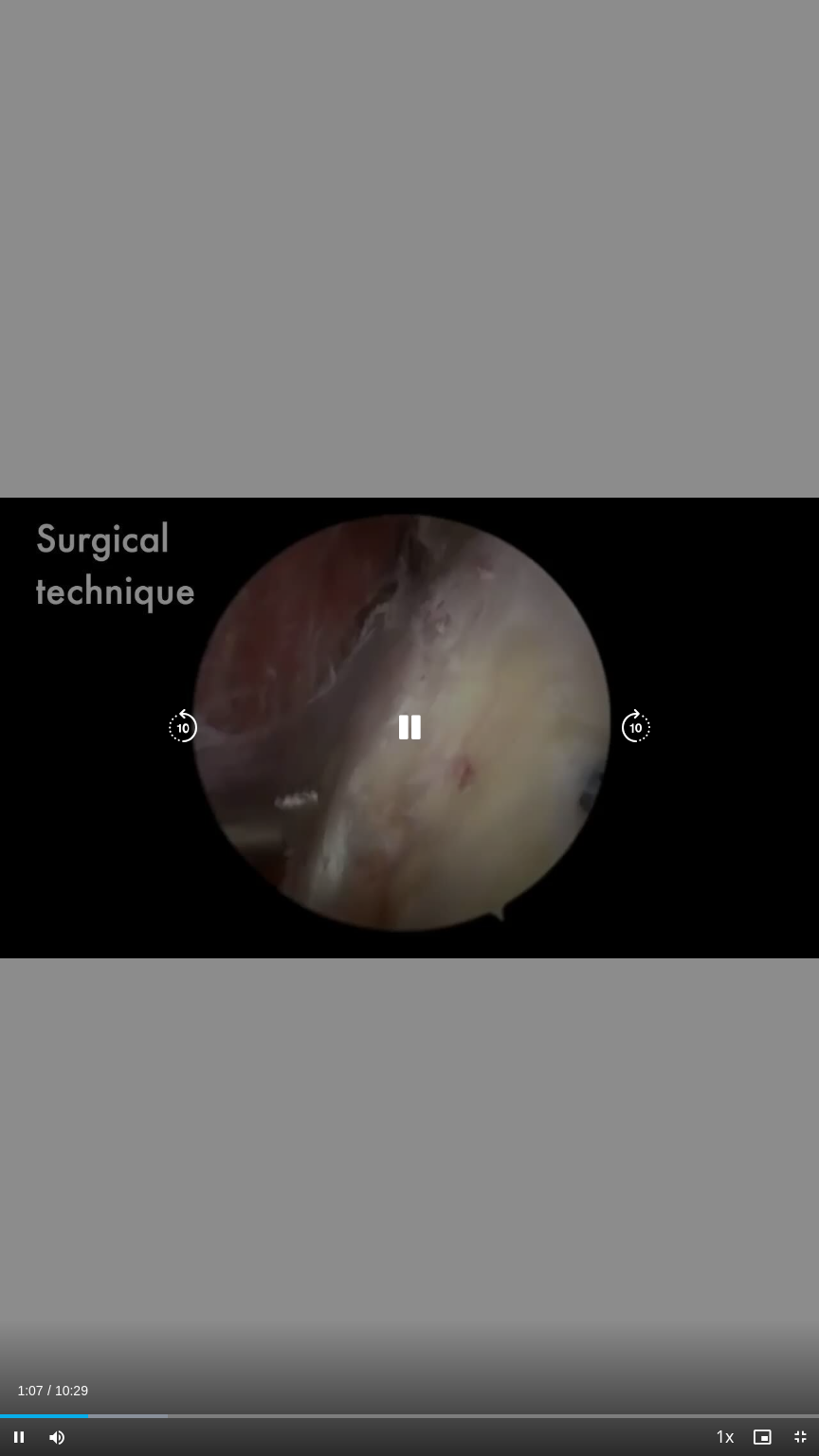 click on "10 seconds
Tap to unmute" at bounding box center [410, 728] 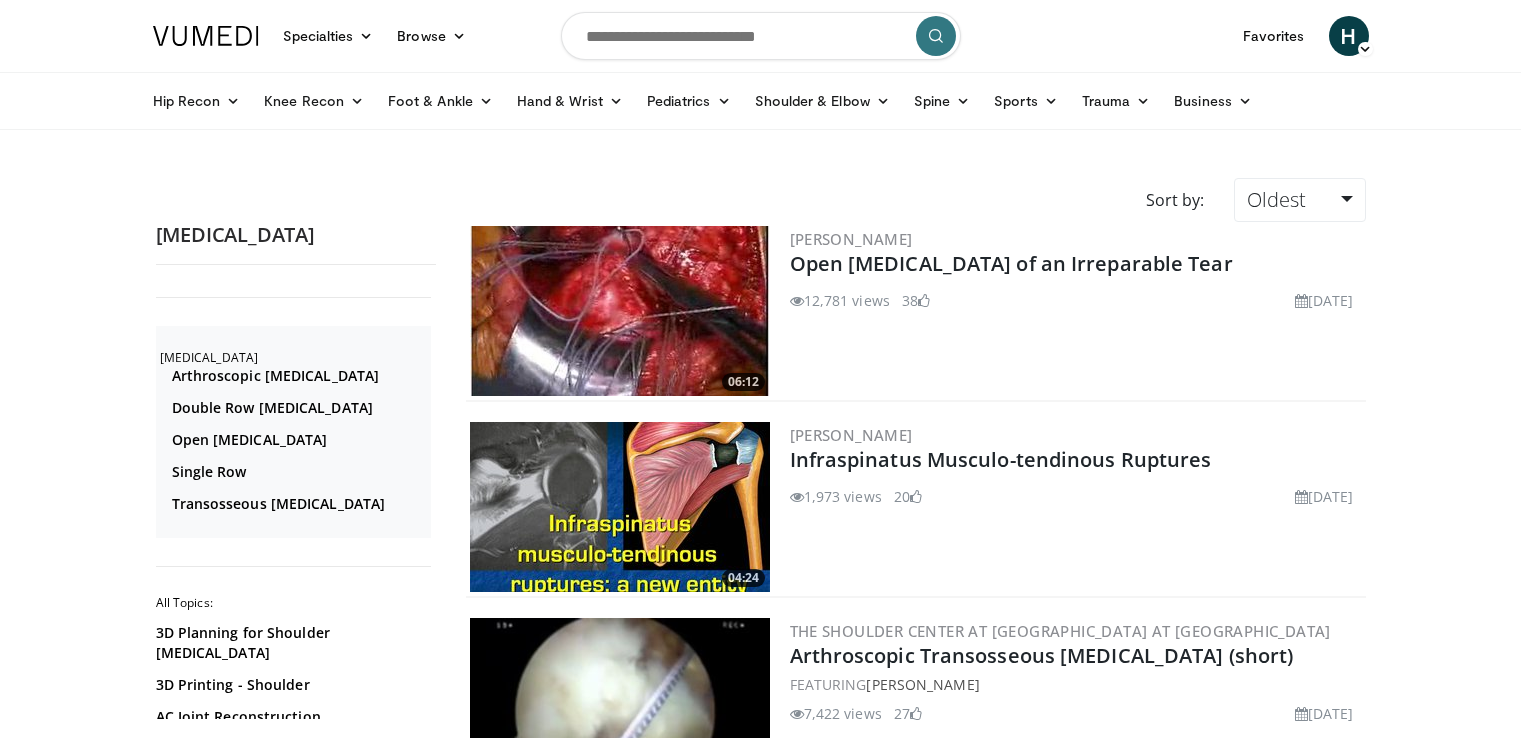 scroll, scrollTop: 0, scrollLeft: 0, axis: both 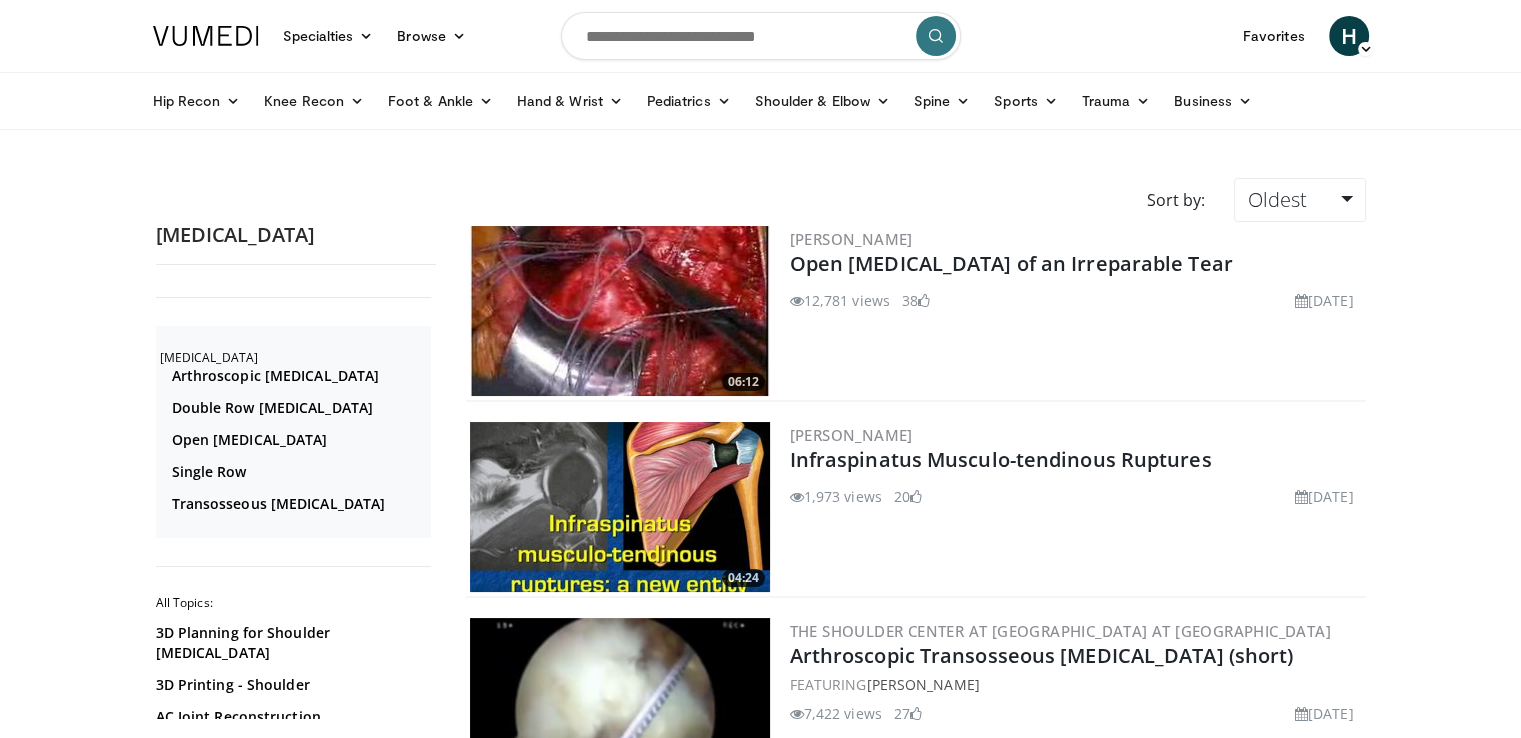 click on "Specialties
Adult & Family Medicine
Allergy, [MEDICAL_DATA], Immunology
Anesthesiology
Cardiology
Dental
Dermatology
Endocrinology
Gastroenterology & Hepatology
[MEDICAL_DATA]
Hematology & Oncology
[MEDICAL_DATA]
Nephrology
Neurology
[GEOGRAPHIC_DATA]
Obstetrics & Gynecology
Ophthalmology
Oral Maxillofacial
Orthopaedics
Otolaryngology
Pediatrics
Plastic Surgery
[GEOGRAPHIC_DATA]
Psychiatry
Pulmonology
Radiation Oncology
[MEDICAL_DATA]
Rheumatology
Urology" at bounding box center (760, 2687) 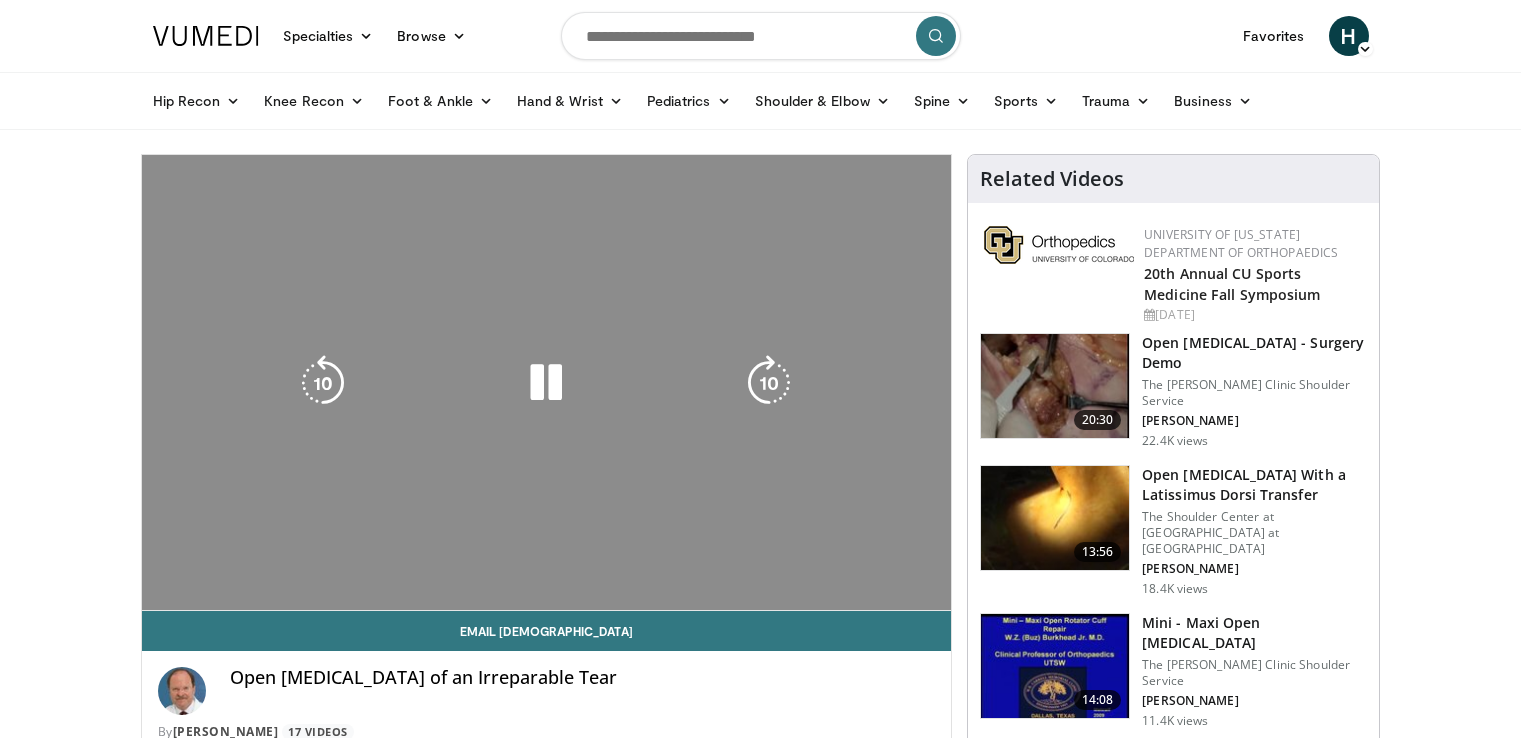 scroll, scrollTop: 0, scrollLeft: 0, axis: both 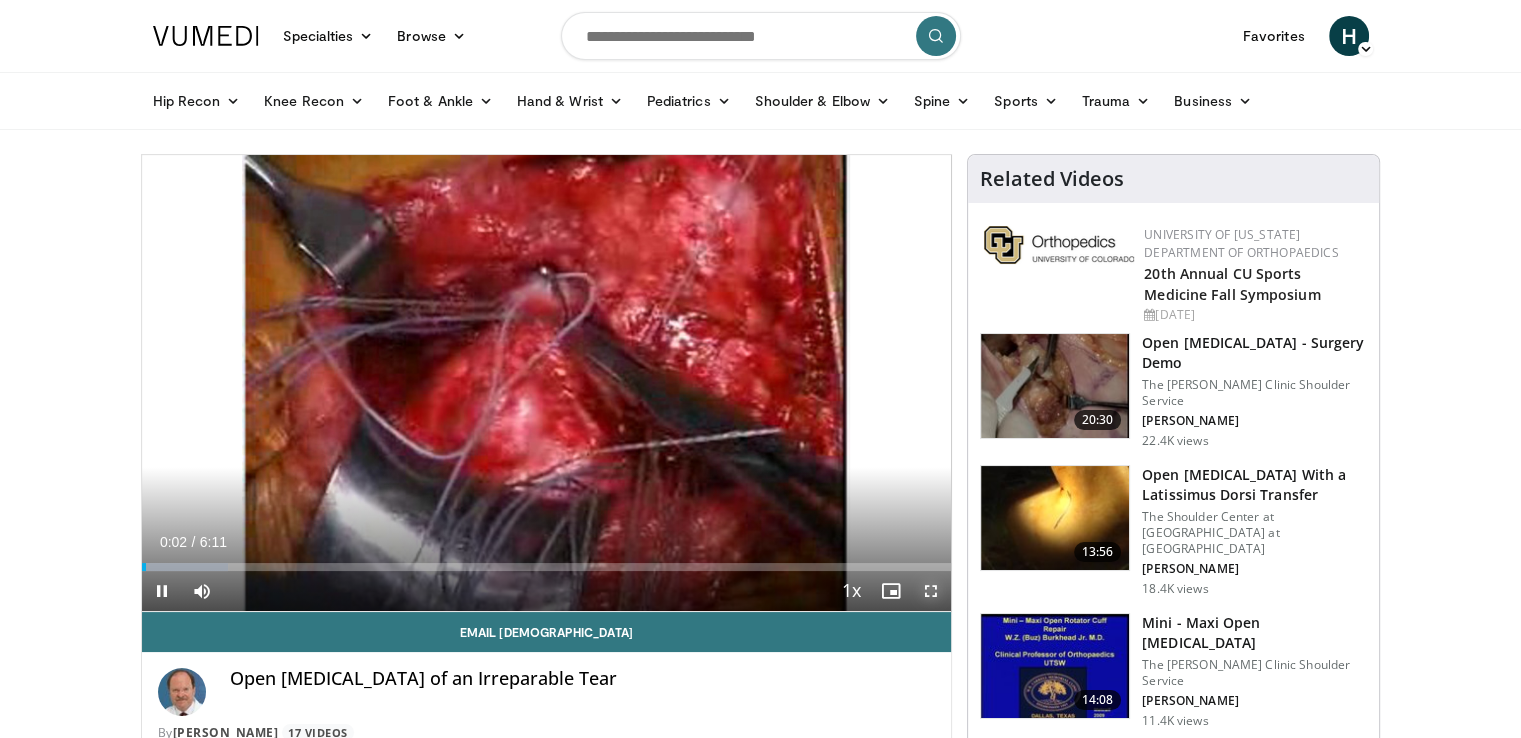 click at bounding box center [931, 591] 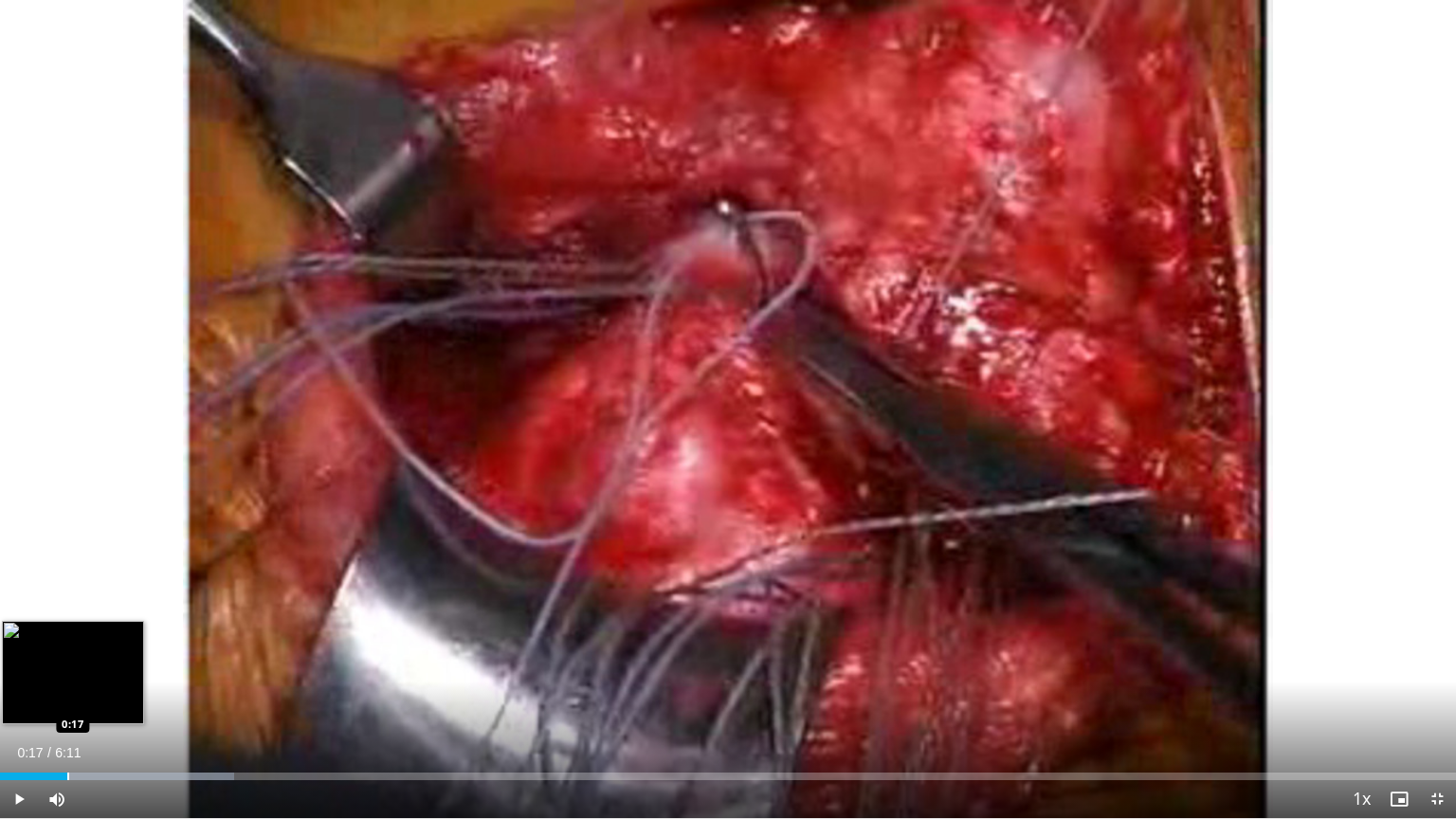 click at bounding box center [68, 776] 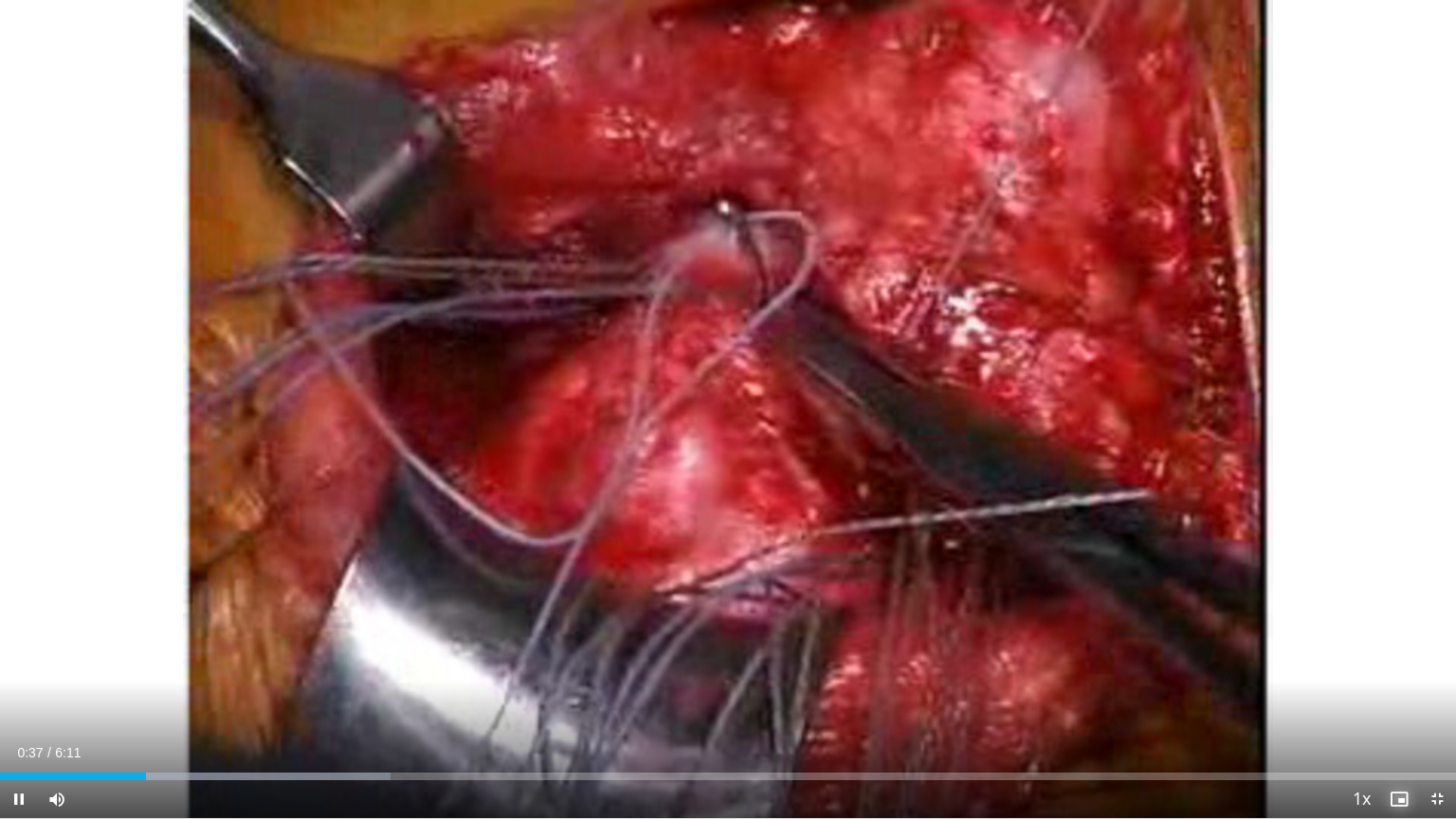 click at bounding box center [1399, 799] 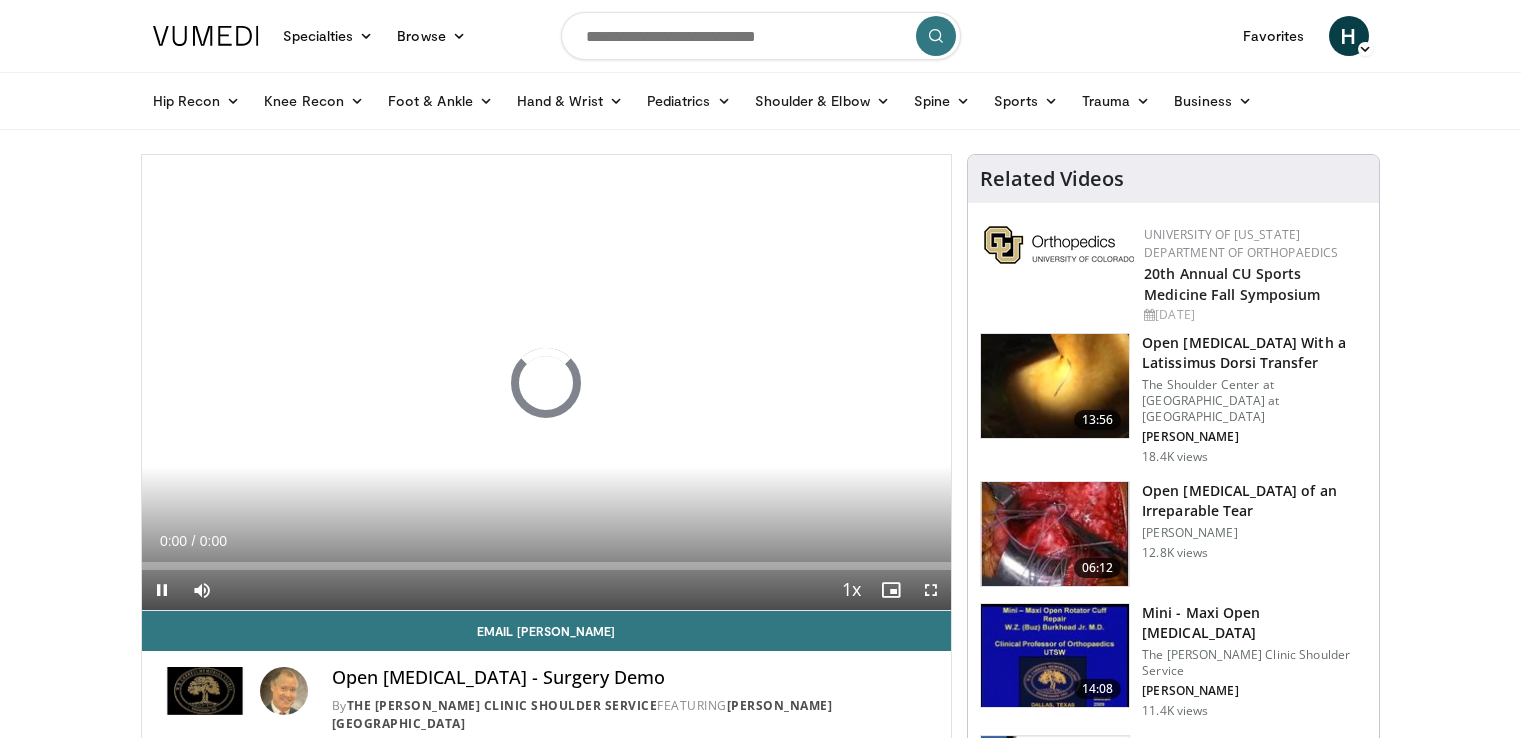 scroll, scrollTop: 0, scrollLeft: 0, axis: both 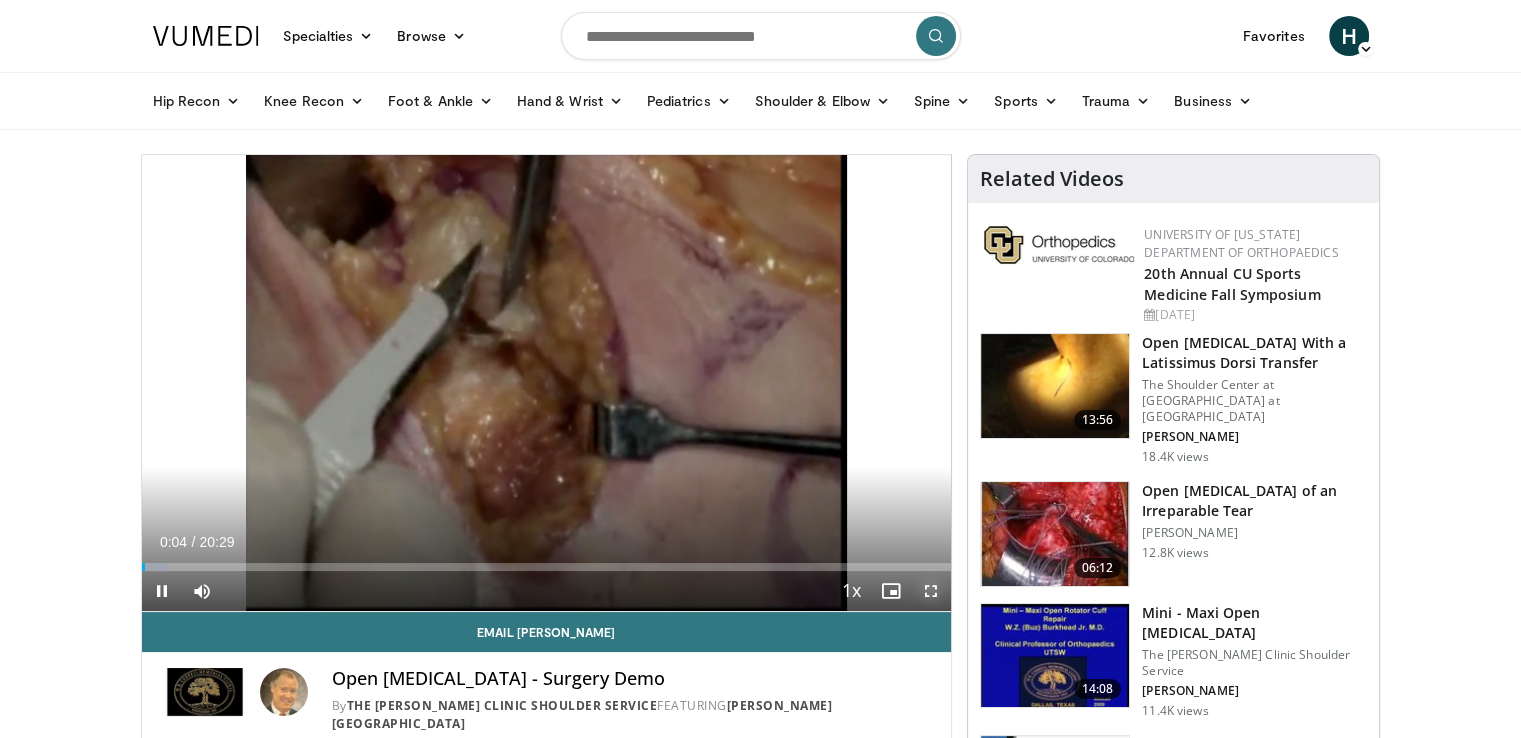 click on "**********" at bounding box center [547, 383] 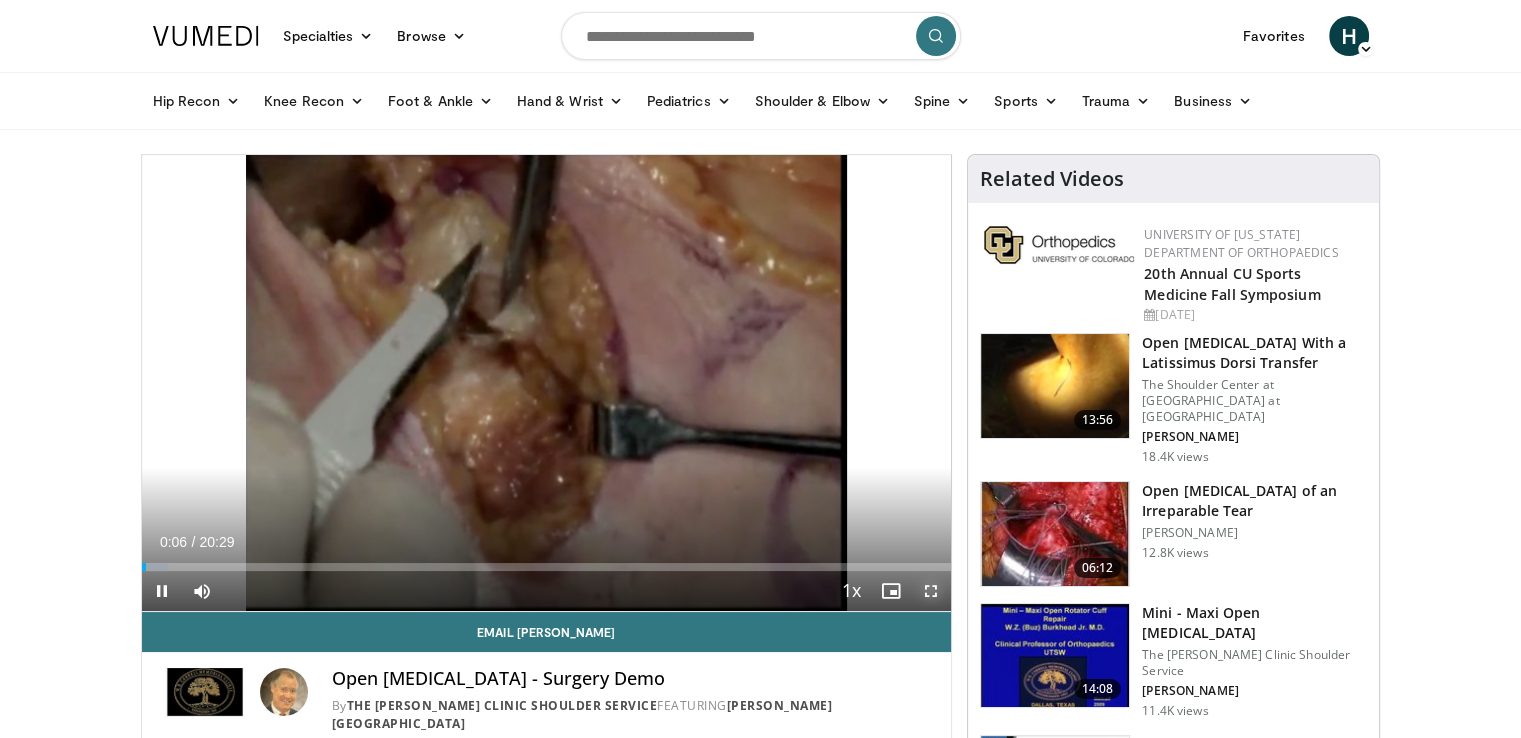 click at bounding box center [931, 591] 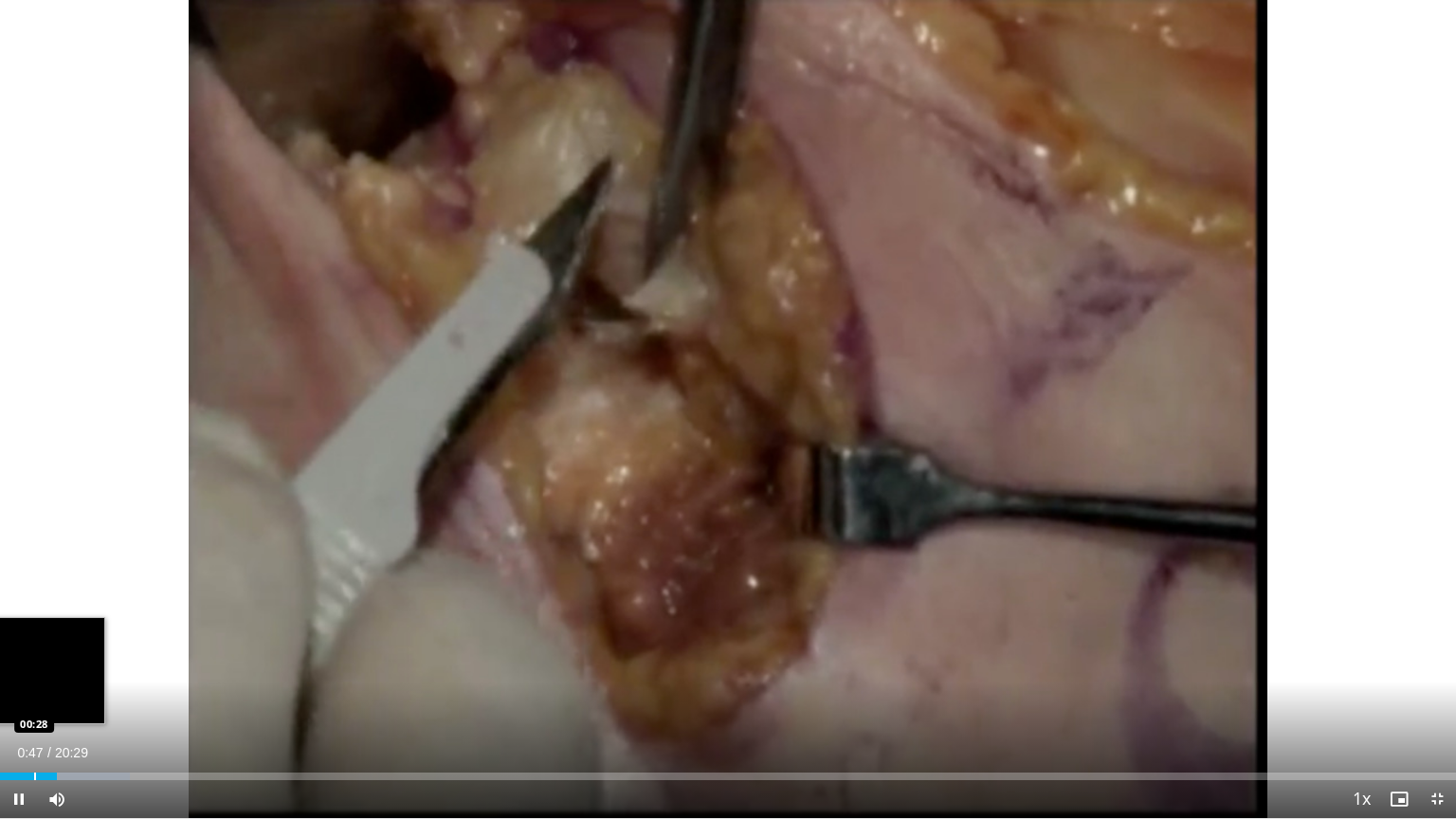 click at bounding box center [35, 776] 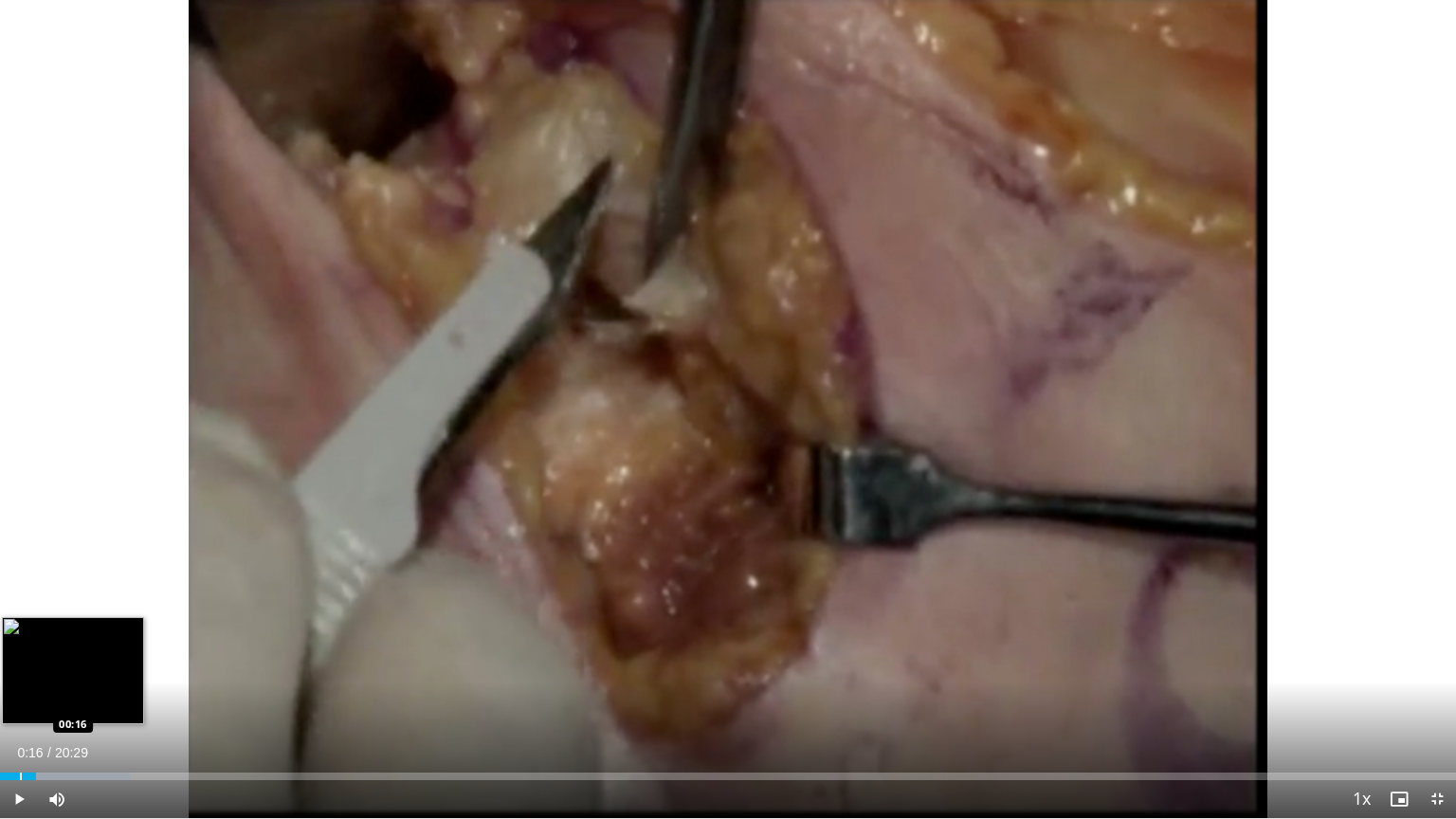 click at bounding box center (21, 776) 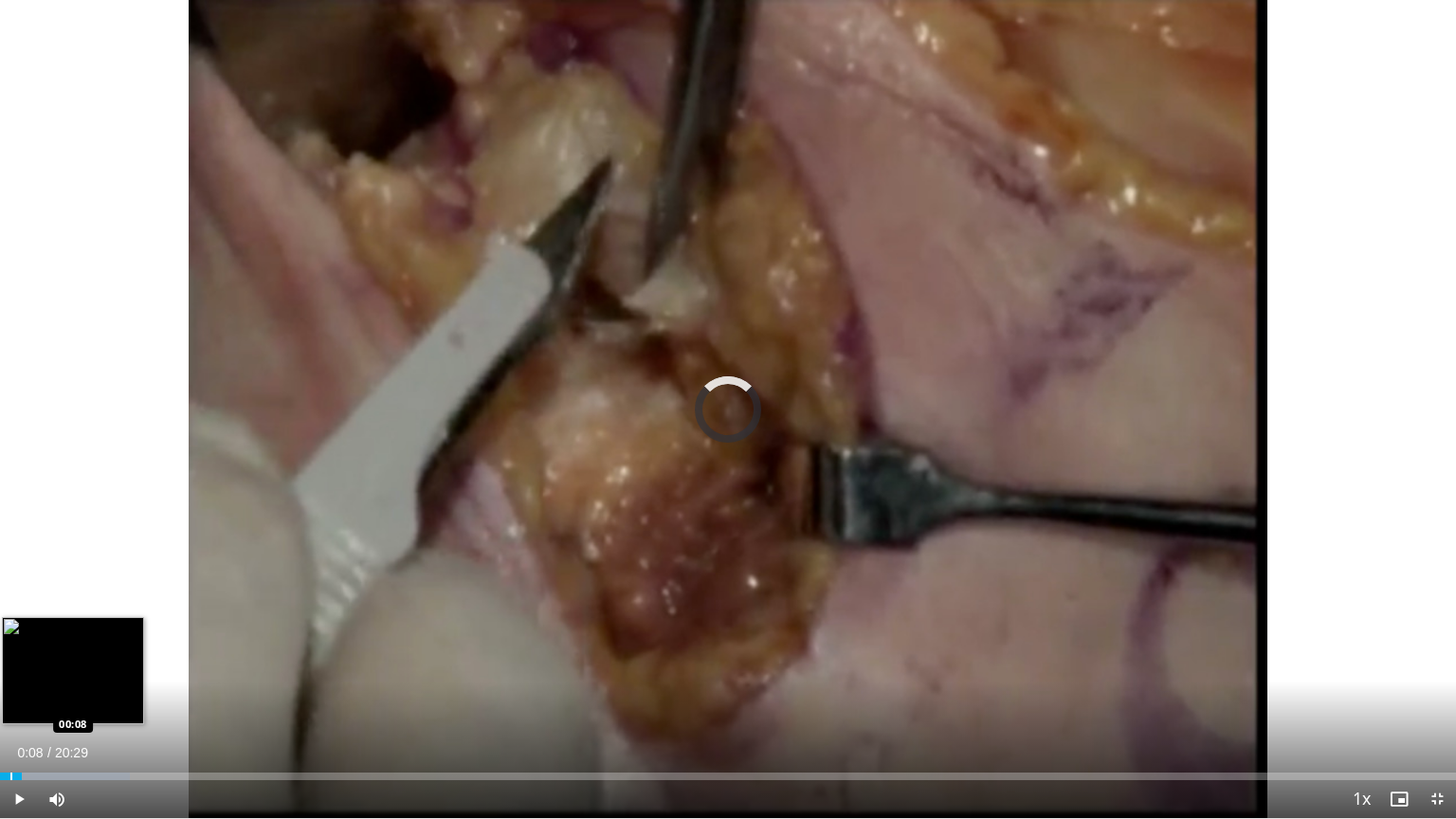 click at bounding box center [11, 776] 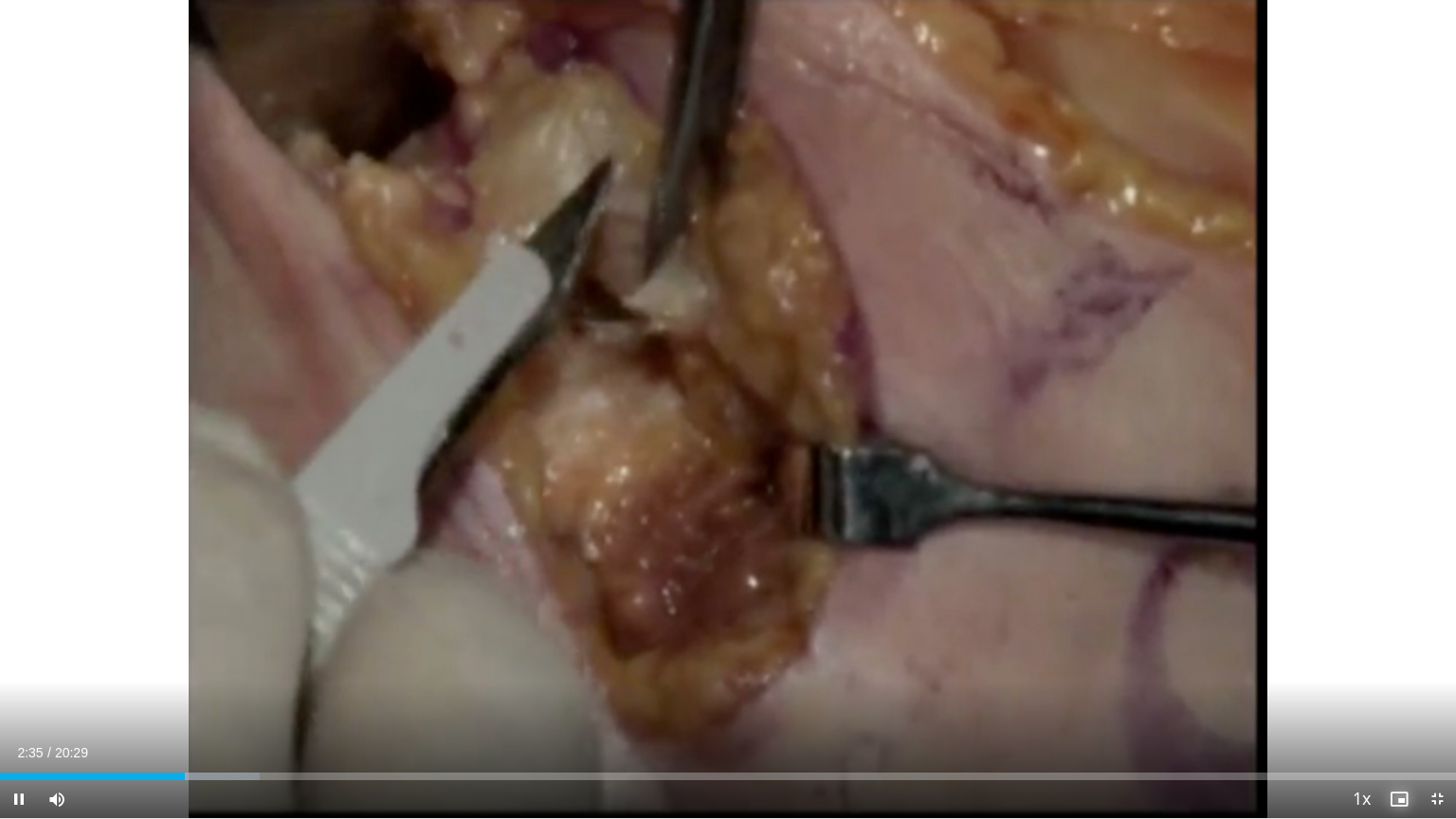 click at bounding box center (1399, 799) 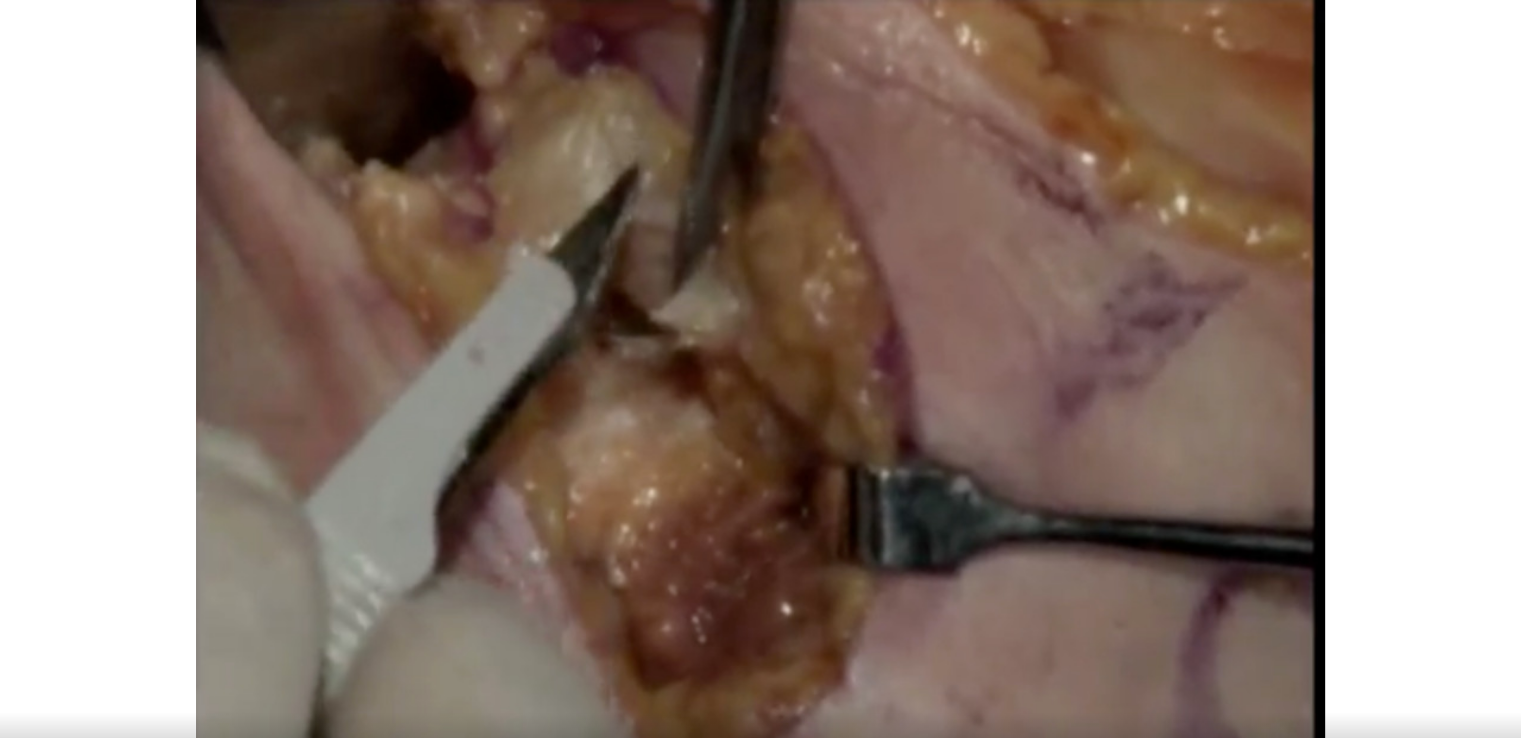 scroll, scrollTop: 800, scrollLeft: 0, axis: vertical 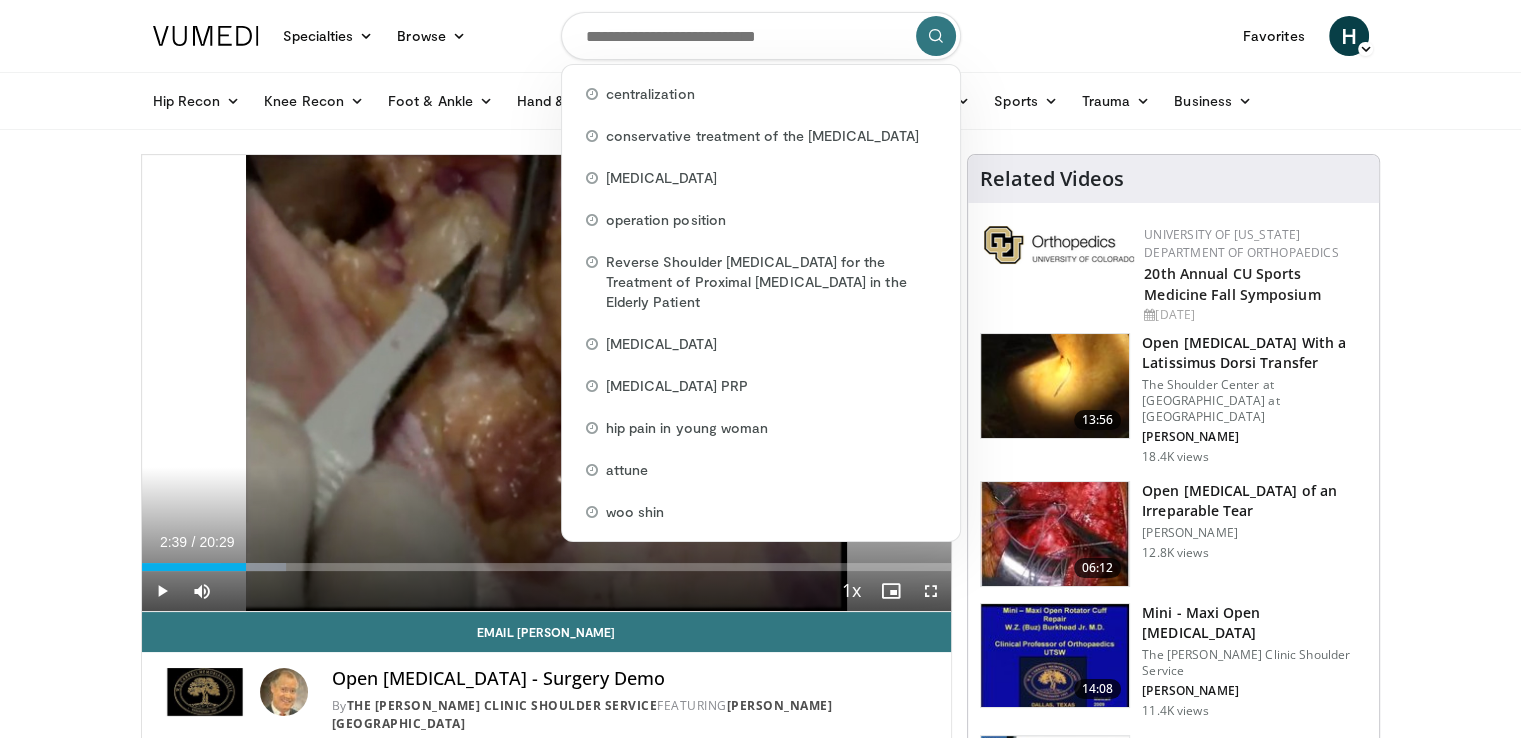 drag, startPoint x: 807, startPoint y: 43, endPoint x: 459, endPoint y: 62, distance: 348.51828 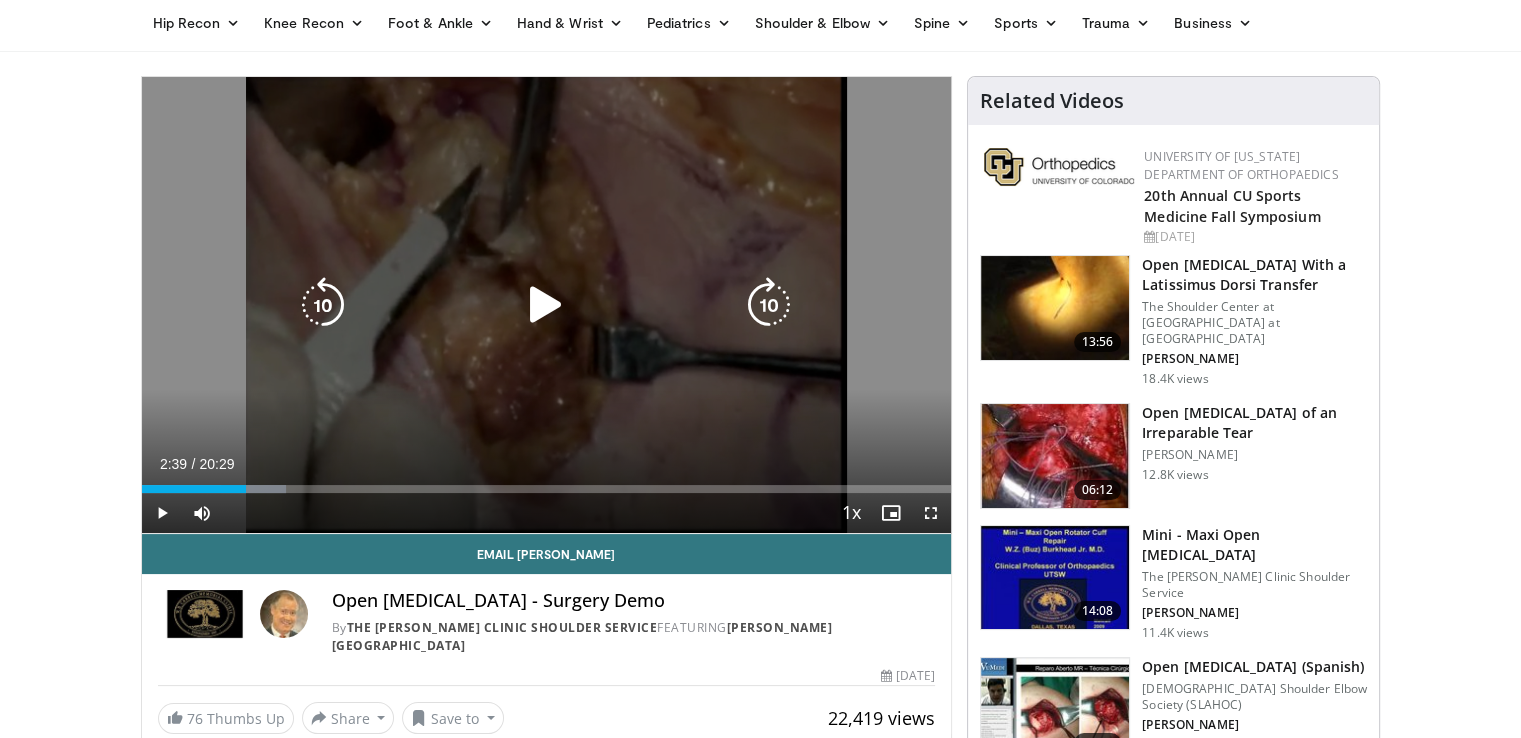 scroll, scrollTop: 0, scrollLeft: 0, axis: both 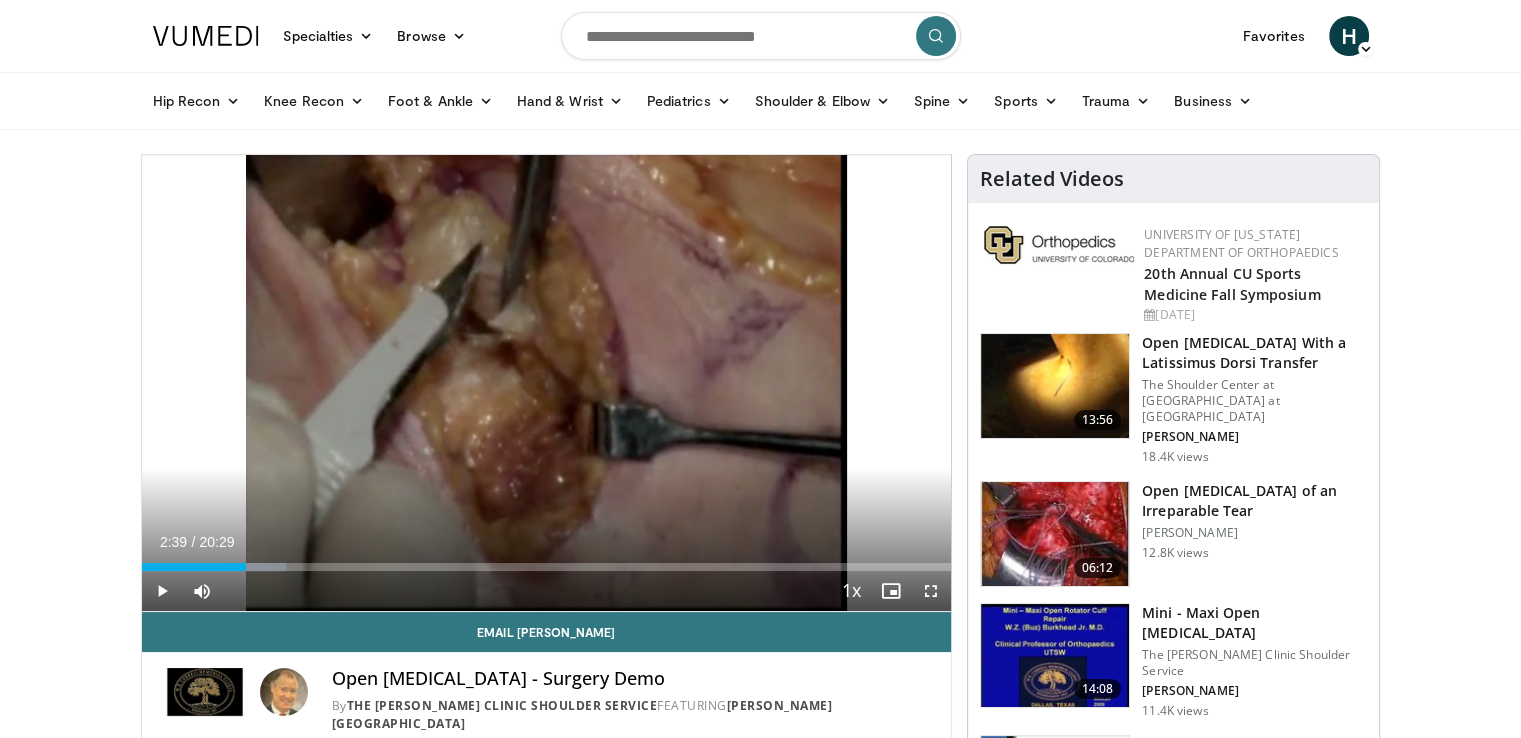 click at bounding box center (761, 36) 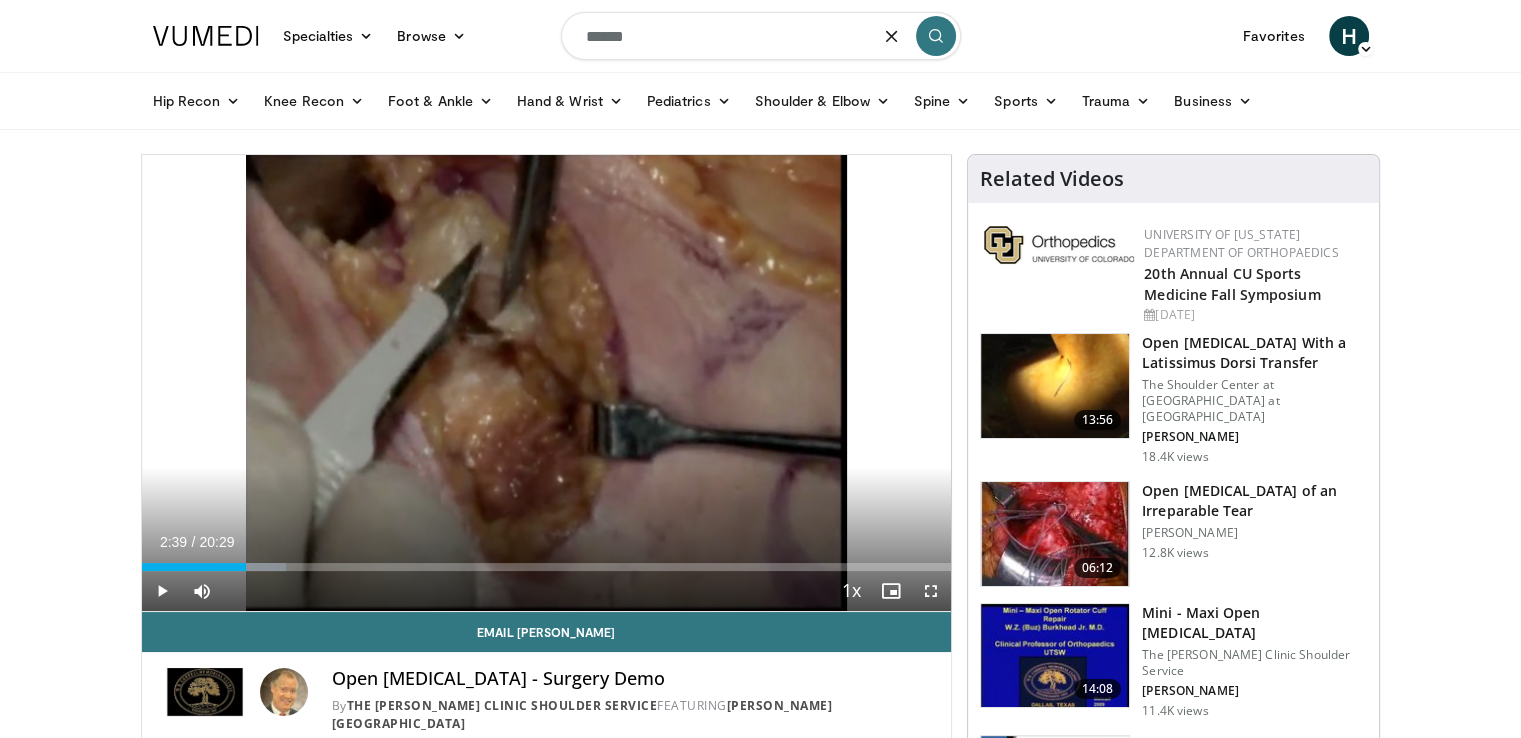 type on "*******" 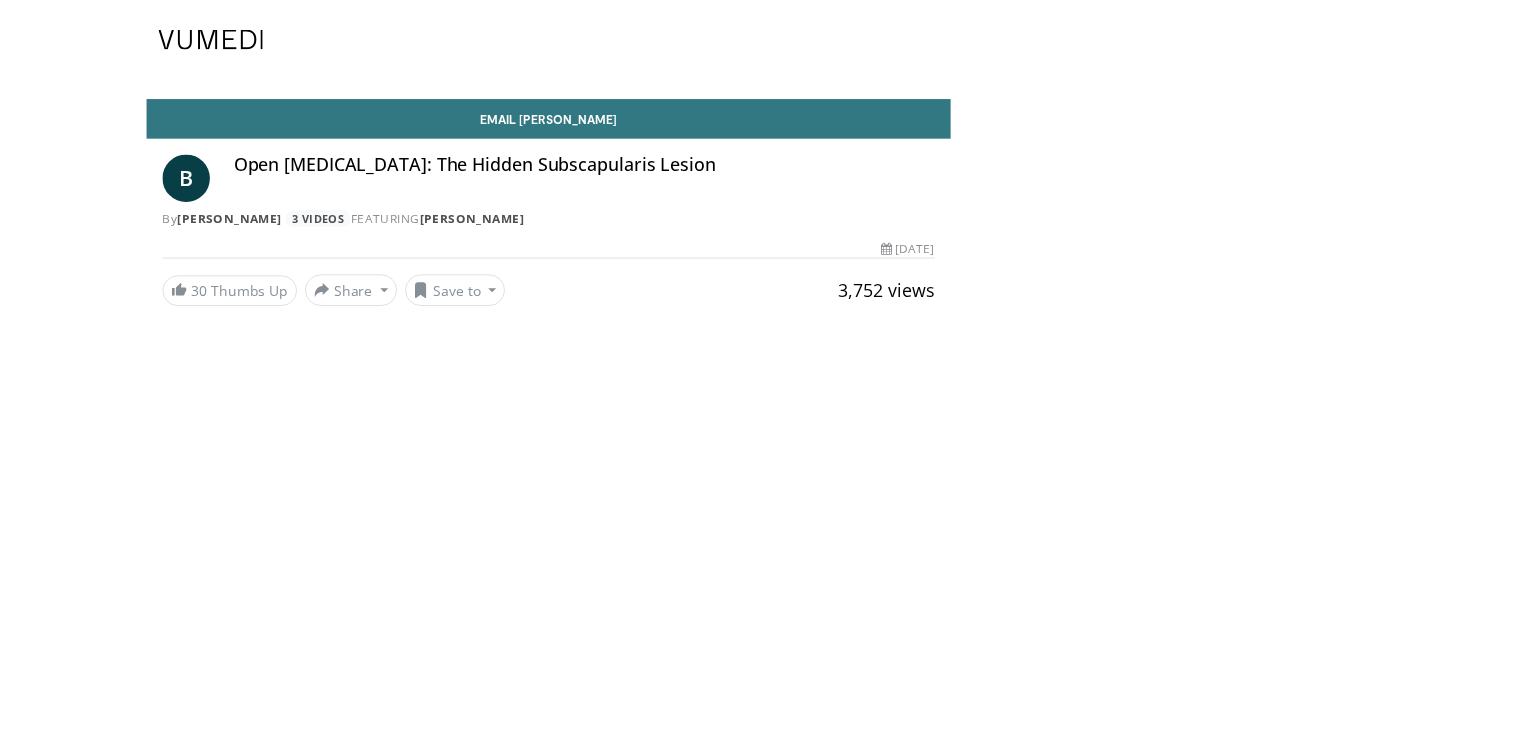 scroll, scrollTop: 0, scrollLeft: 0, axis: both 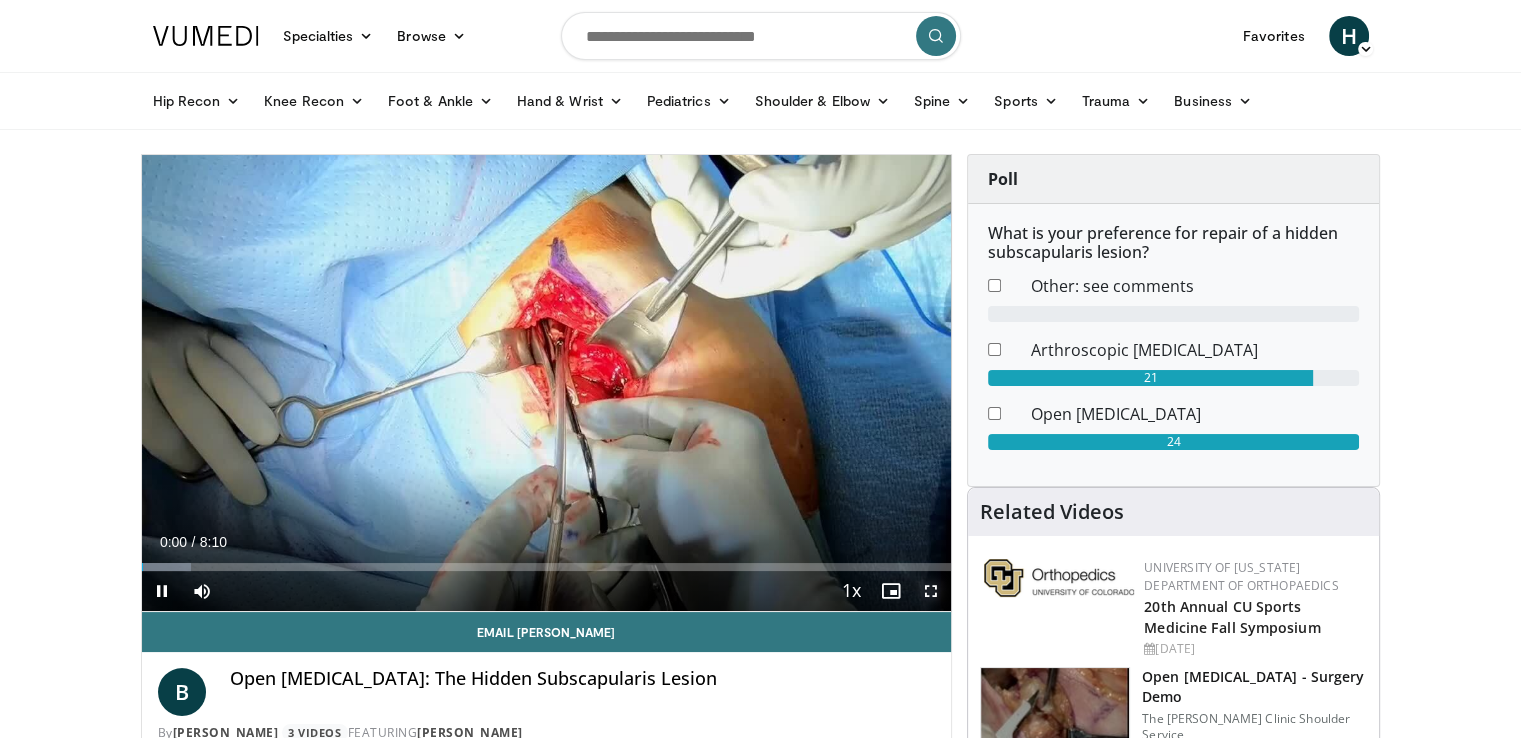 click at bounding box center [931, 591] 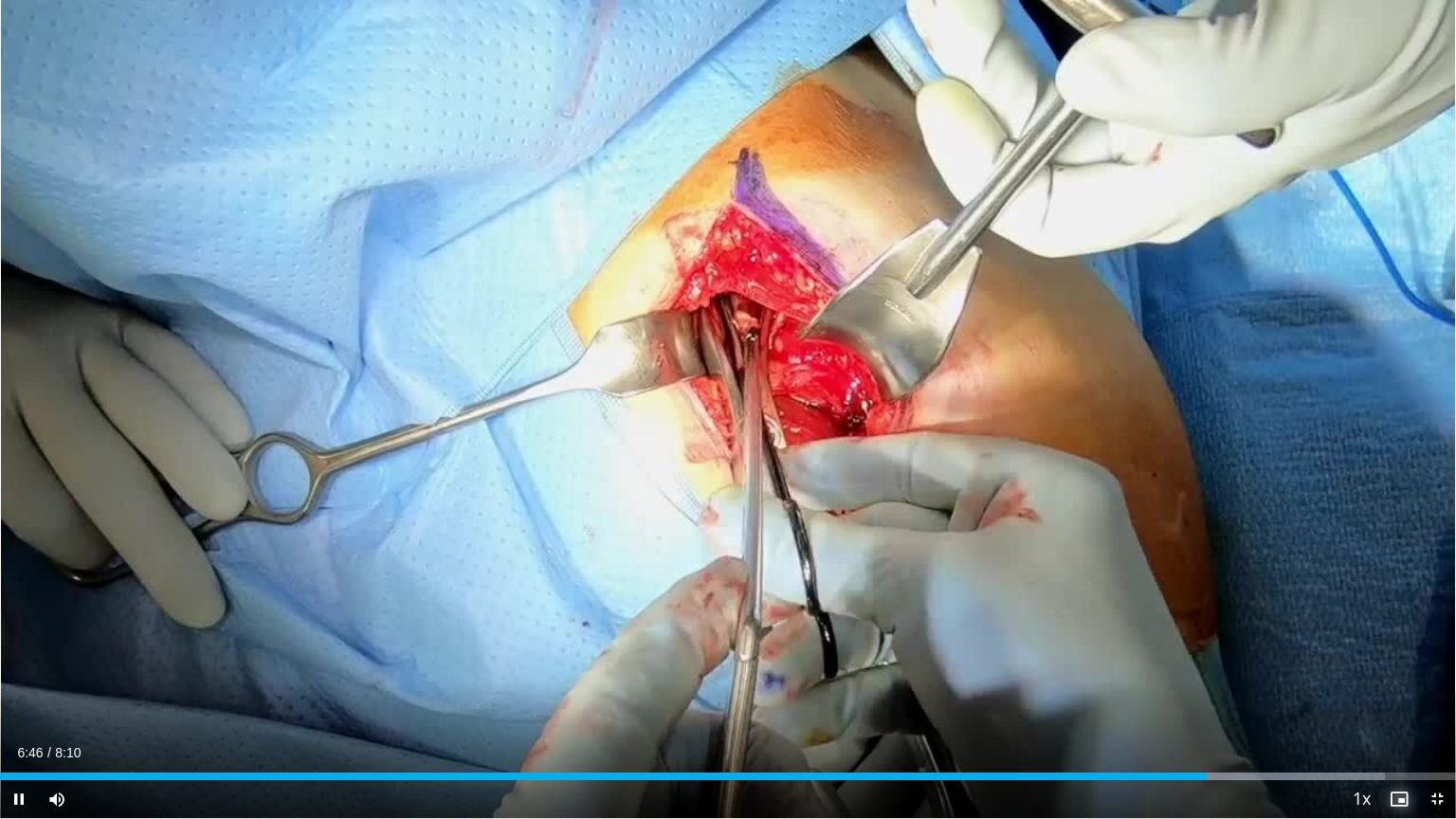 click at bounding box center (1399, 799) 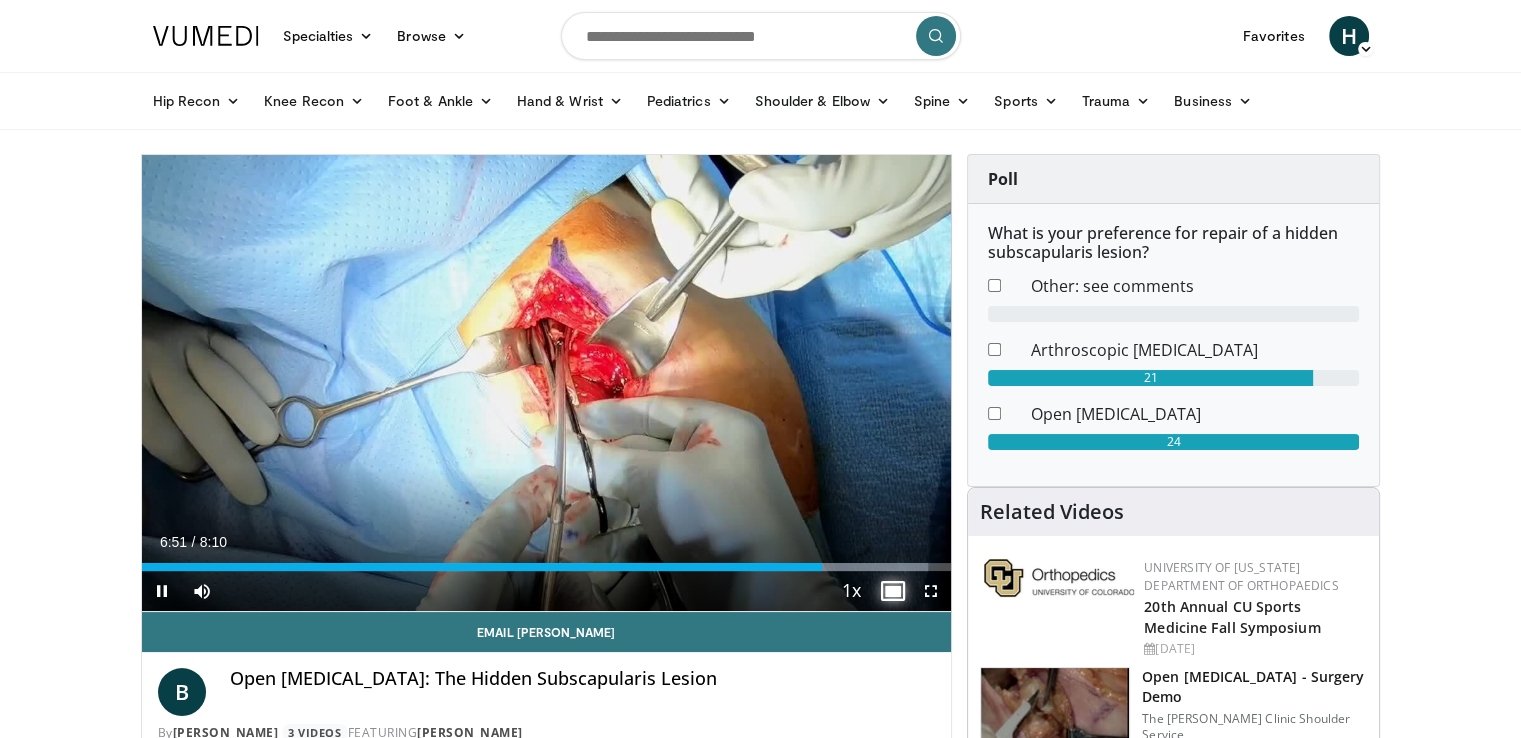 click at bounding box center (891, 591) 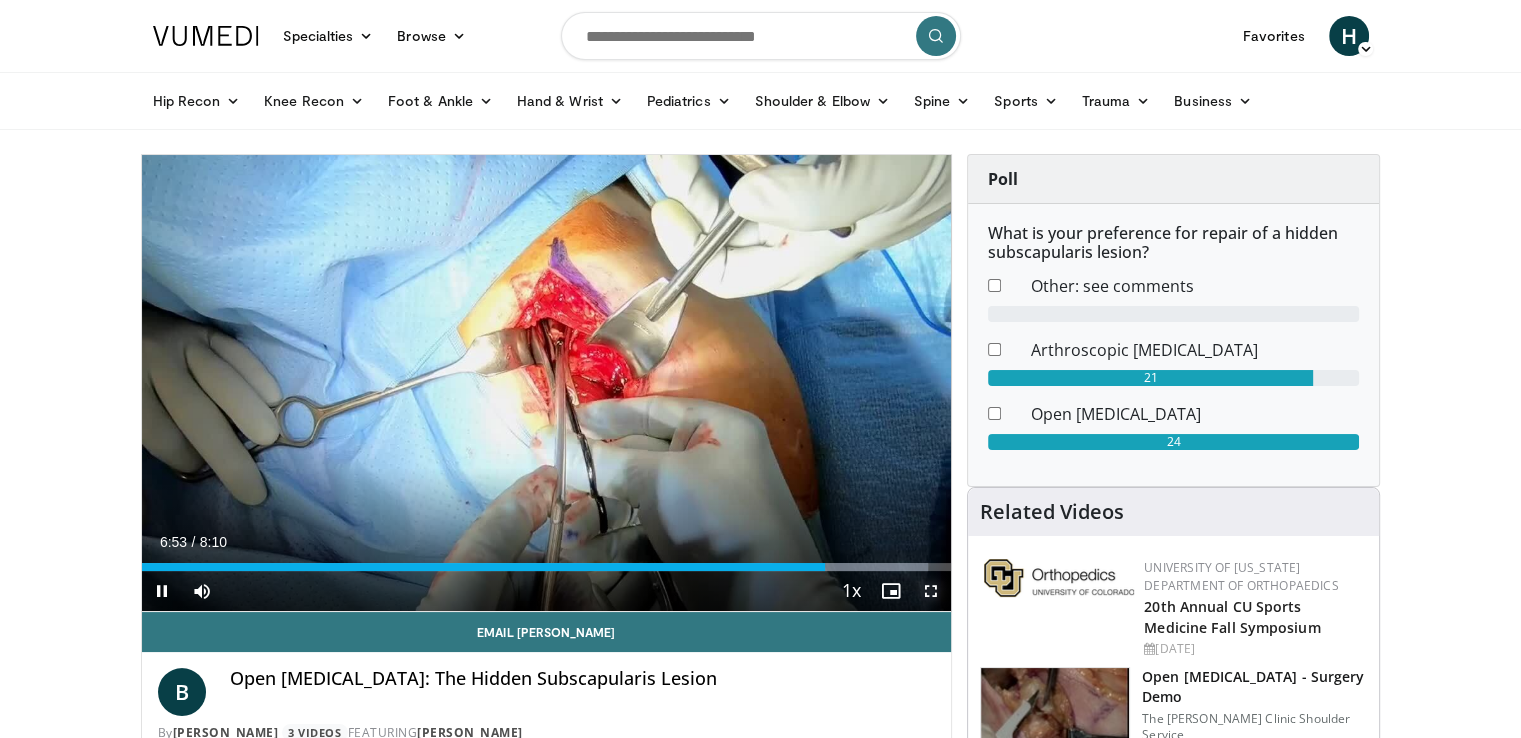 click at bounding box center (931, 591) 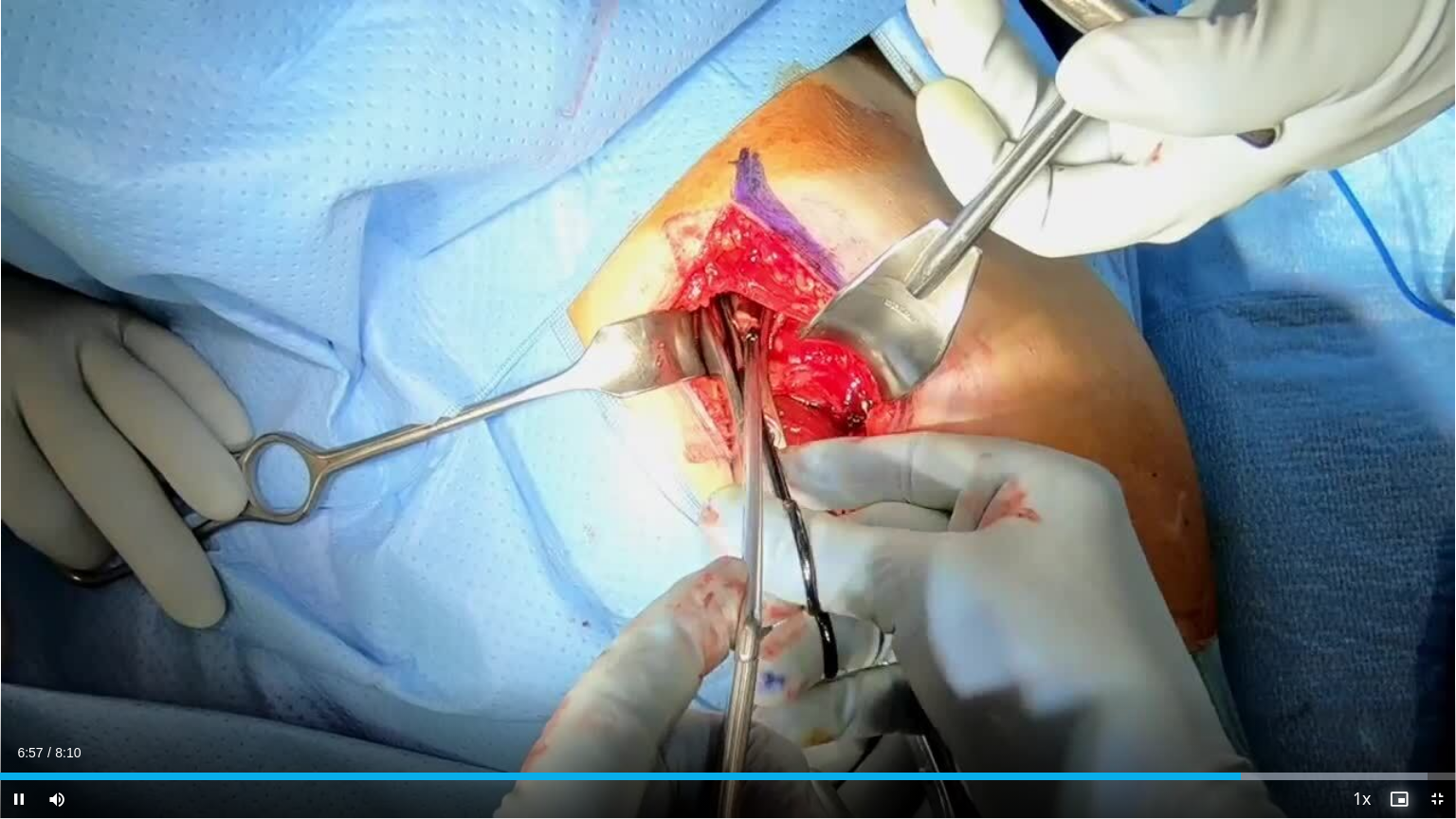 drag, startPoint x: 1391, startPoint y: 802, endPoint x: 1107, endPoint y: 458, distance: 446.08519 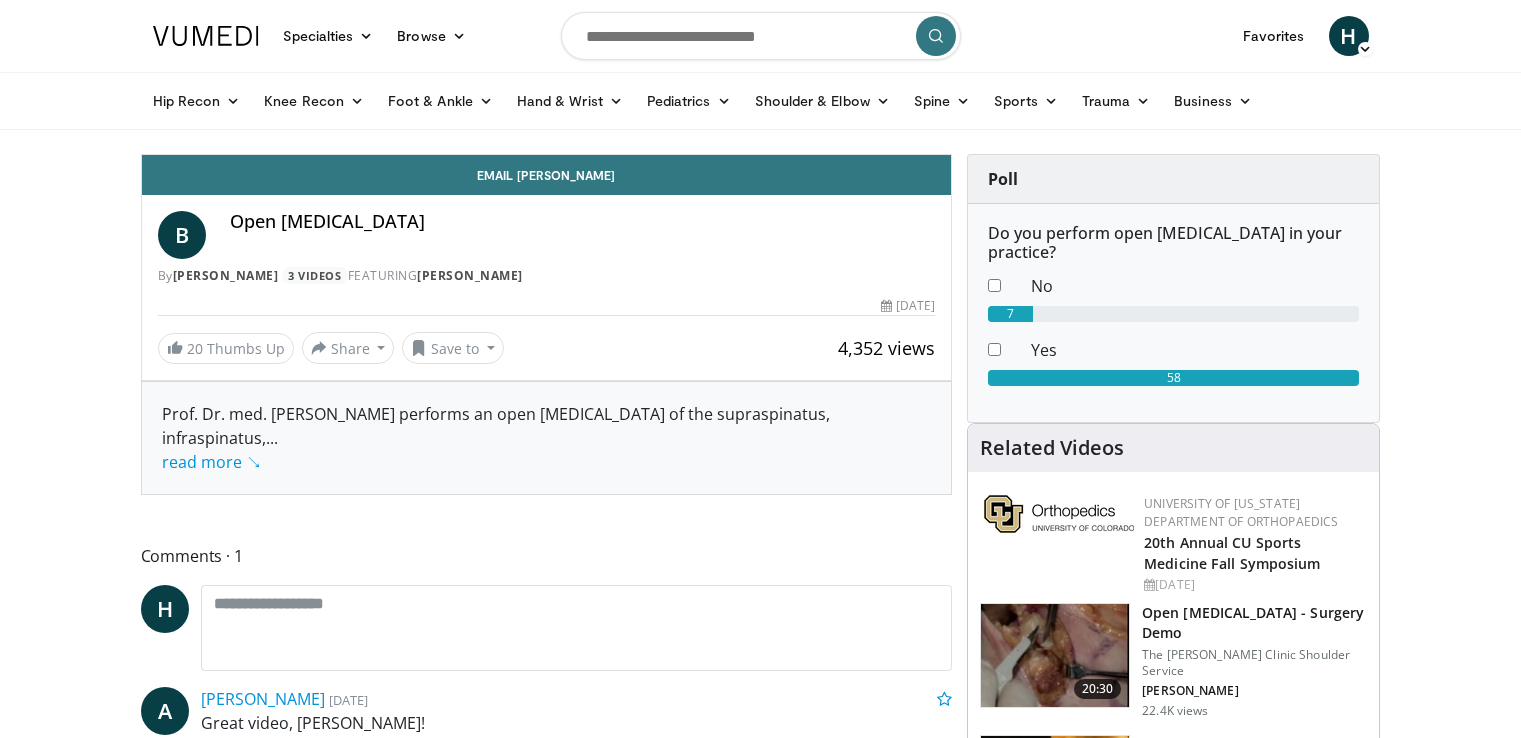 scroll, scrollTop: 0, scrollLeft: 0, axis: both 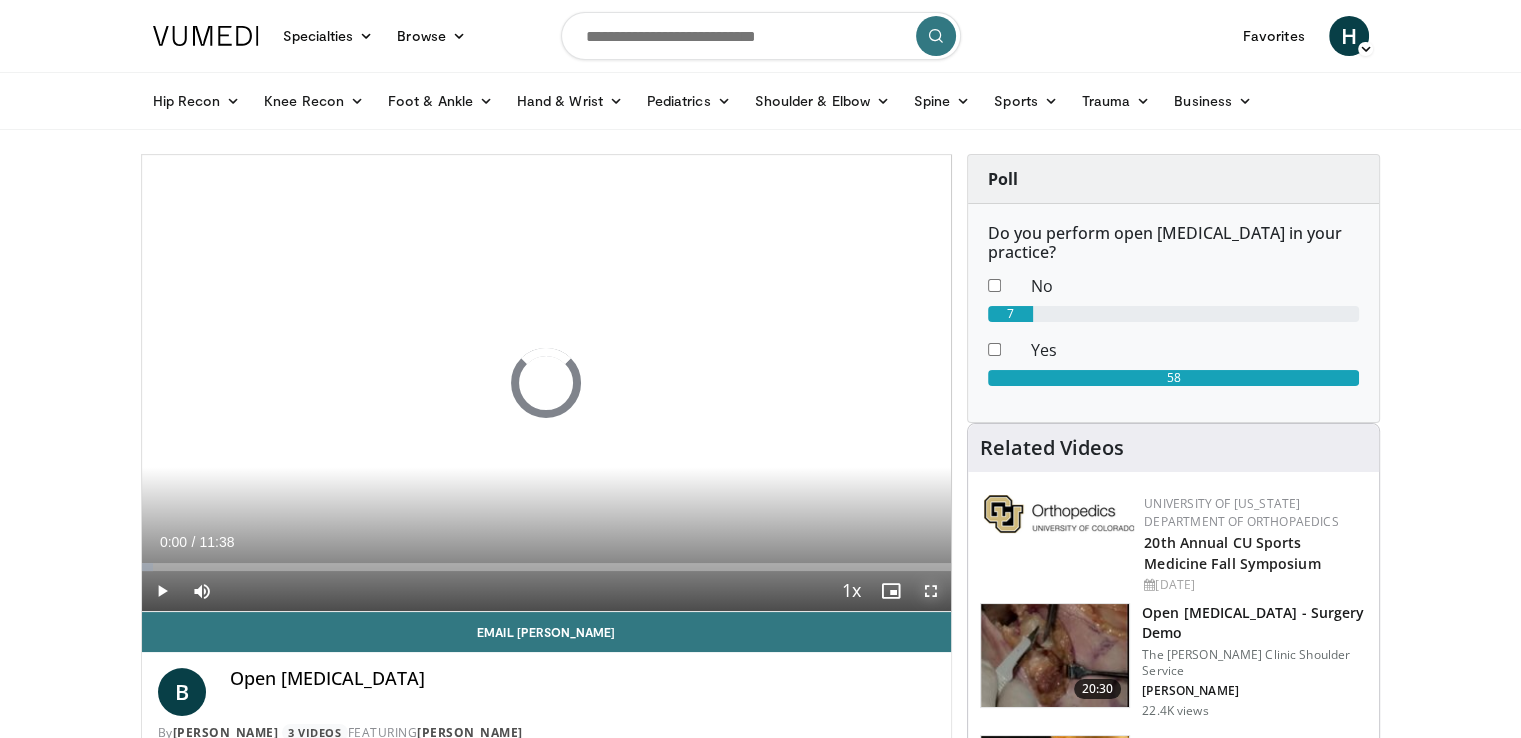 click at bounding box center (931, 591) 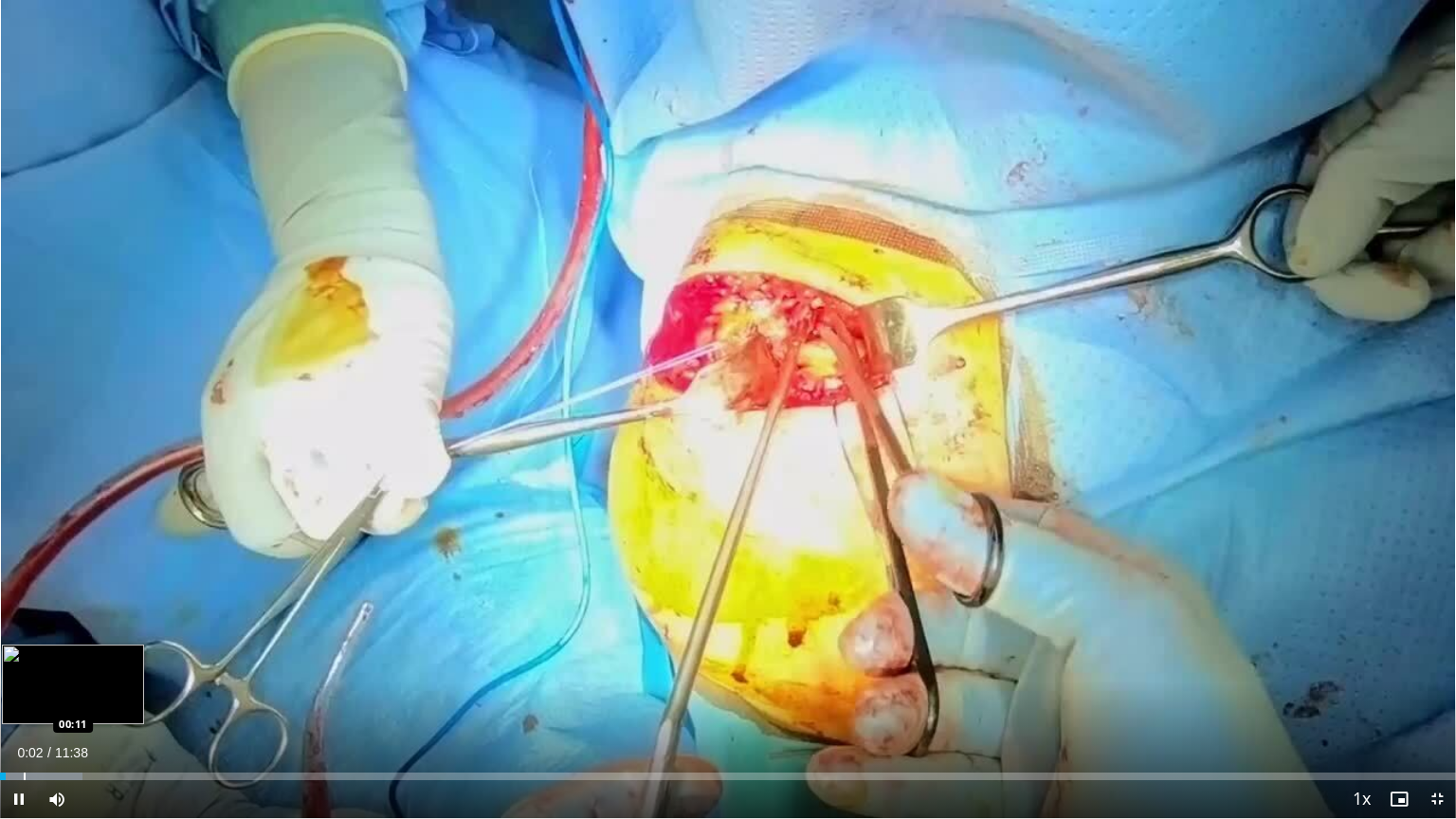 click at bounding box center [25, 776] 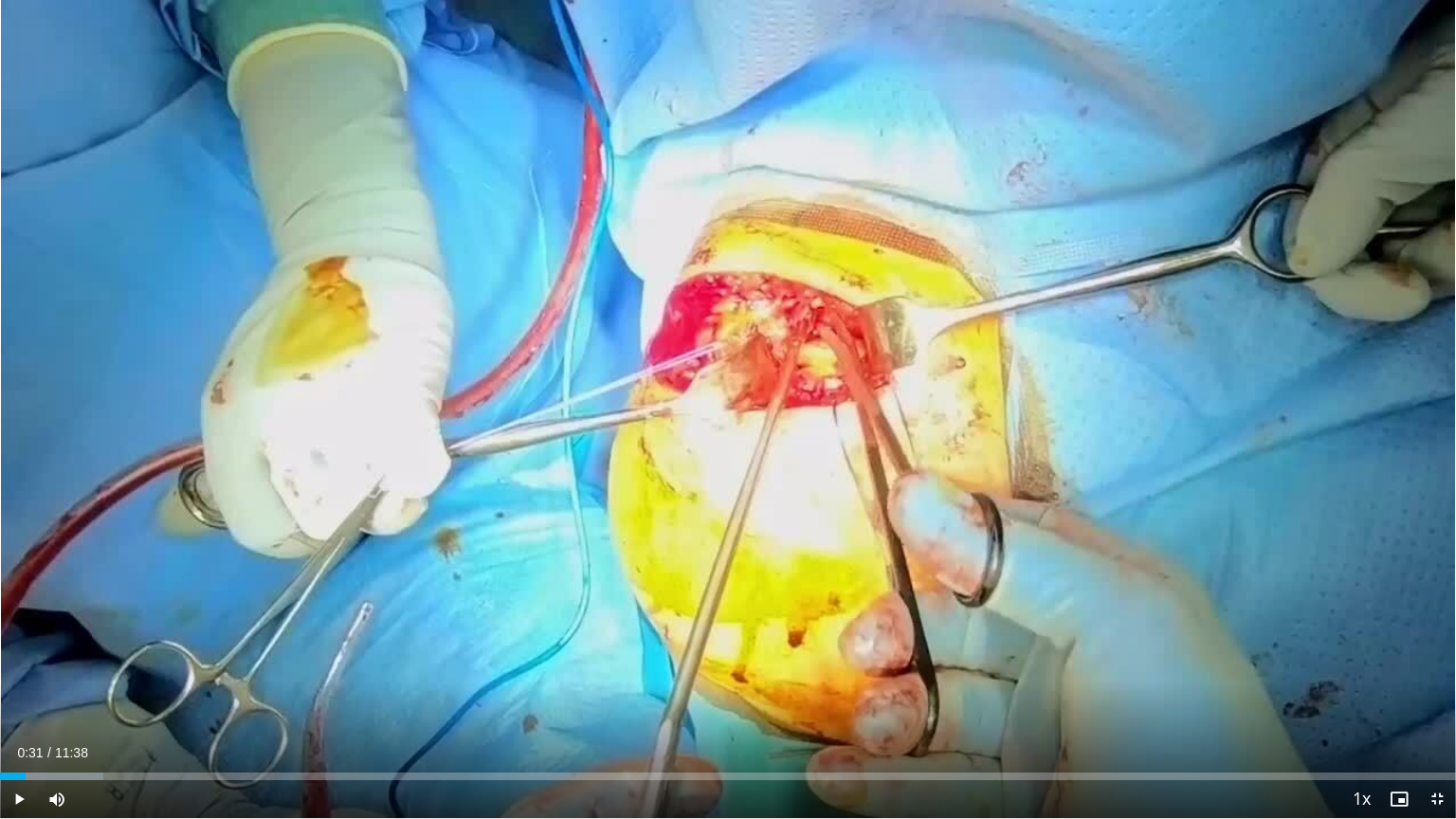 click at bounding box center [67, 776] 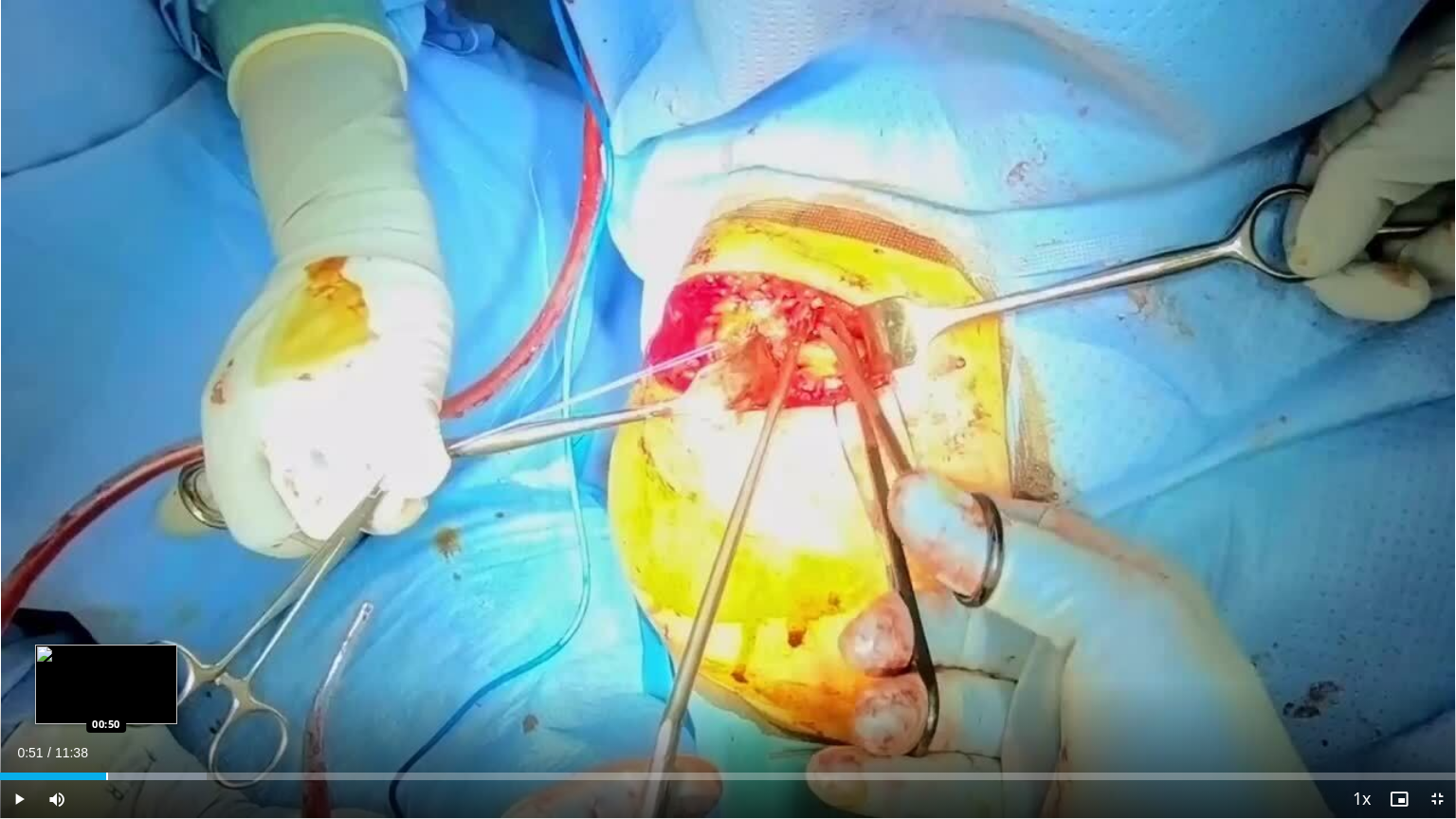 click at bounding box center [107, 776] 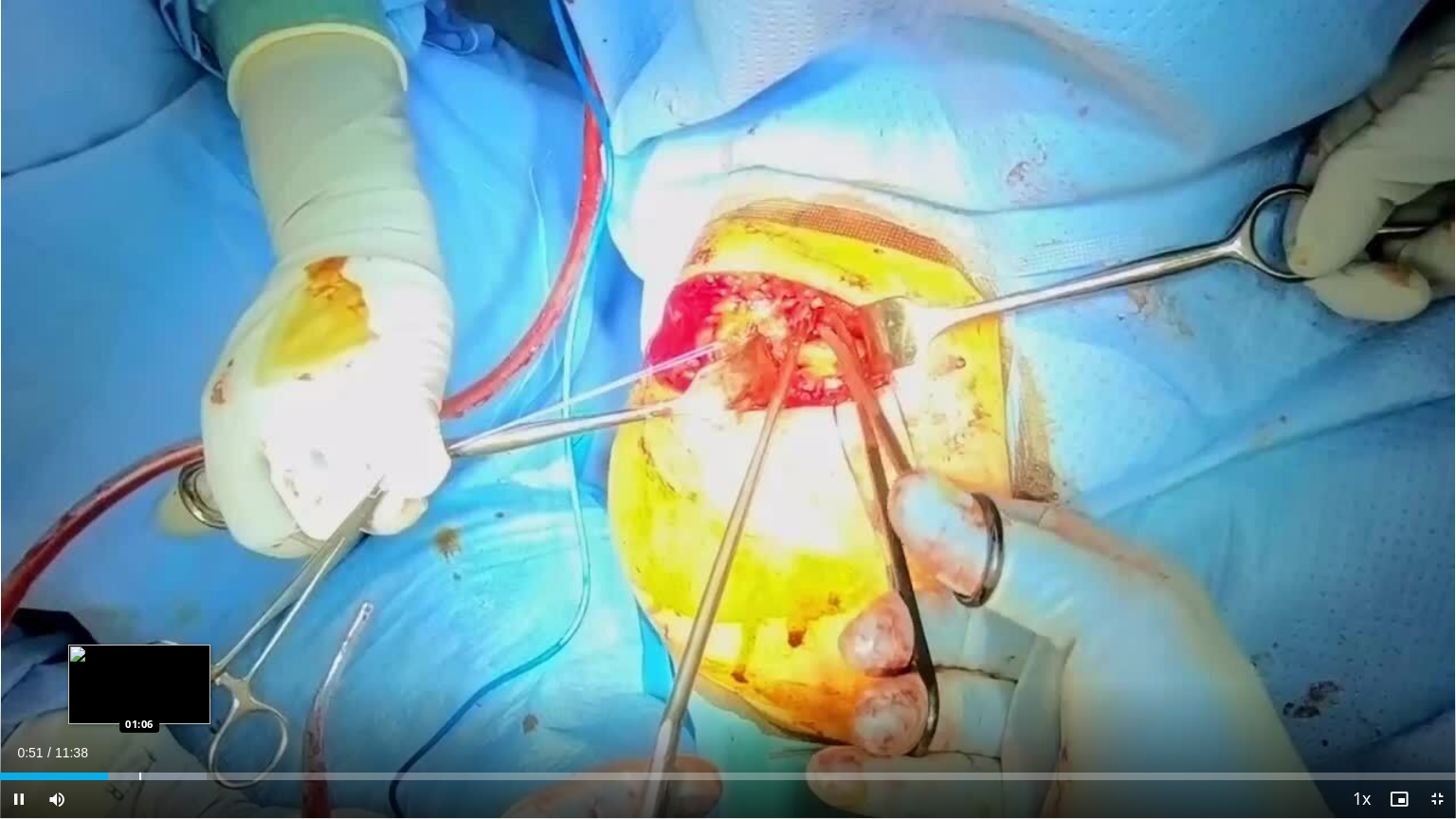 click at bounding box center [140, 776] 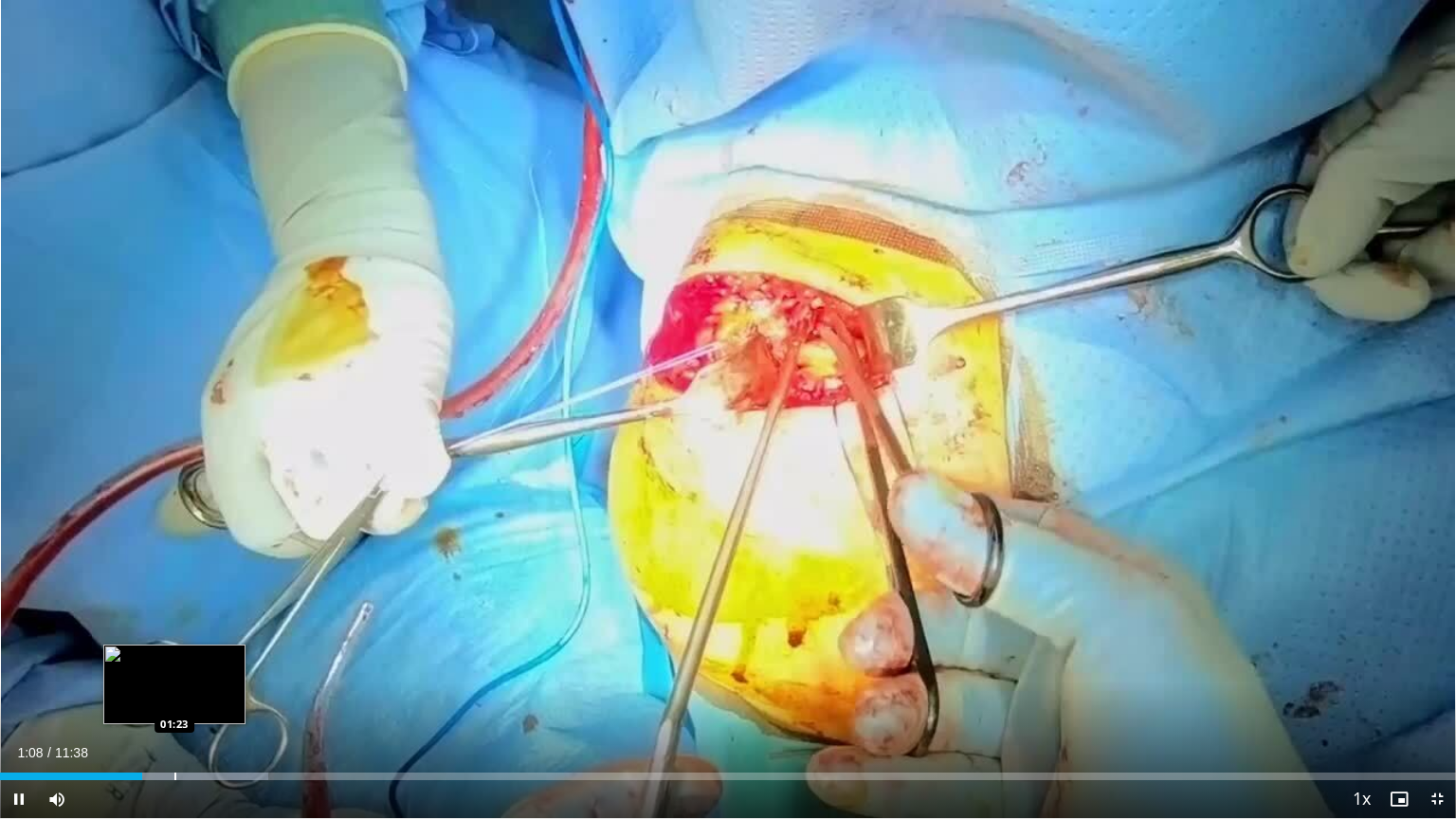 click at bounding box center [175, 776] 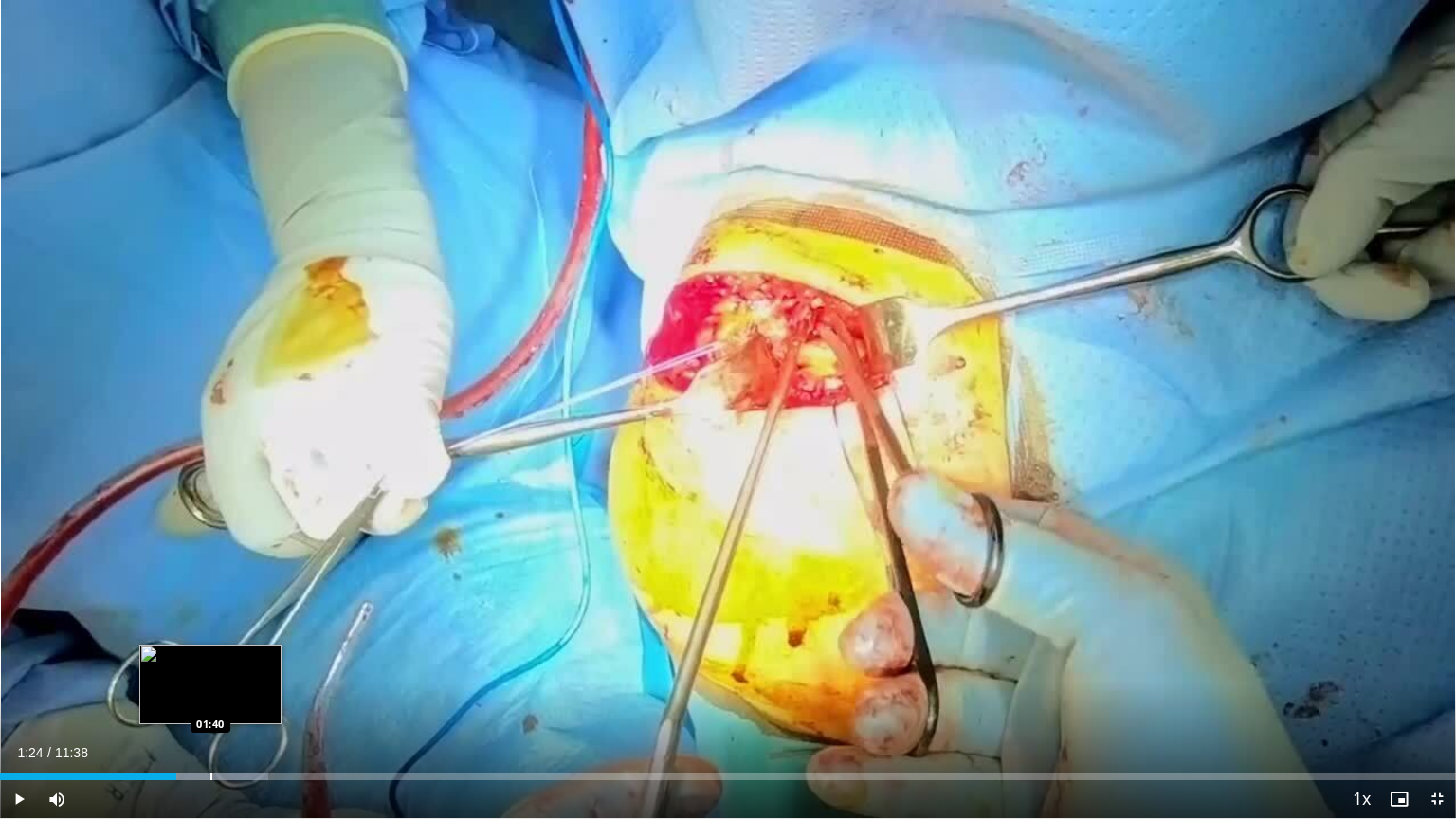 click at bounding box center [211, 776] 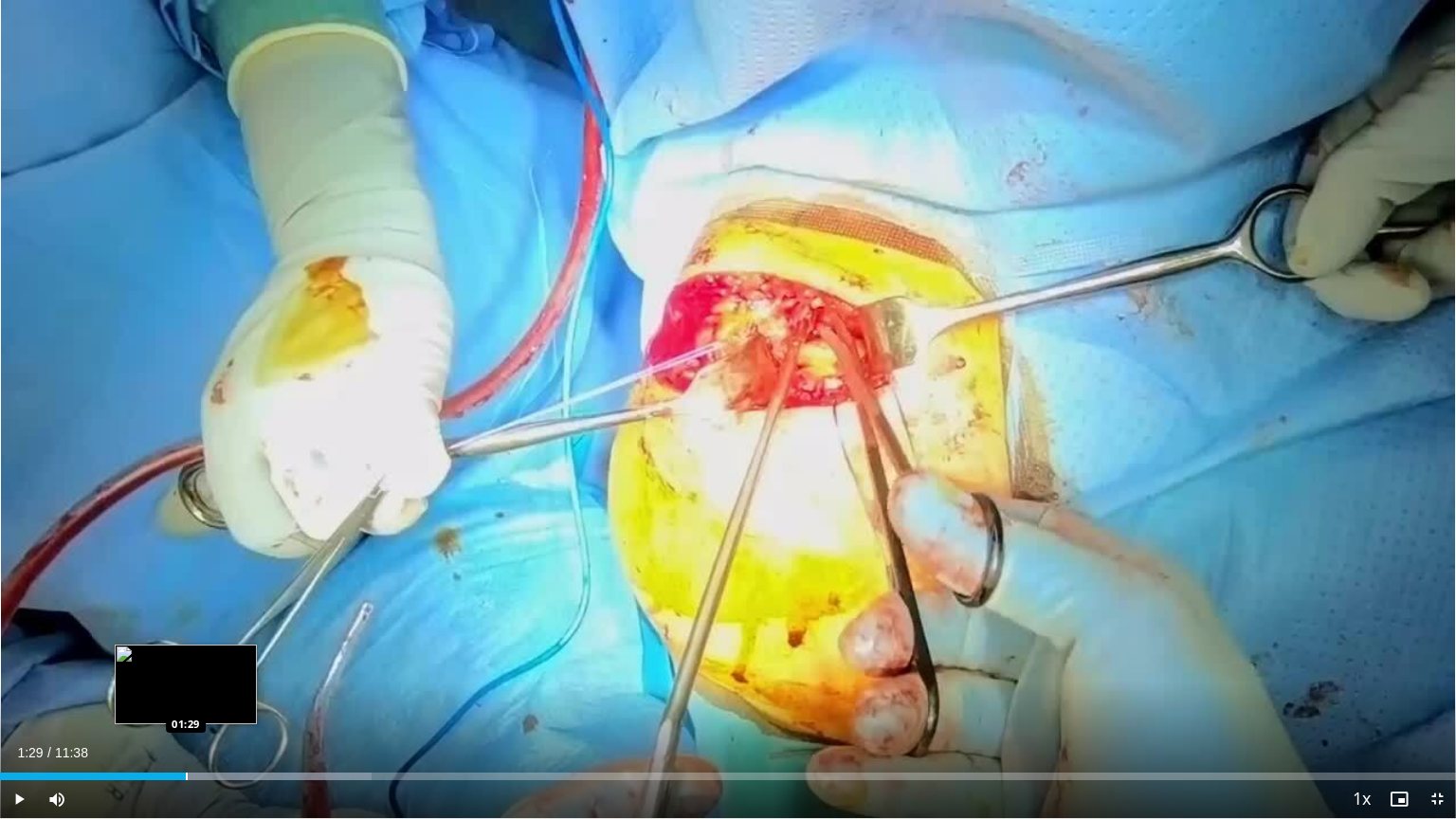 click at bounding box center [187, 776] 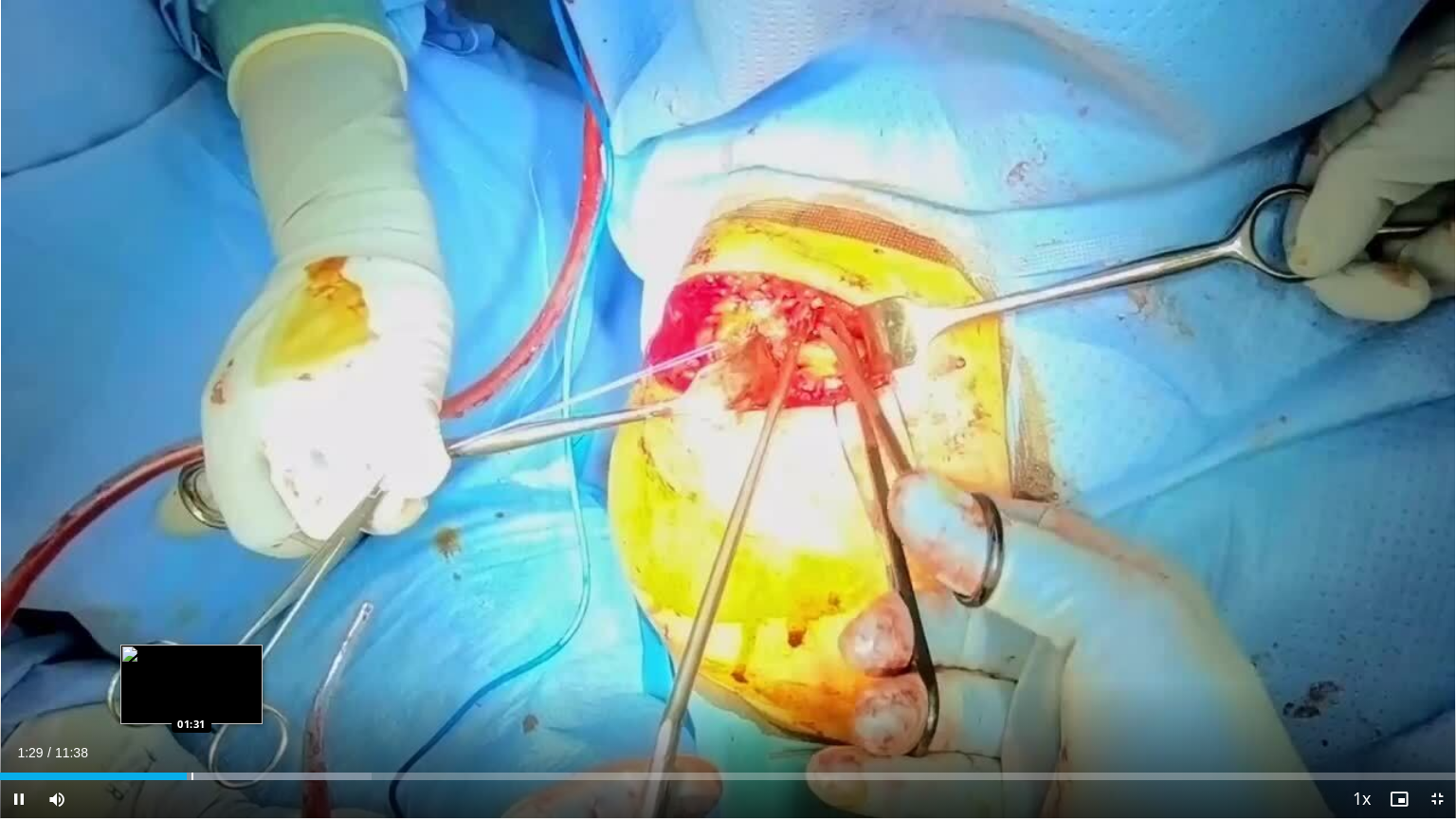 click on "Loaded :  25.55% 01:29 01:31" at bounding box center [728, 776] 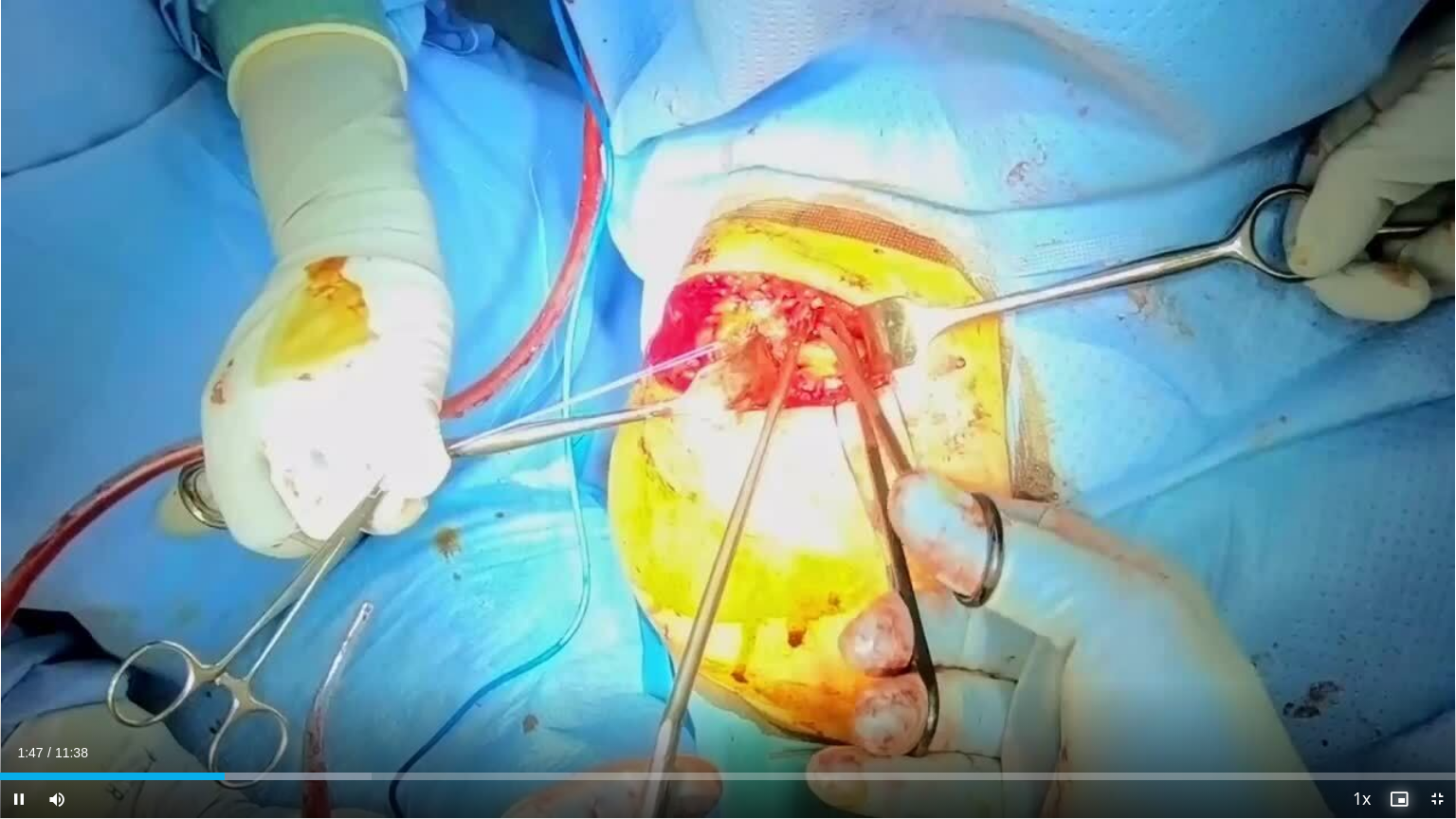 click at bounding box center [1399, 799] 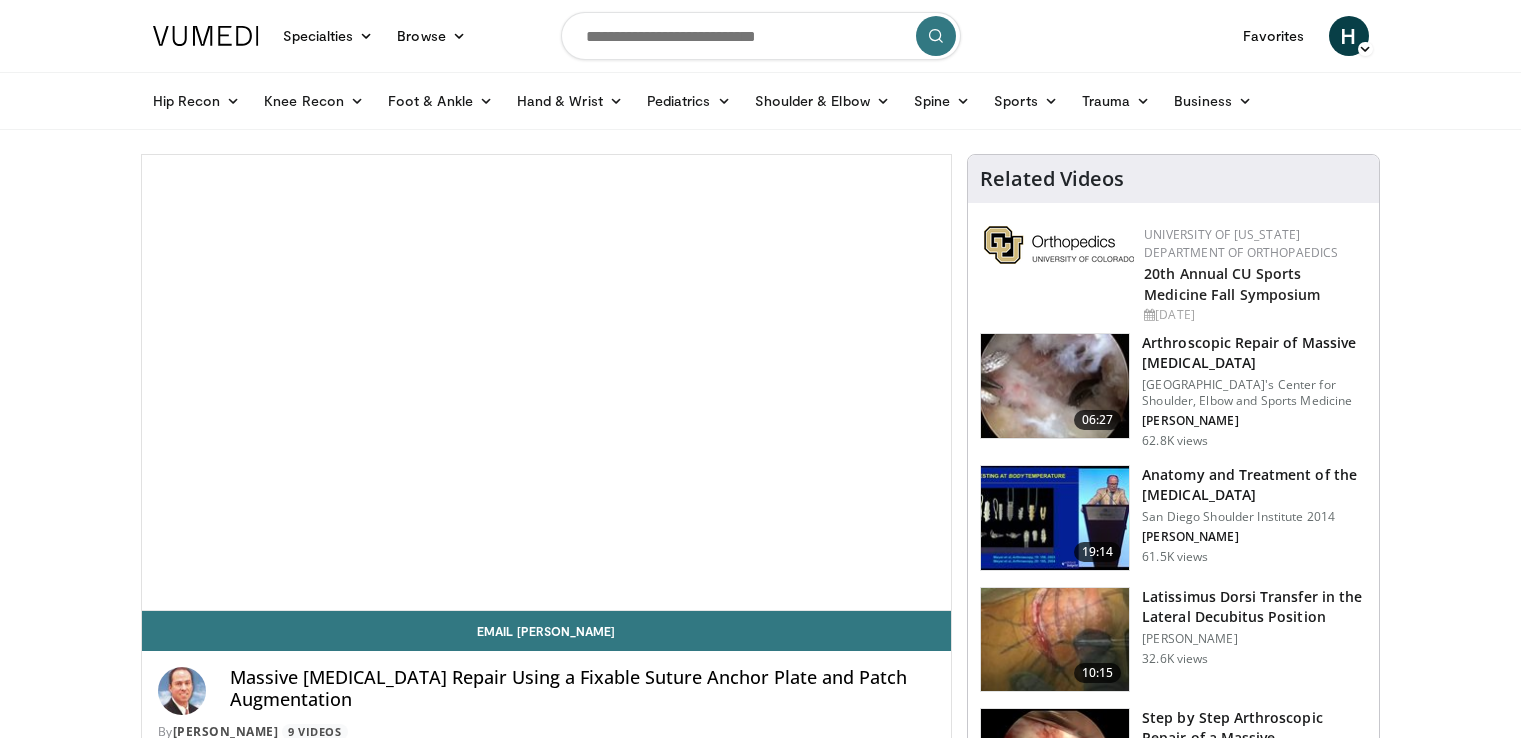 scroll, scrollTop: 0, scrollLeft: 0, axis: both 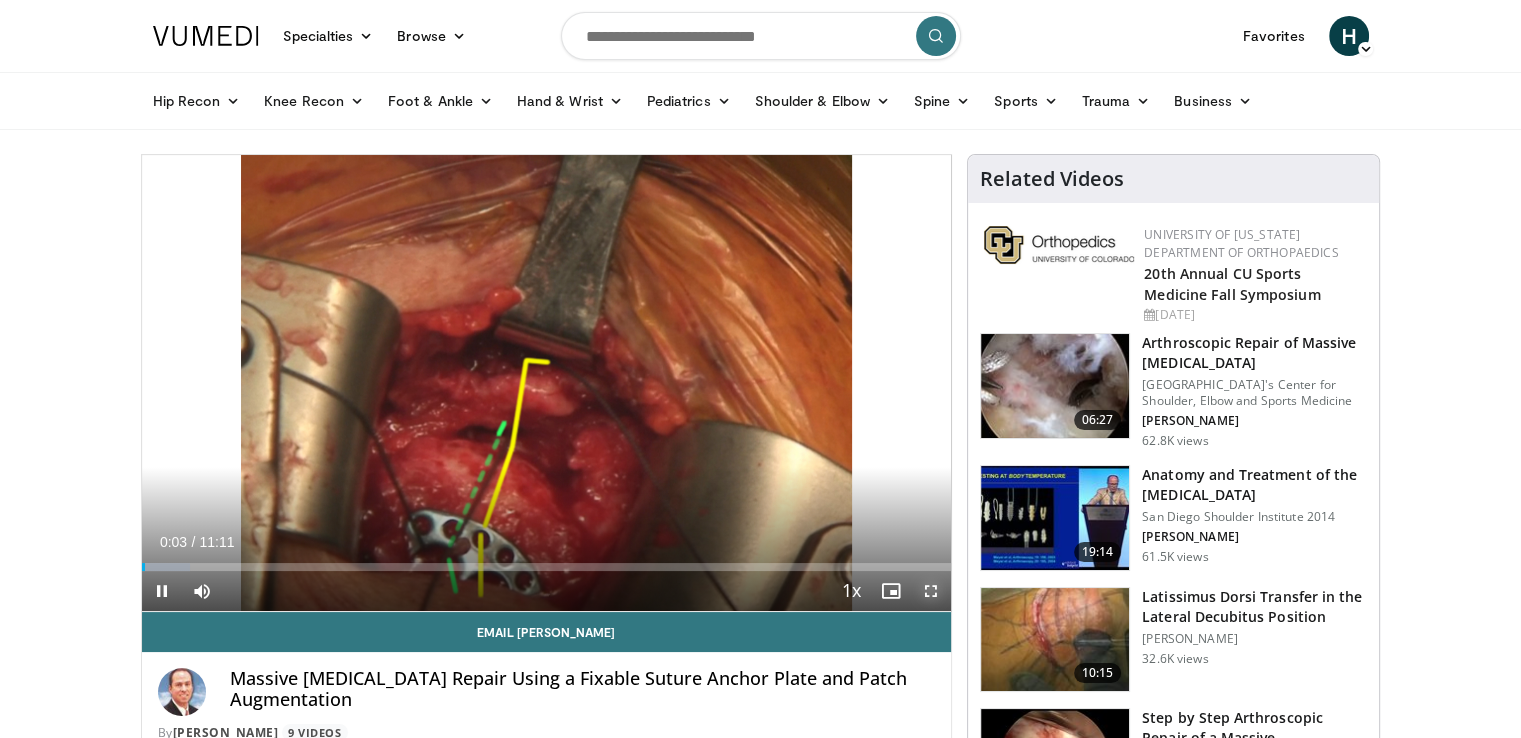 click at bounding box center [931, 591] 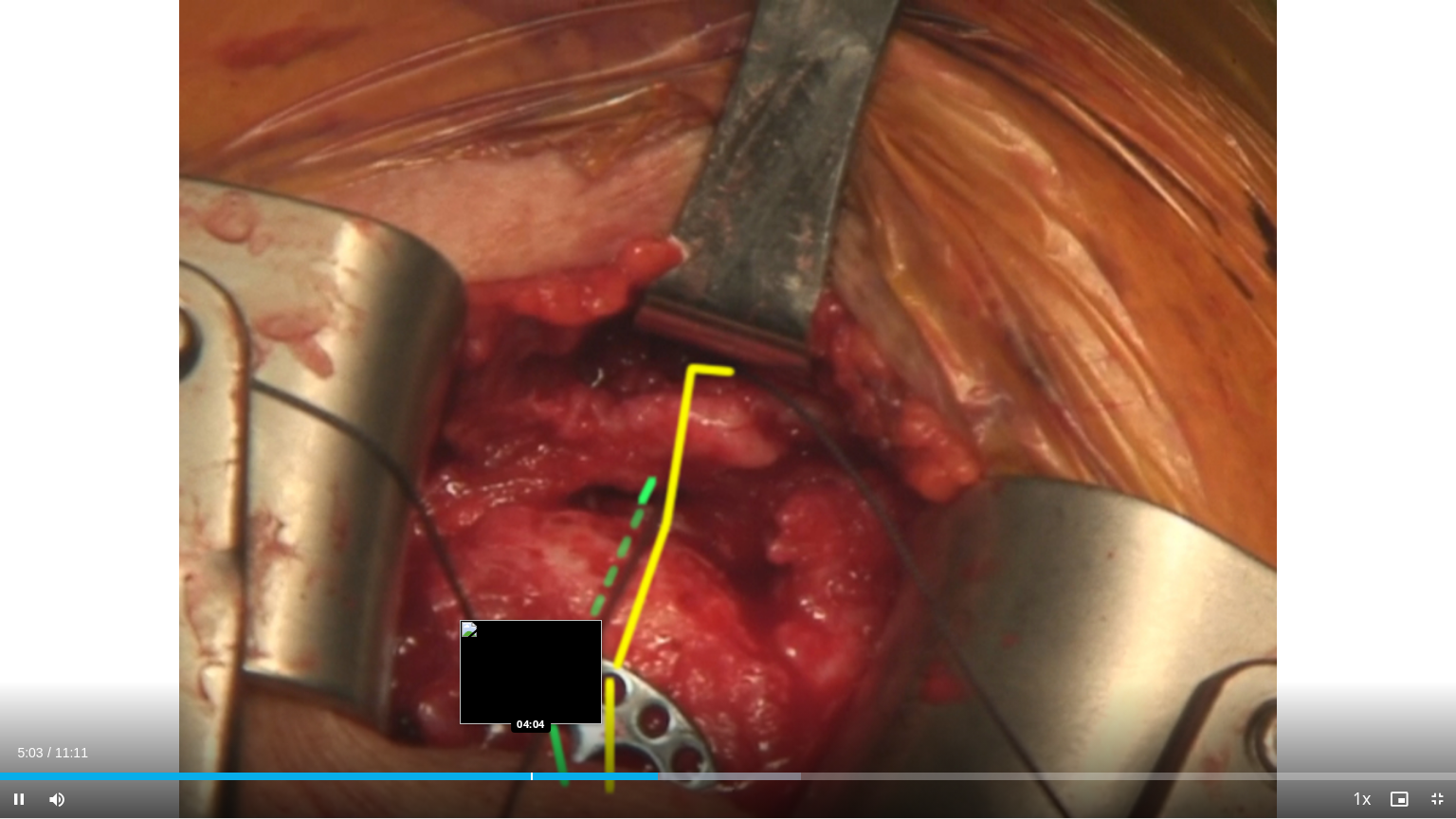 click on "Loaded :  55.02% 05:03 04:04" at bounding box center (728, 771) 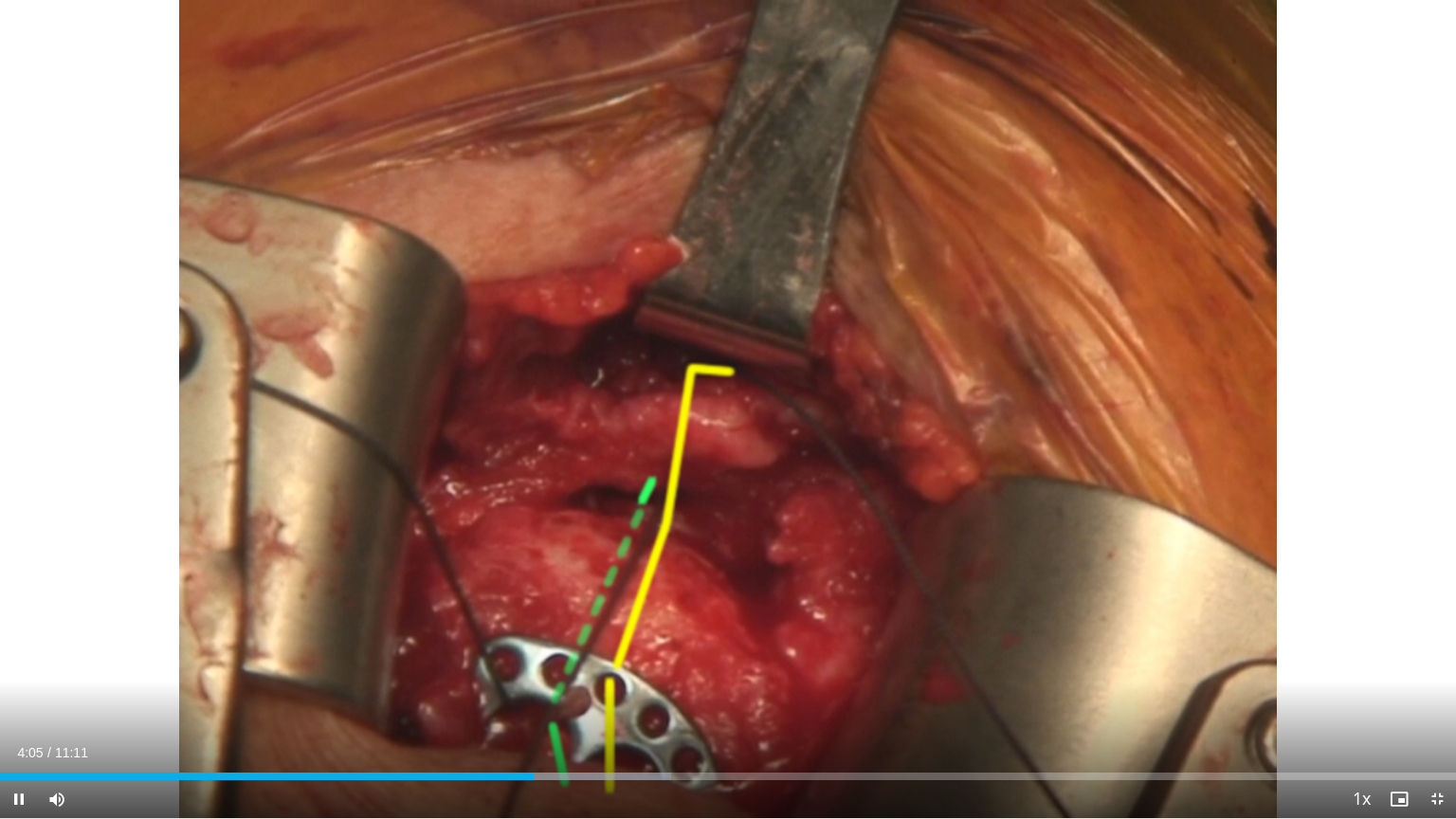 click on "Current Time  4:05 / Duration  11:11 Pause Skip Backward Skip Forward Mute Loaded :  46.09% 04:06 03:50 Stream Type  LIVE Seek to live, currently behind live LIVE   1x Playback Rate 0.5x 0.75x 1x , selected 1.25x 1.5x 1.75x 2x Chapters Chapters Descriptions descriptions off , selected Captions captions settings , opens captions settings dialog captions off , selected Audio Track en (Main) , selected Exit Fullscreen Enable picture-in-picture mode" at bounding box center (728, 799) 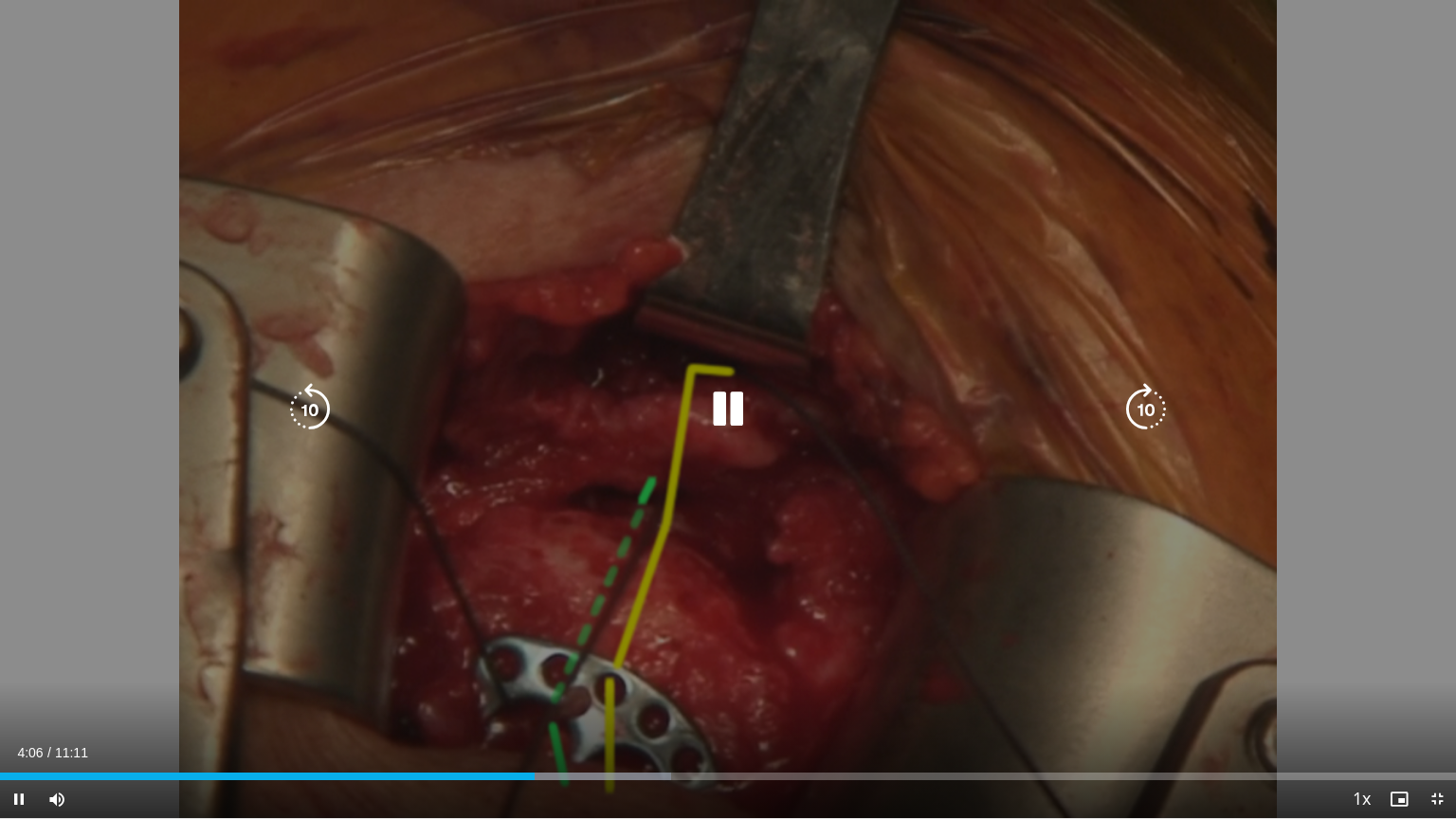 click on "Loaded :  46.09% 04:06 03:50" at bounding box center (728, 776) 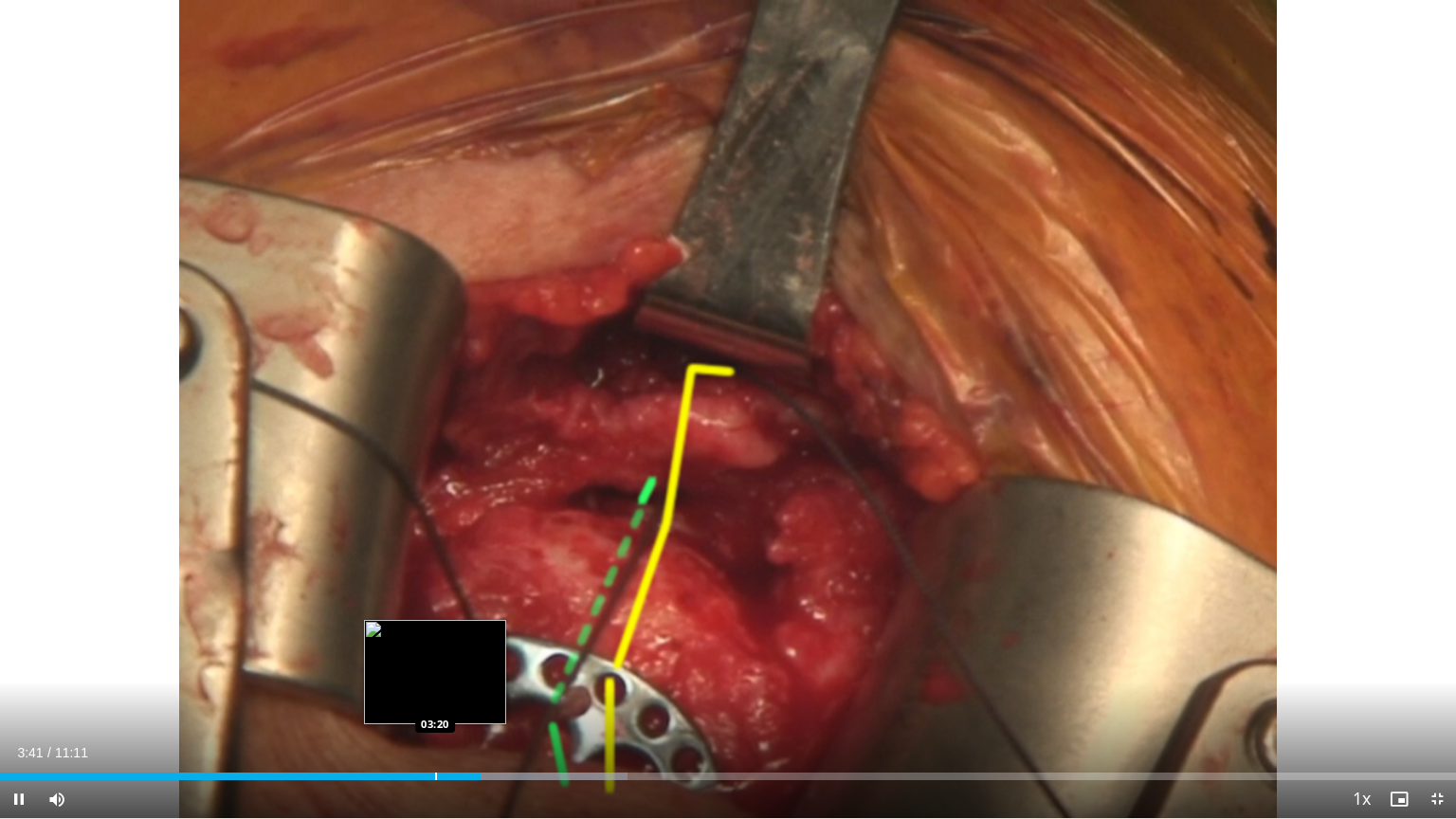 click at bounding box center (436, 776) 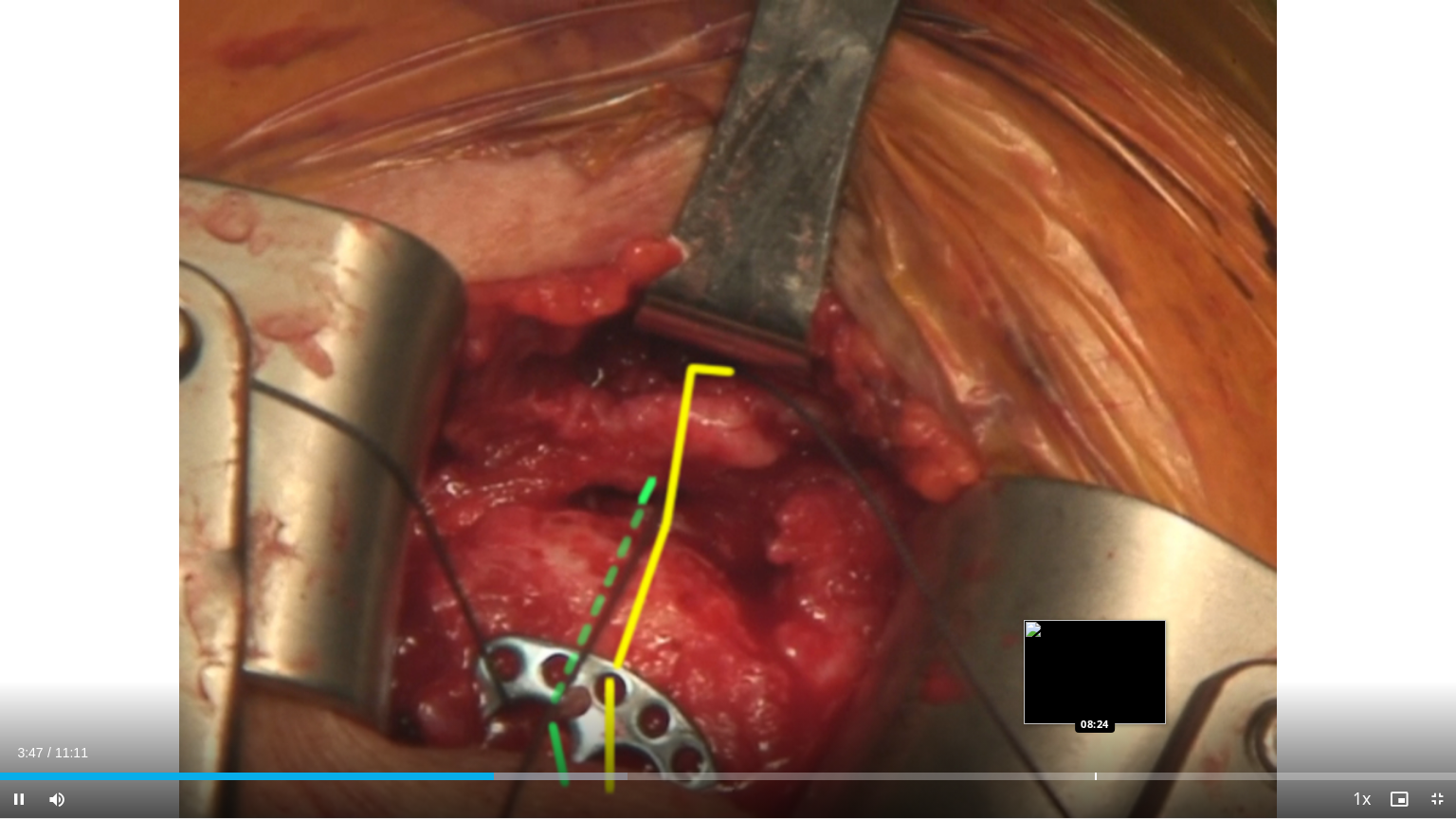 click at bounding box center (1096, 776) 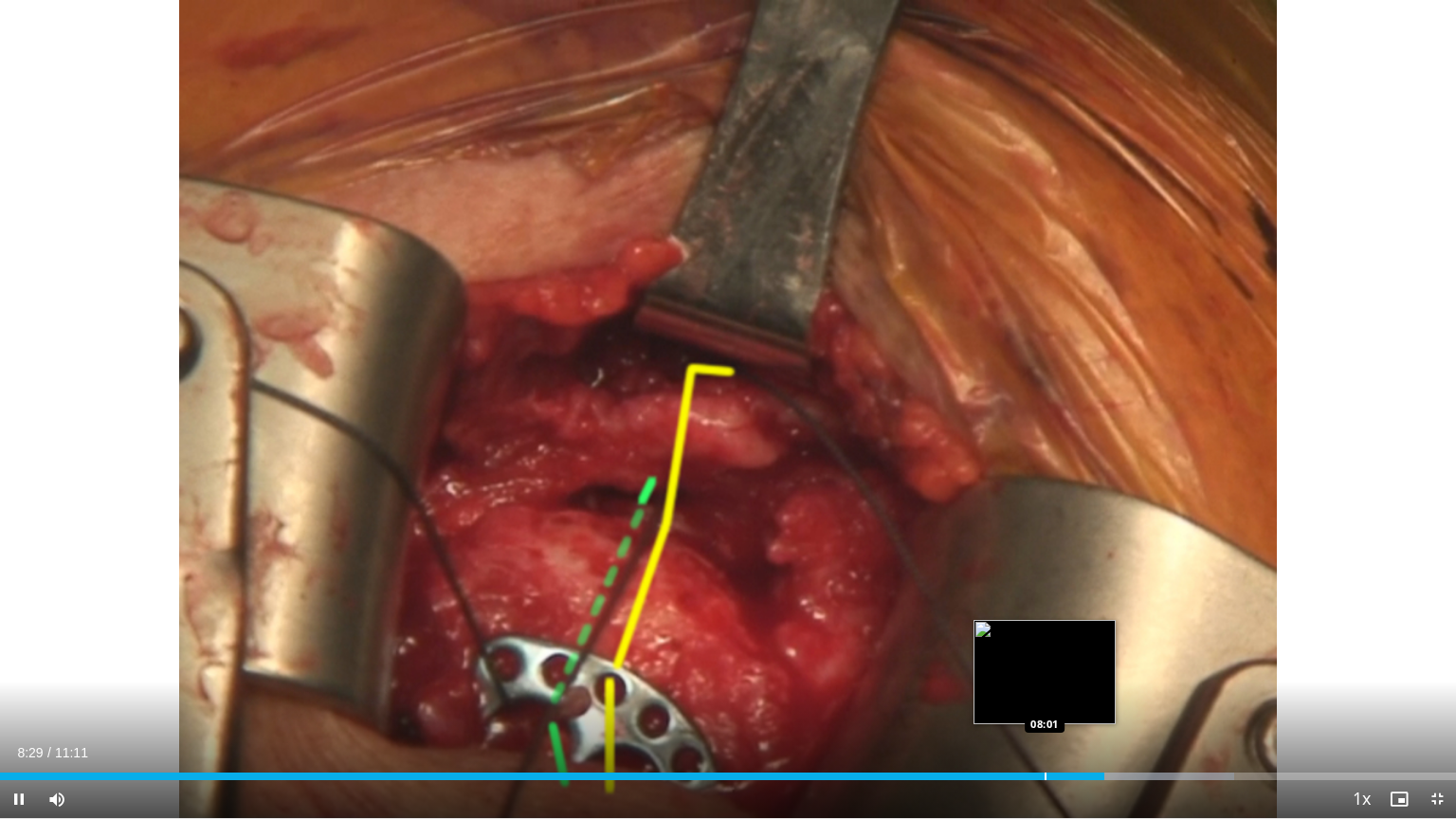 click at bounding box center (1046, 776) 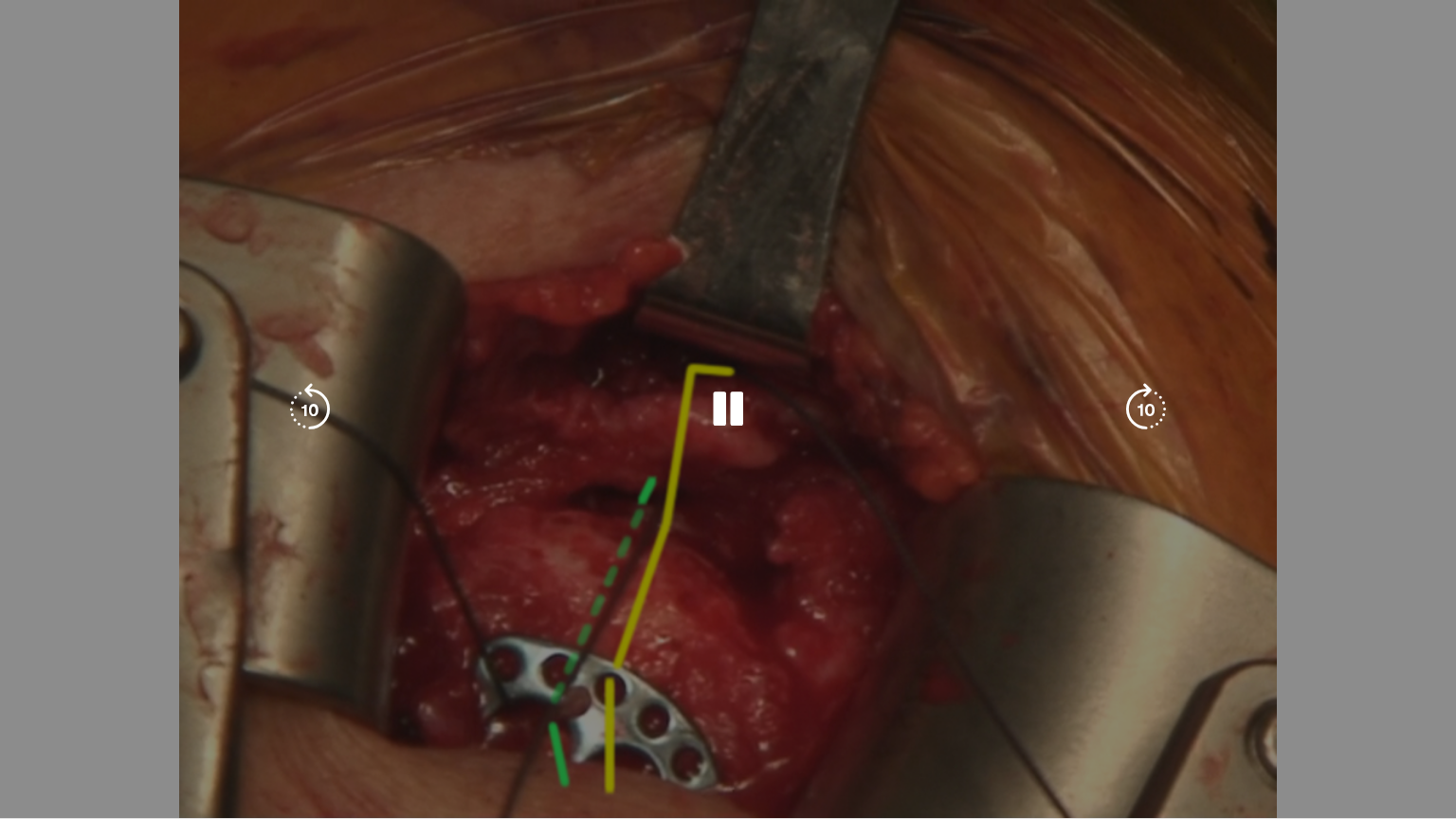 click on "**********" at bounding box center (728, 410) 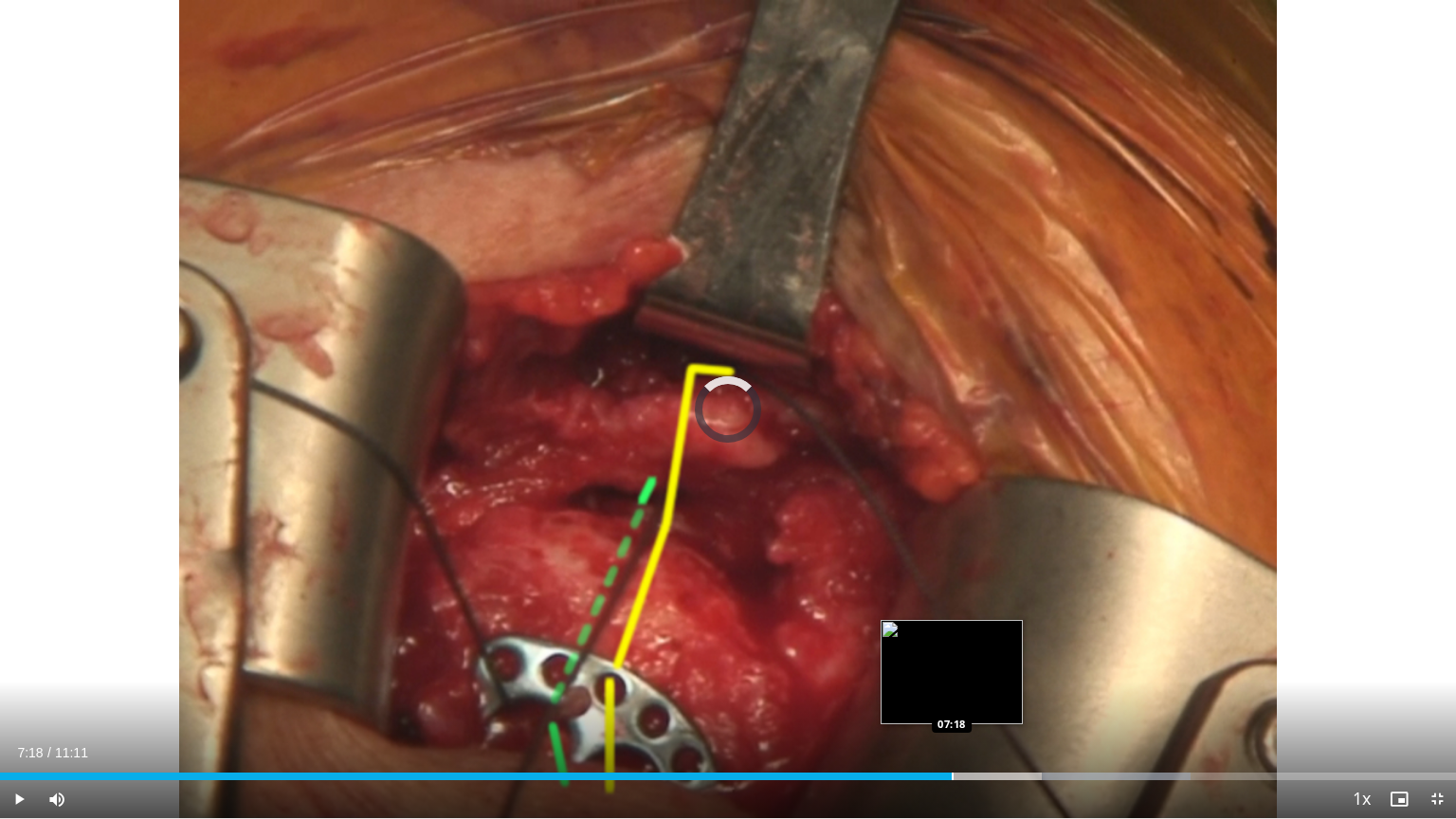 click at bounding box center [953, 776] 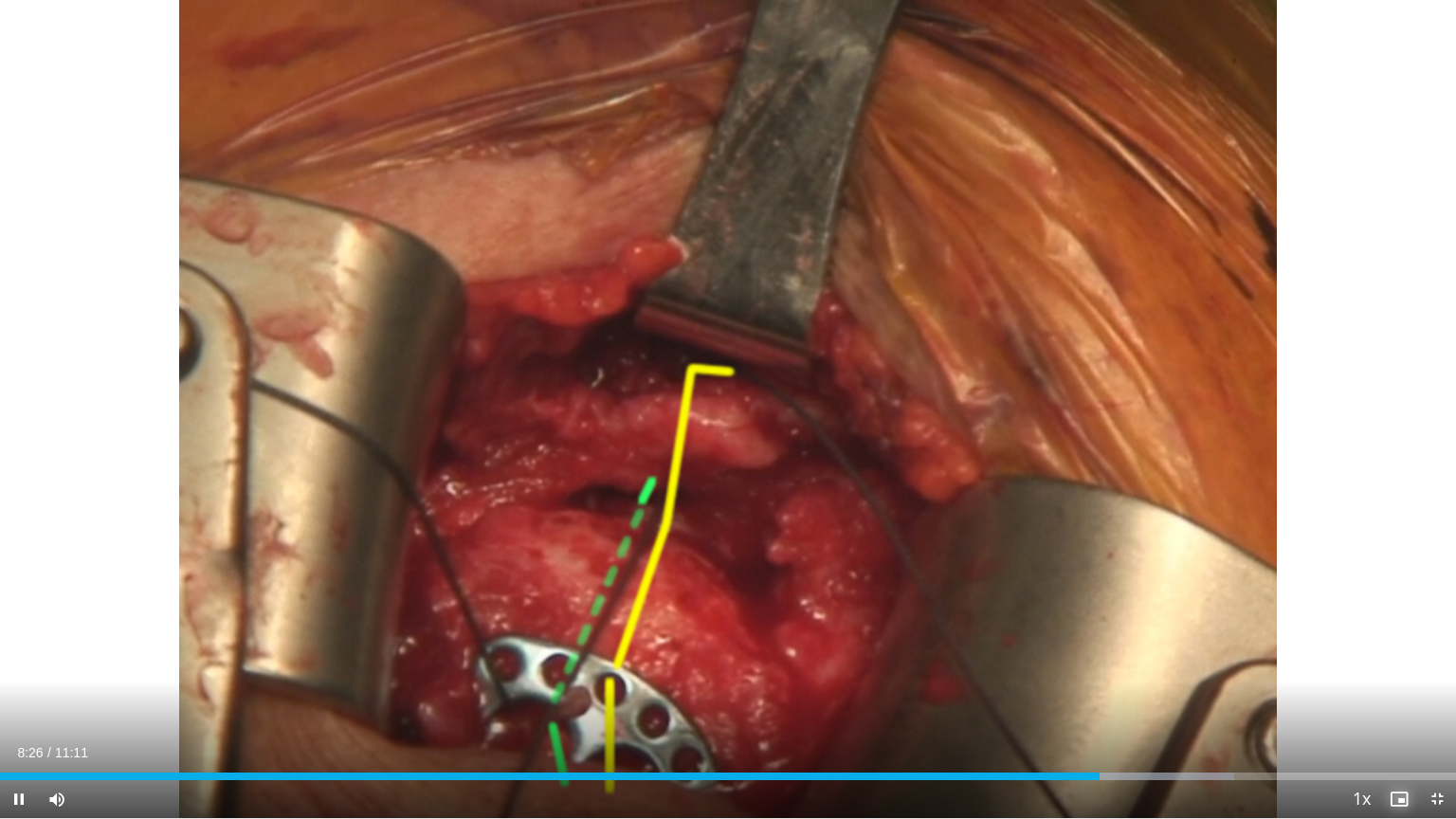 click at bounding box center (1399, 799) 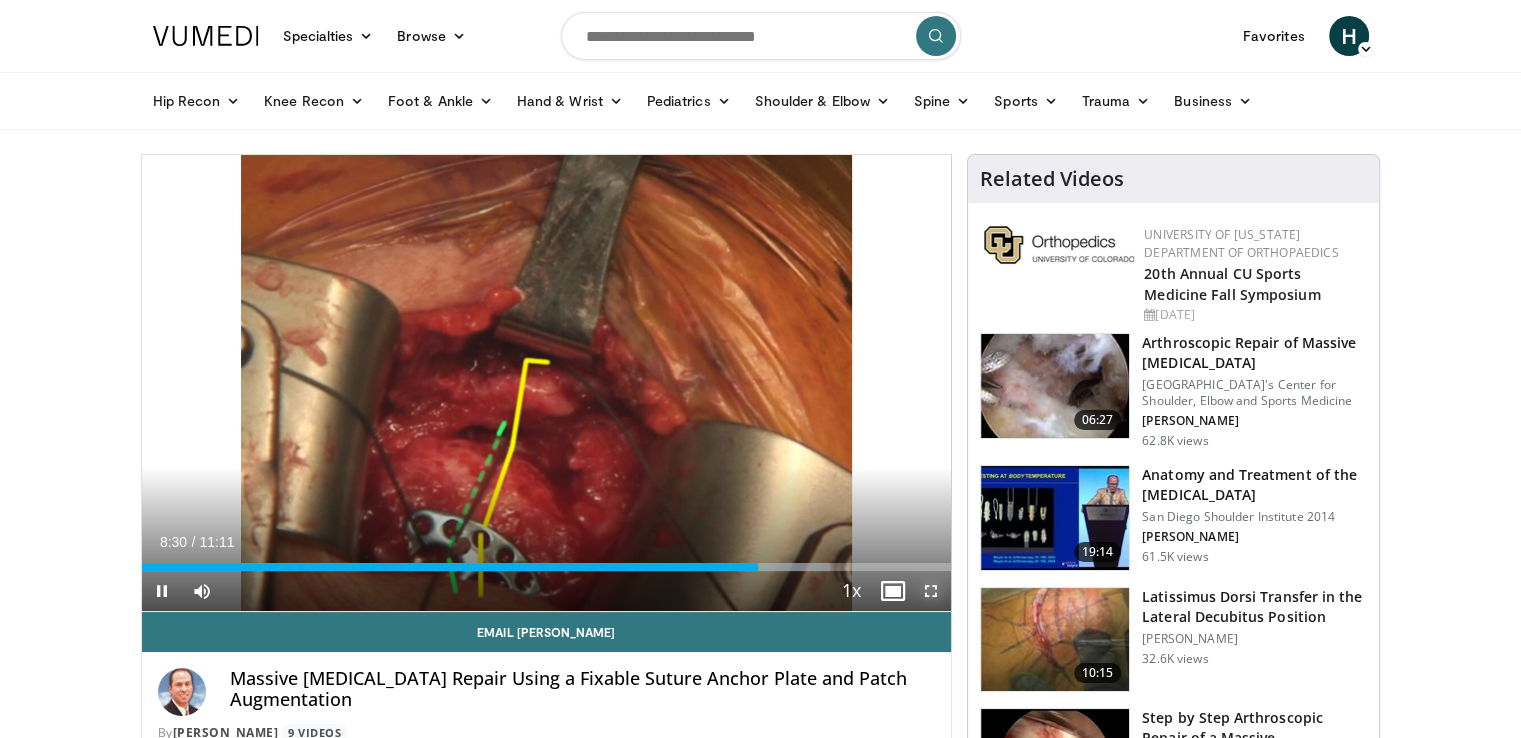 click at bounding box center (931, 591) 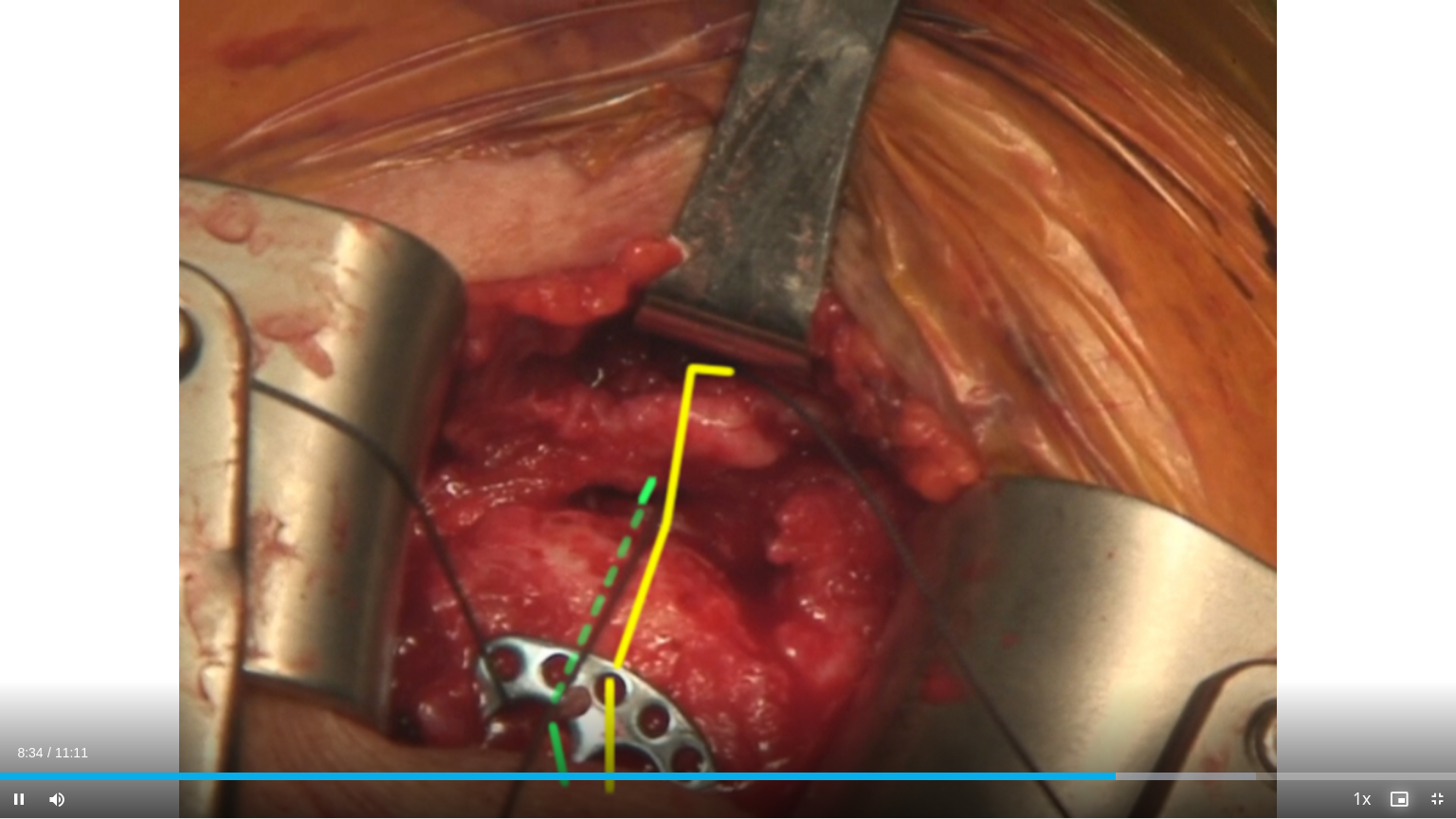 click at bounding box center [1399, 799] 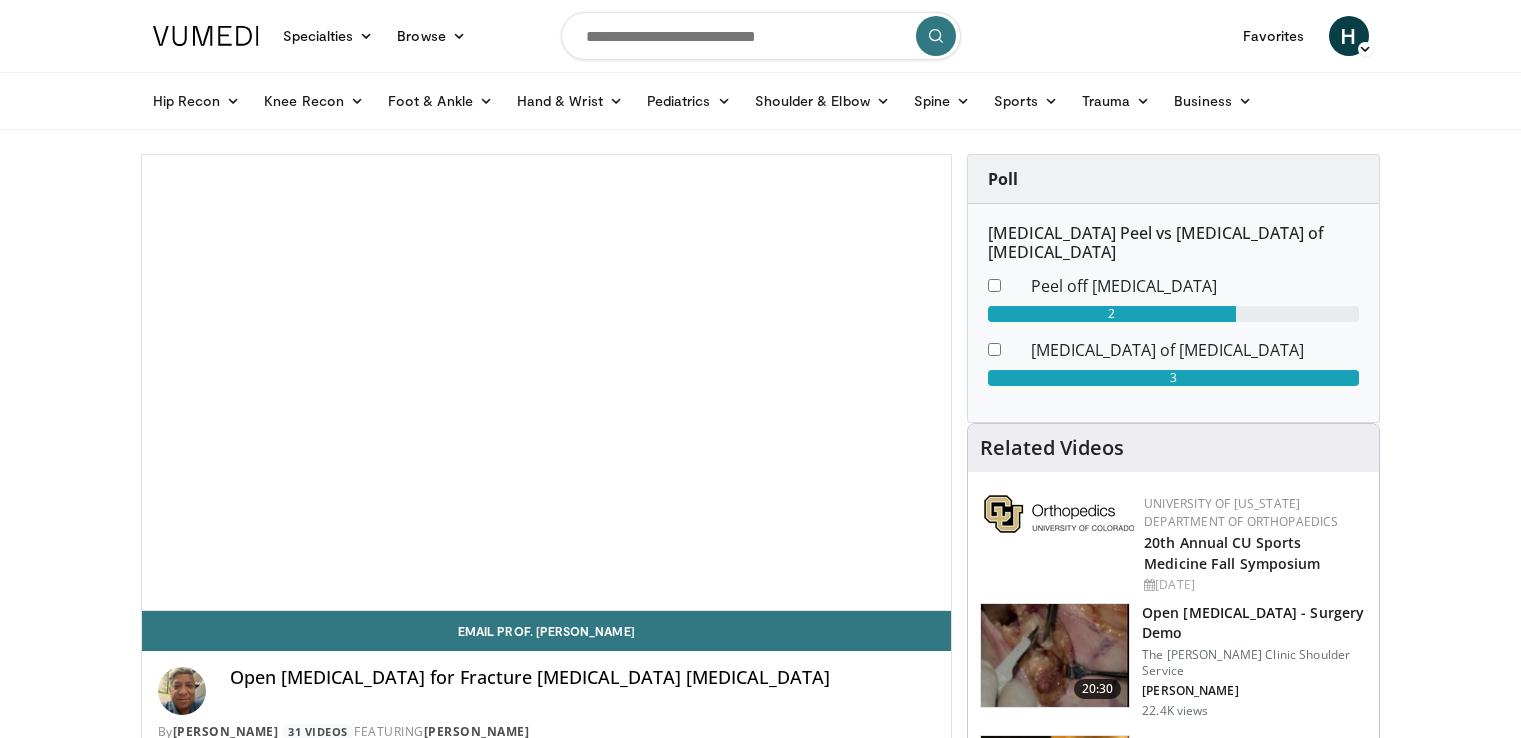 scroll, scrollTop: 0, scrollLeft: 0, axis: both 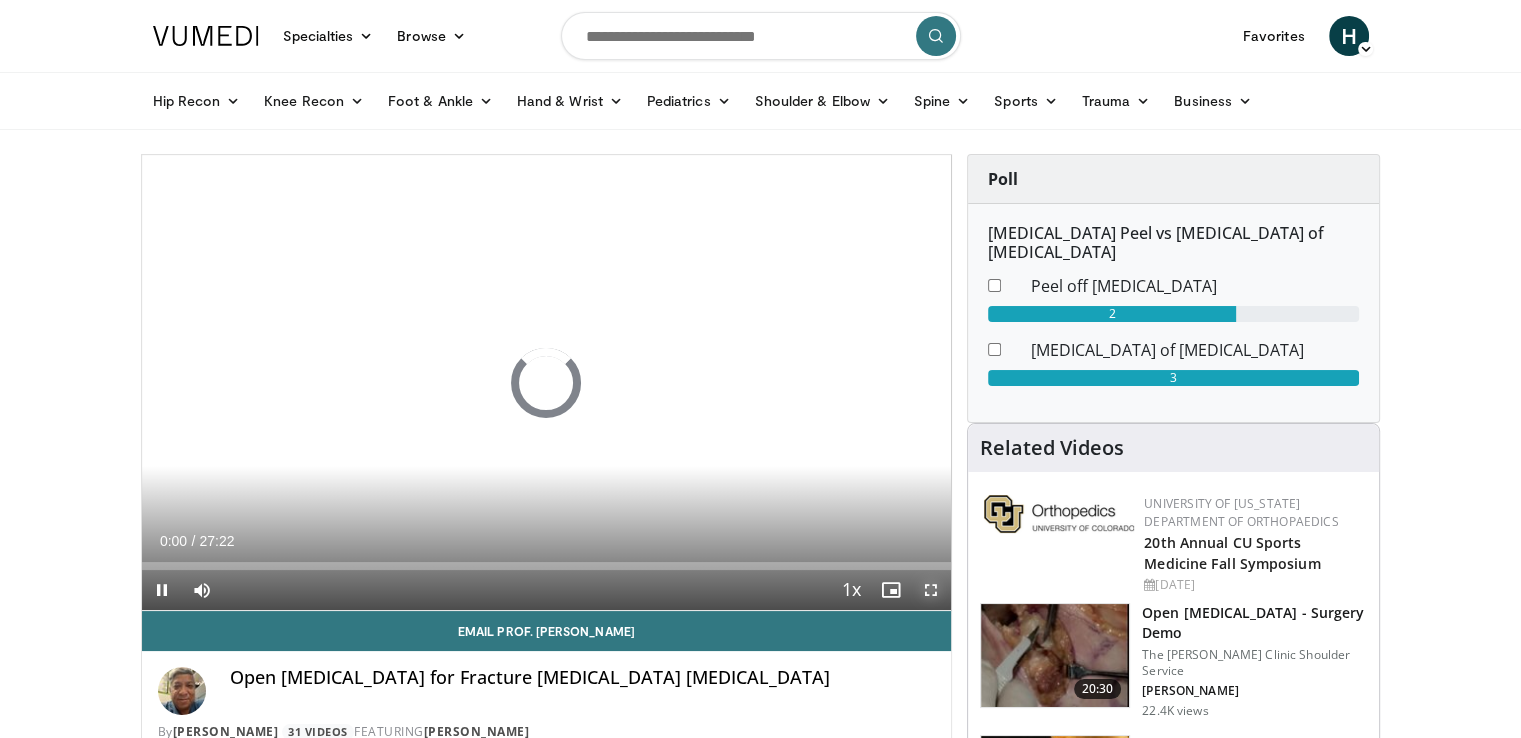 click at bounding box center [931, 590] 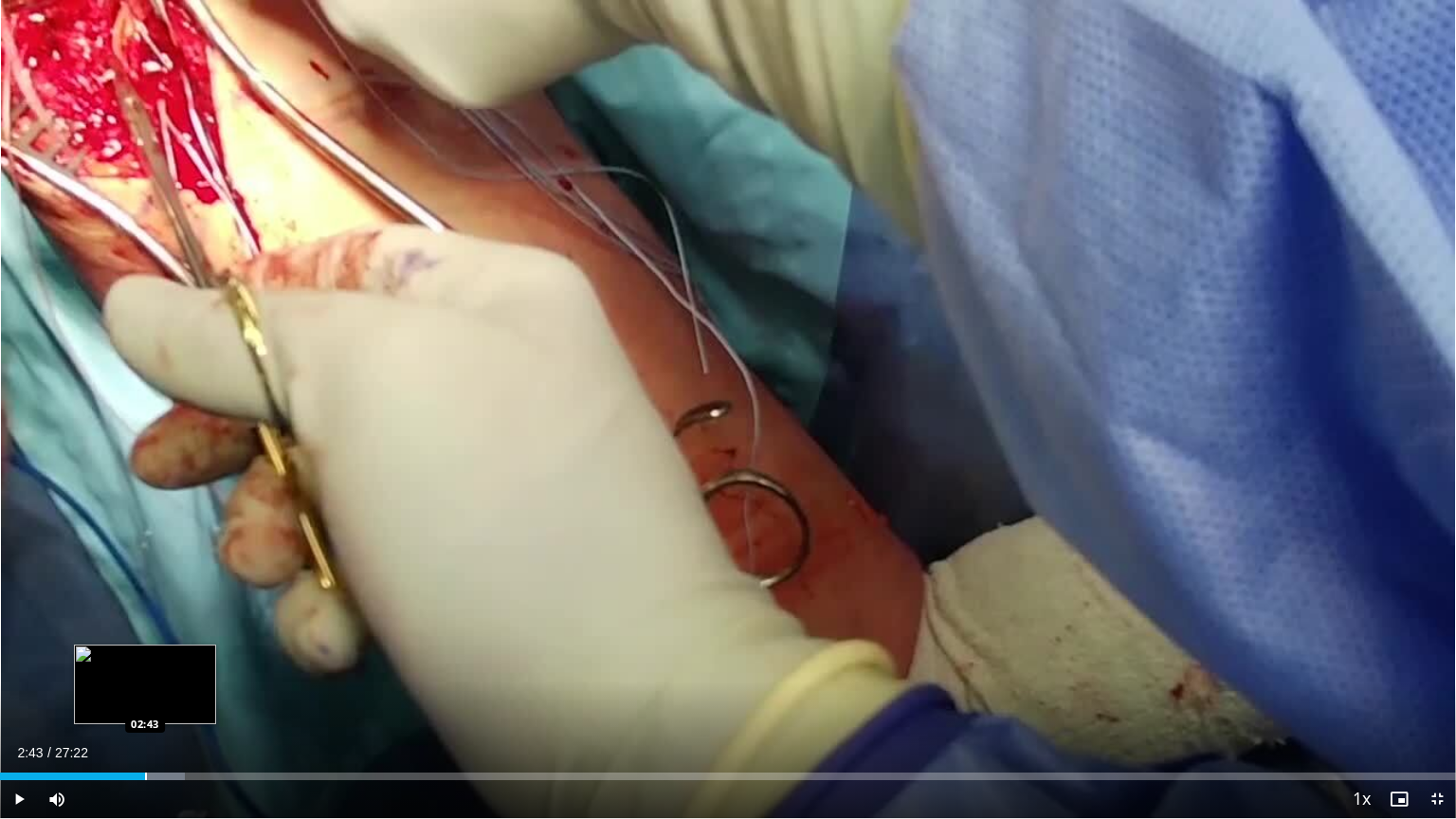 click at bounding box center (146, 776) 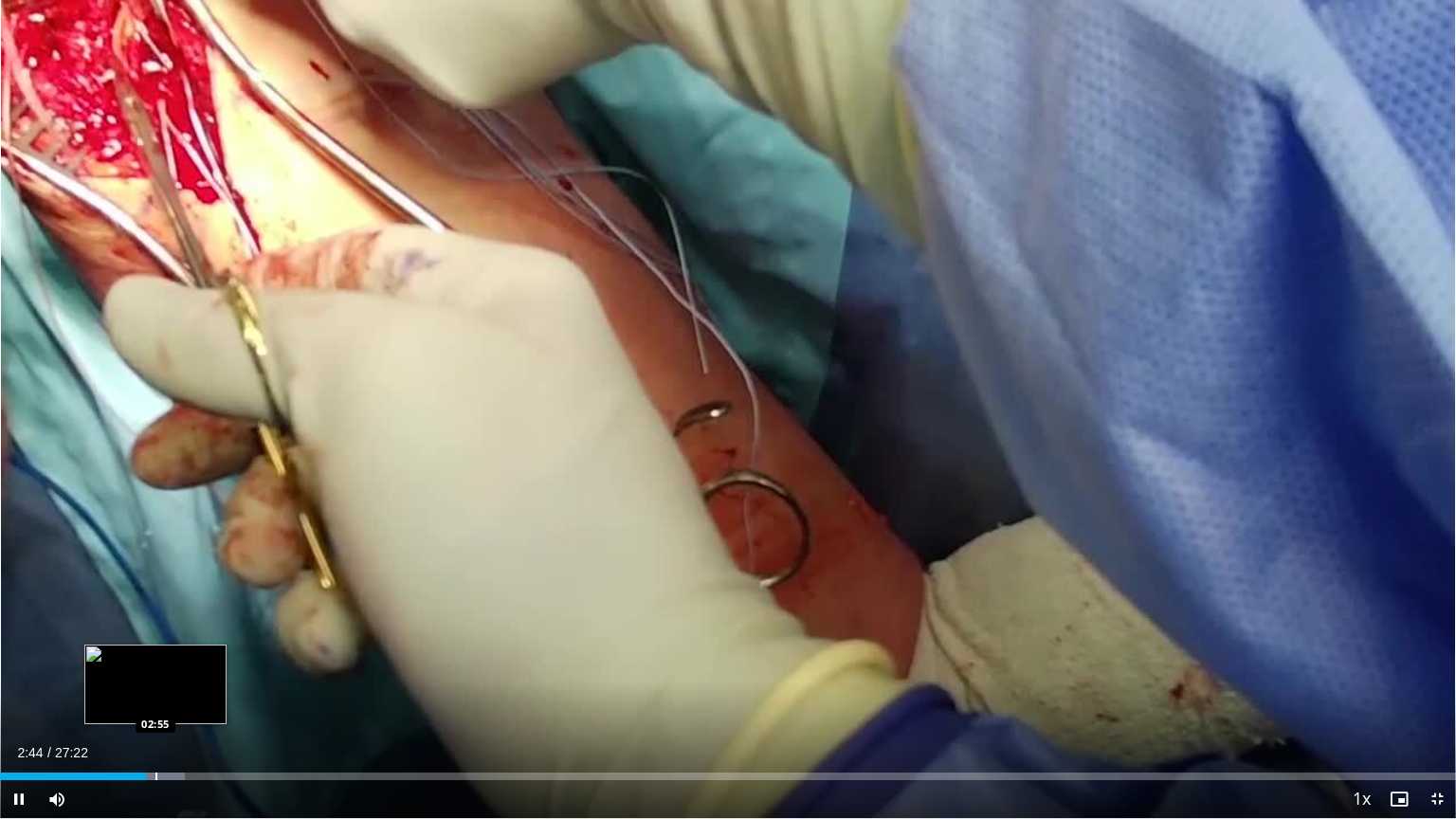 click on "**********" at bounding box center (728, 410) 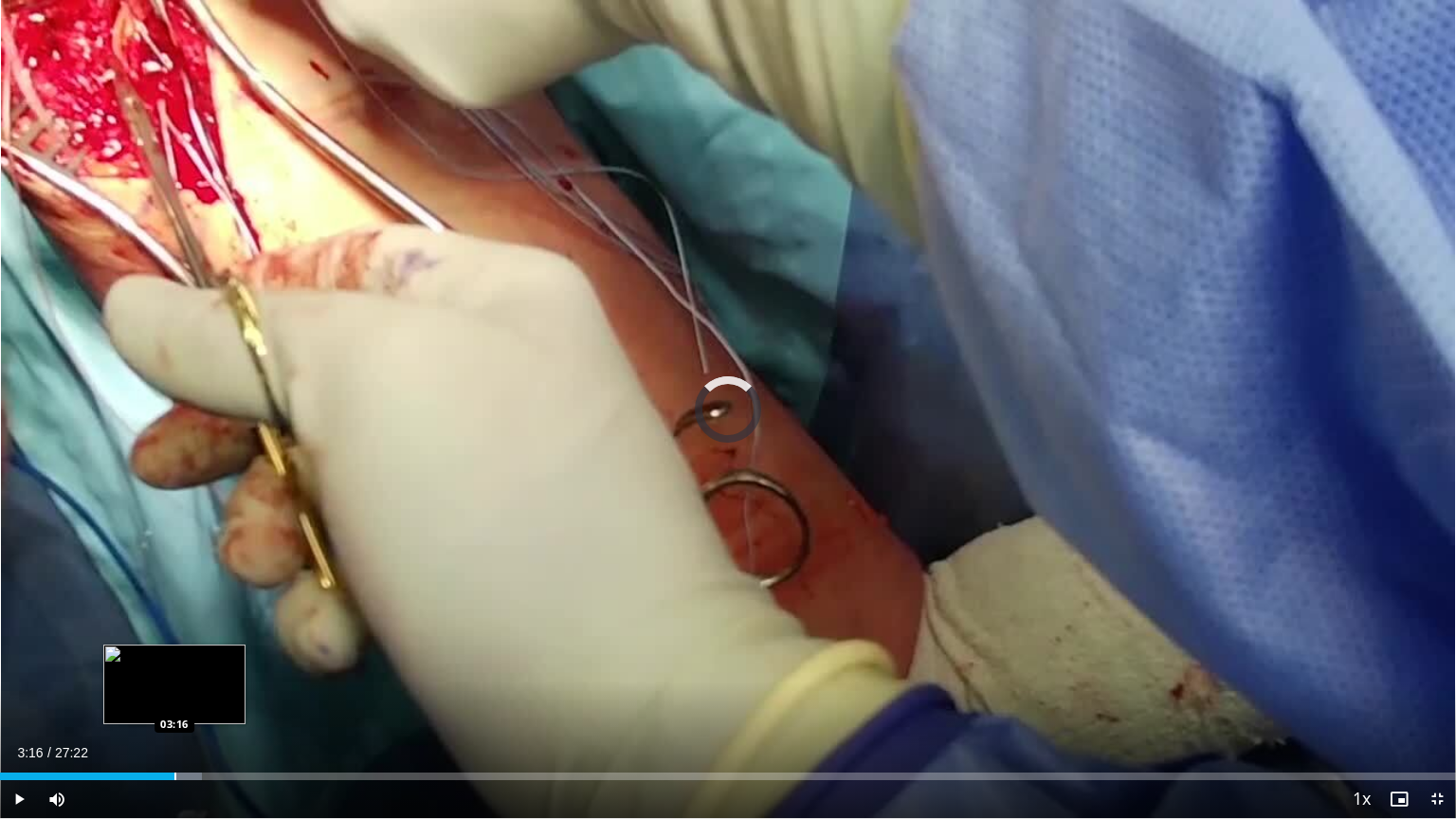 click at bounding box center [175, 776] 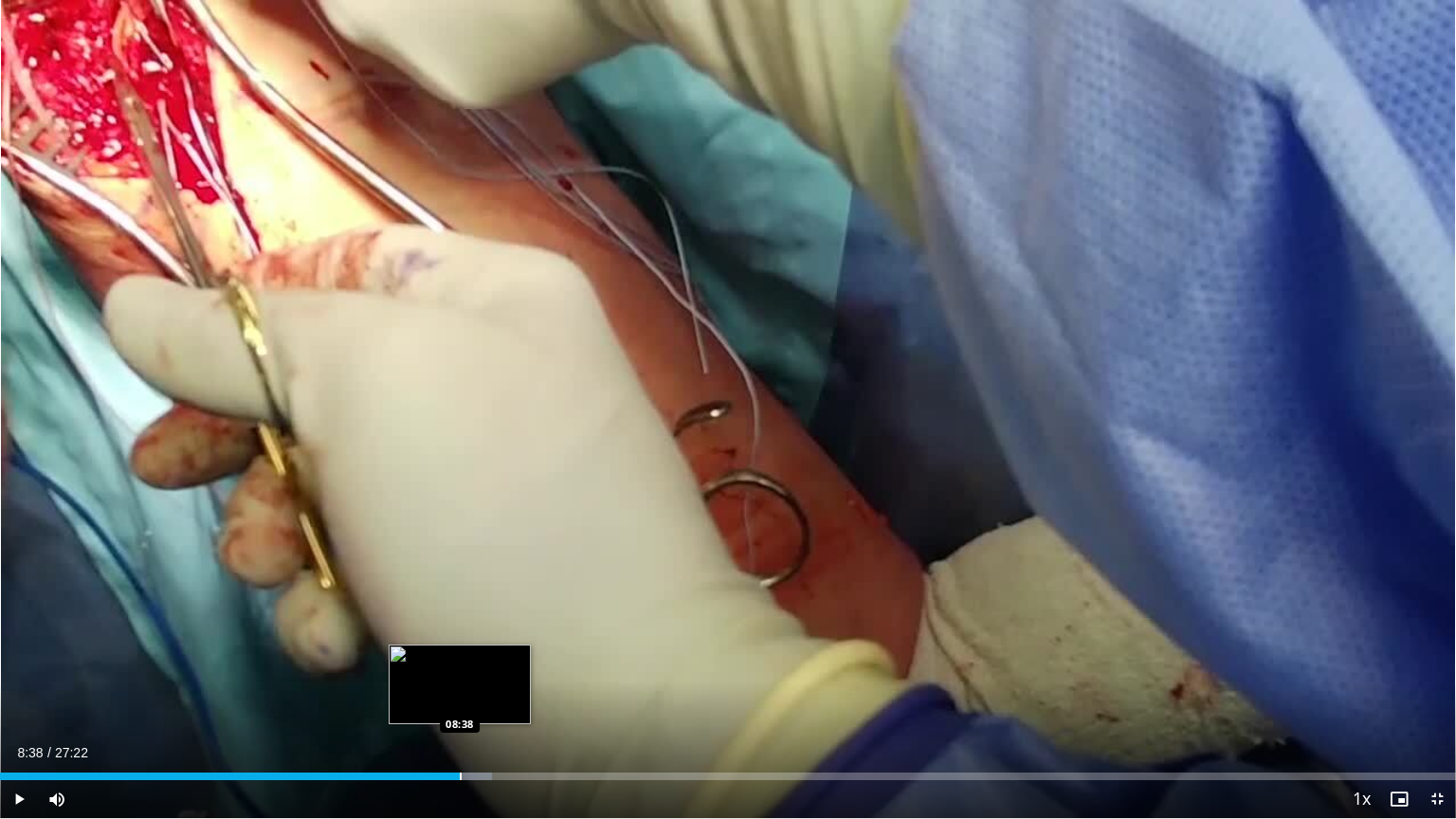 click on "Loaded :  33.82% 08:38 08:38" at bounding box center [728, 771] 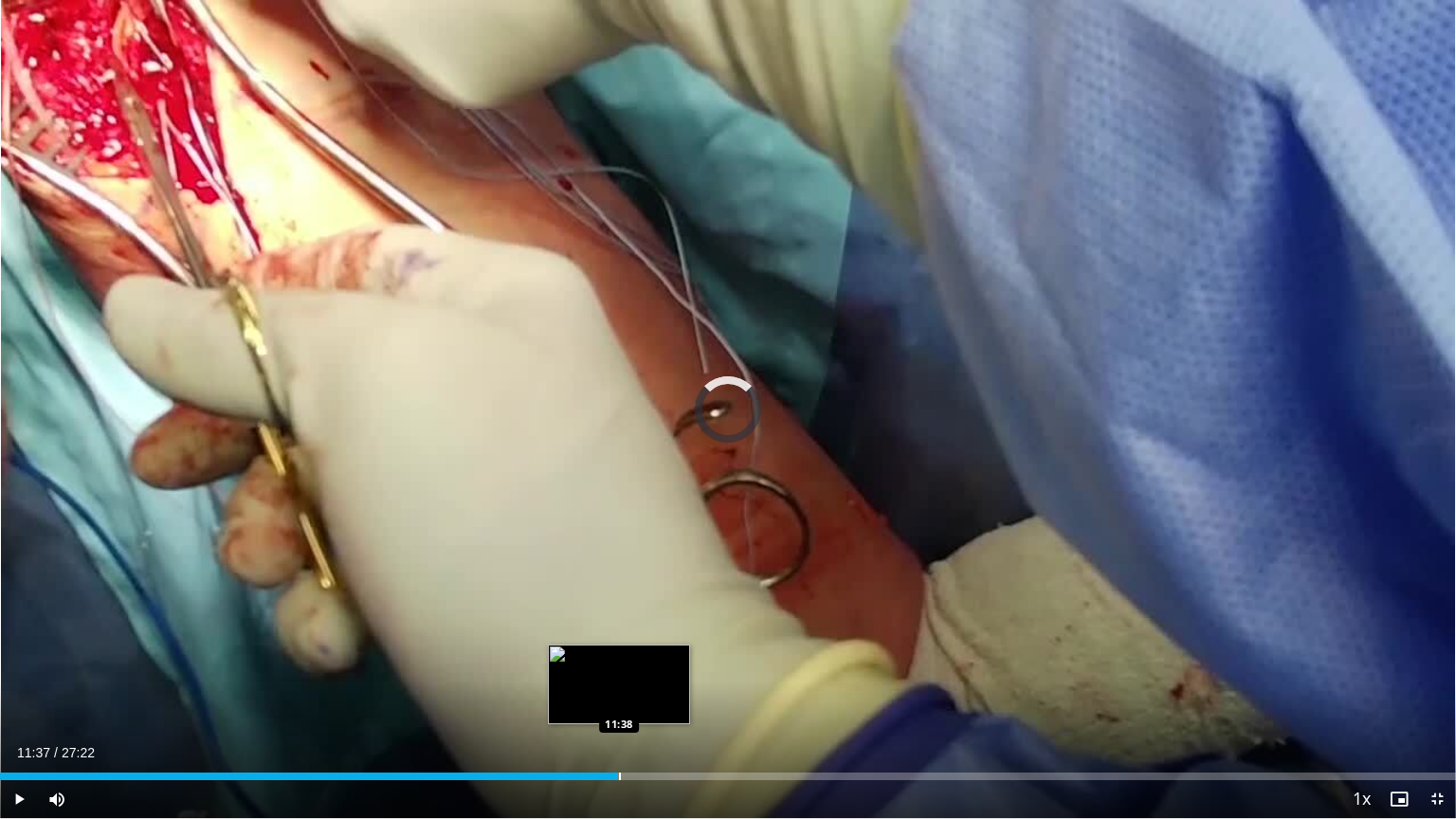 click on "Loaded :  0.00% 11:37 11:38" at bounding box center [728, 776] 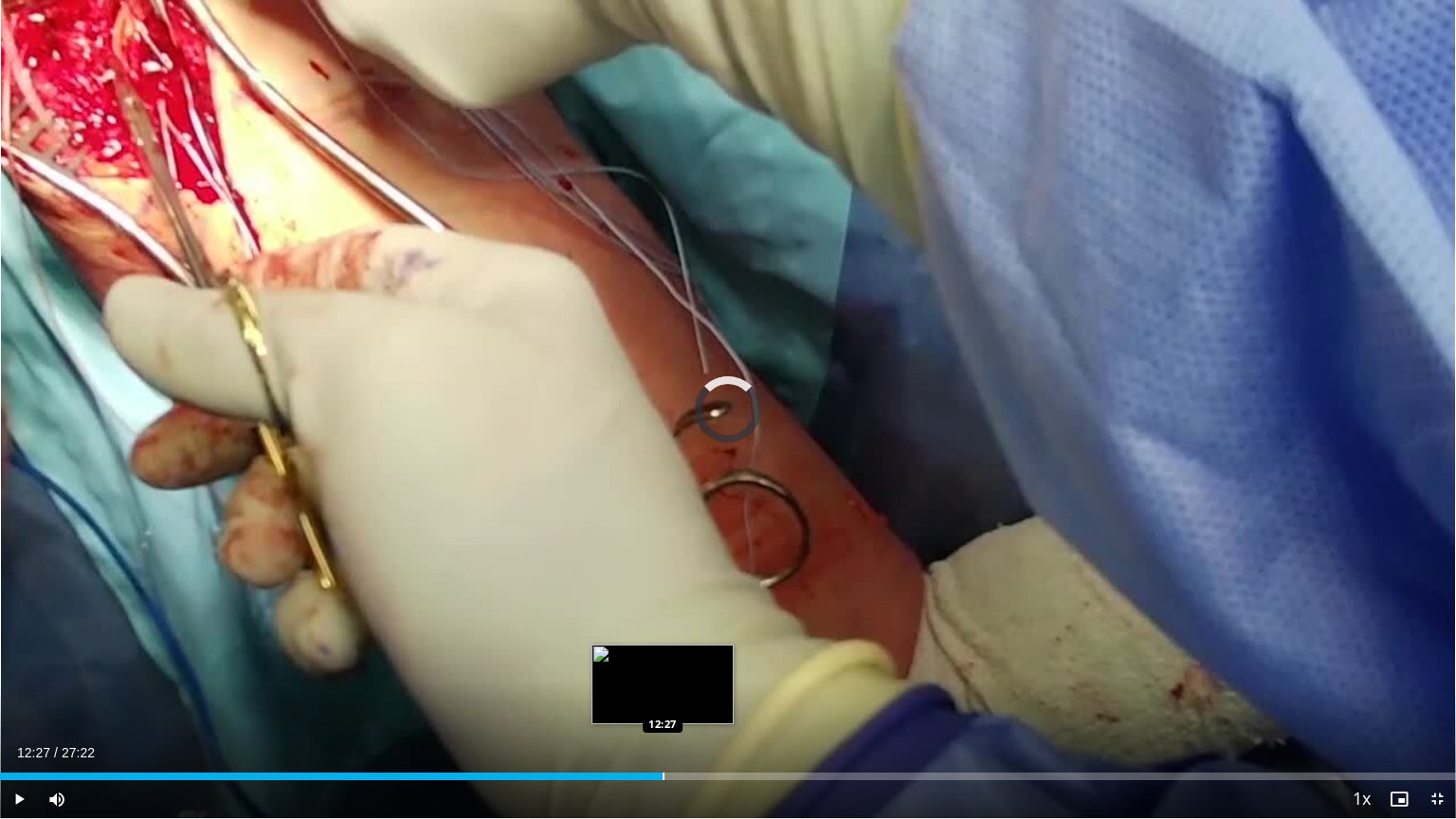click at bounding box center [664, 776] 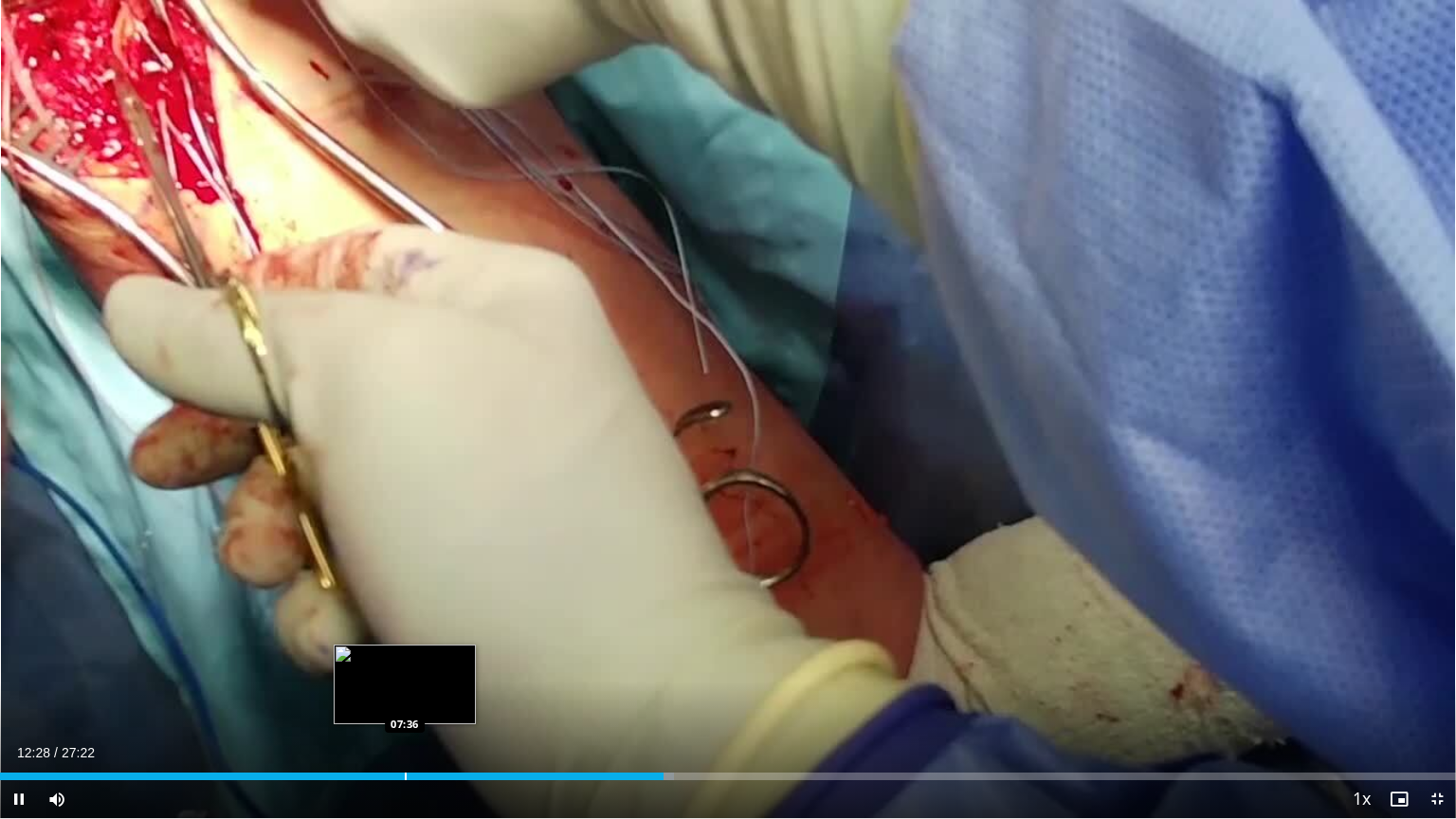 click at bounding box center [406, 776] 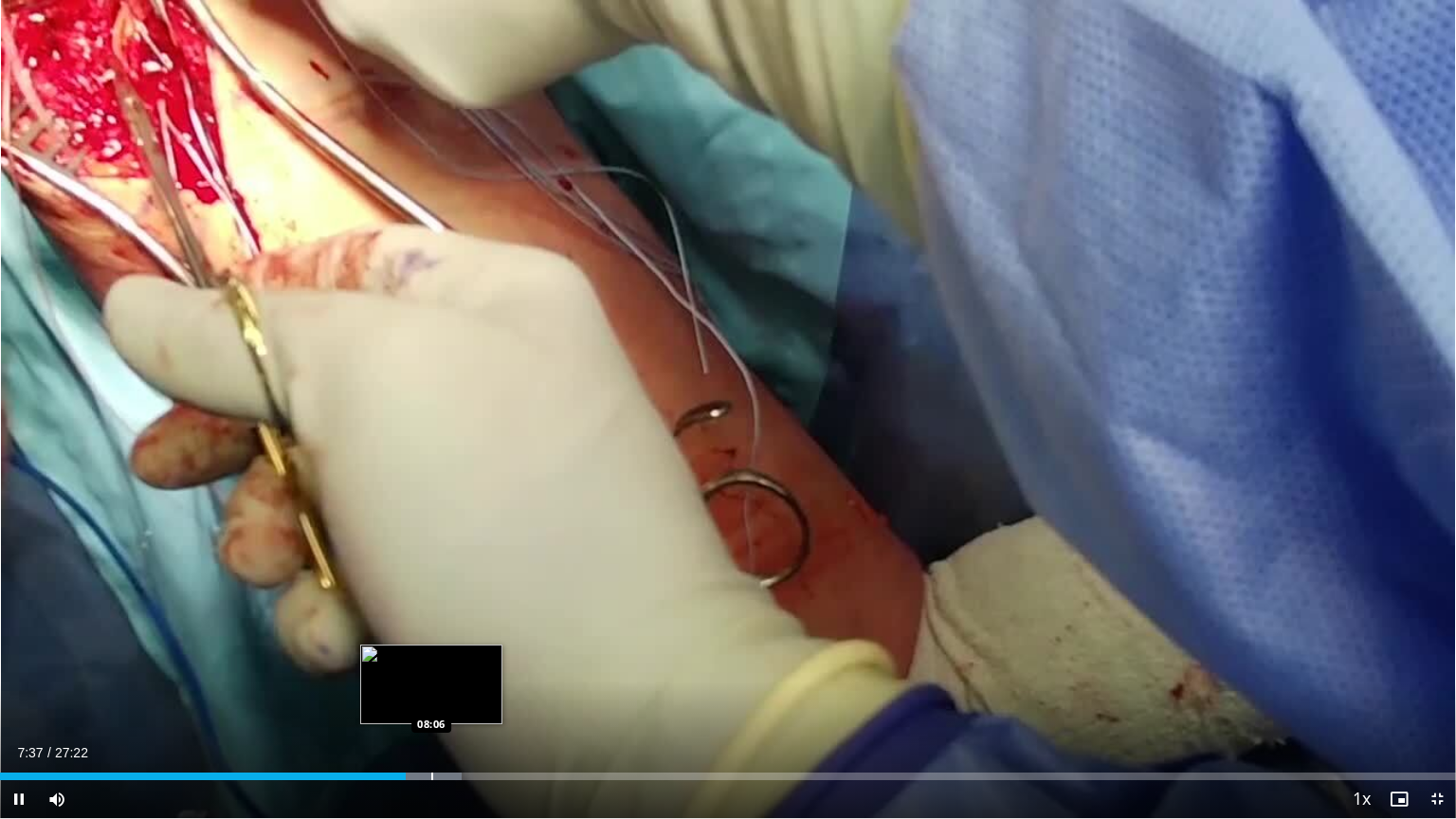 click at bounding box center [432, 776] 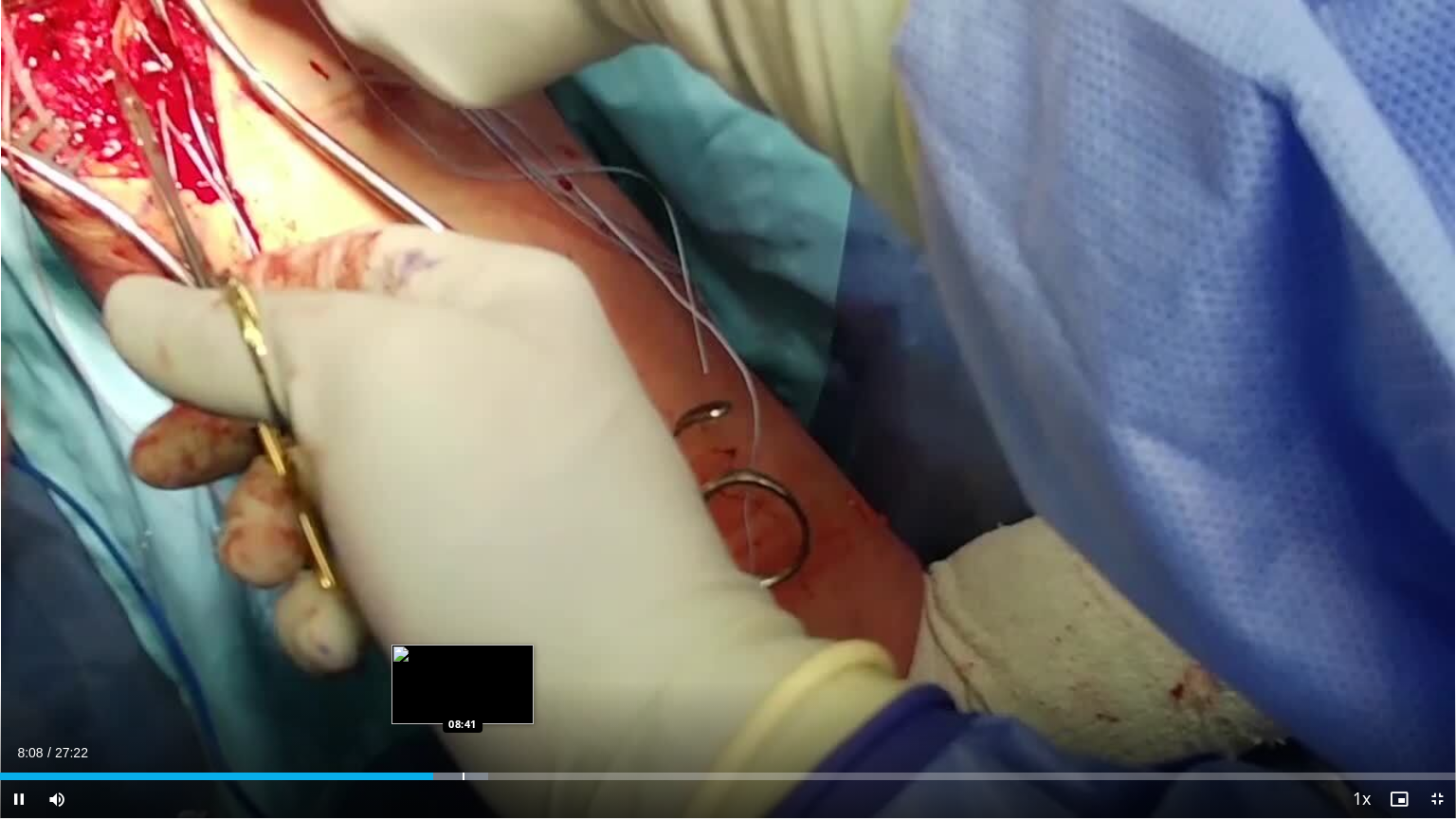 click at bounding box center (464, 776) 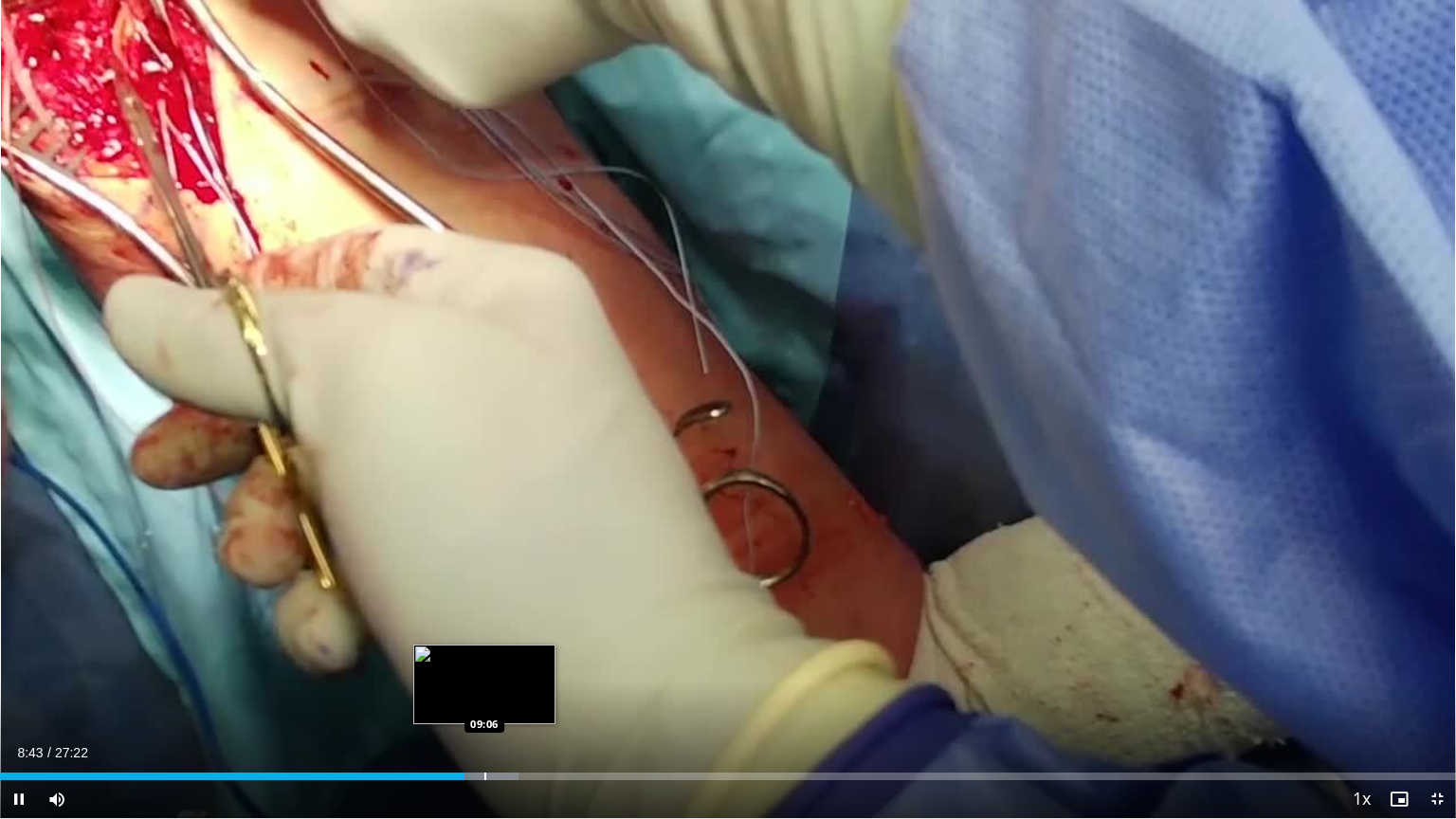 click at bounding box center [485, 776] 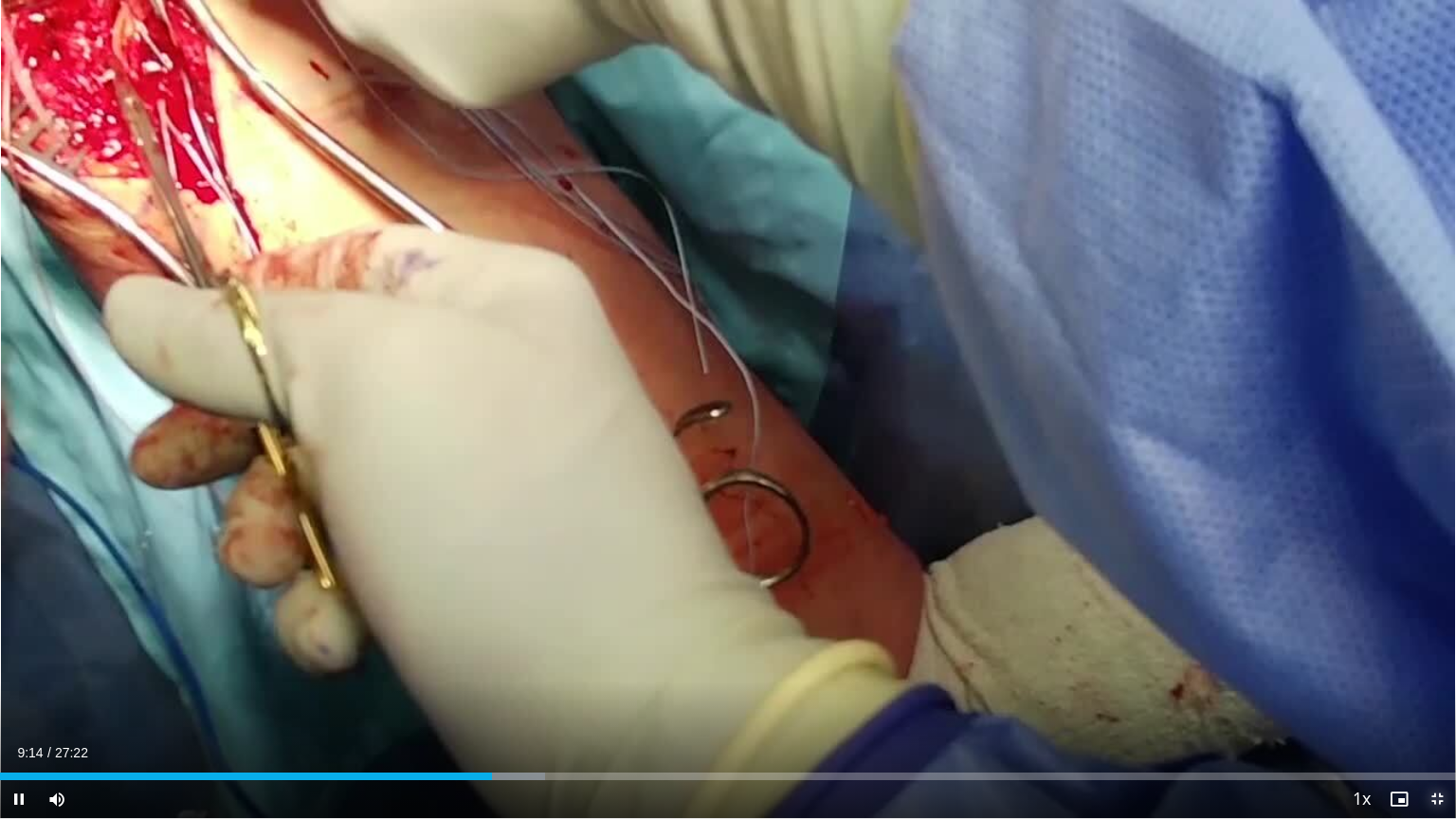 click at bounding box center [1437, 799] 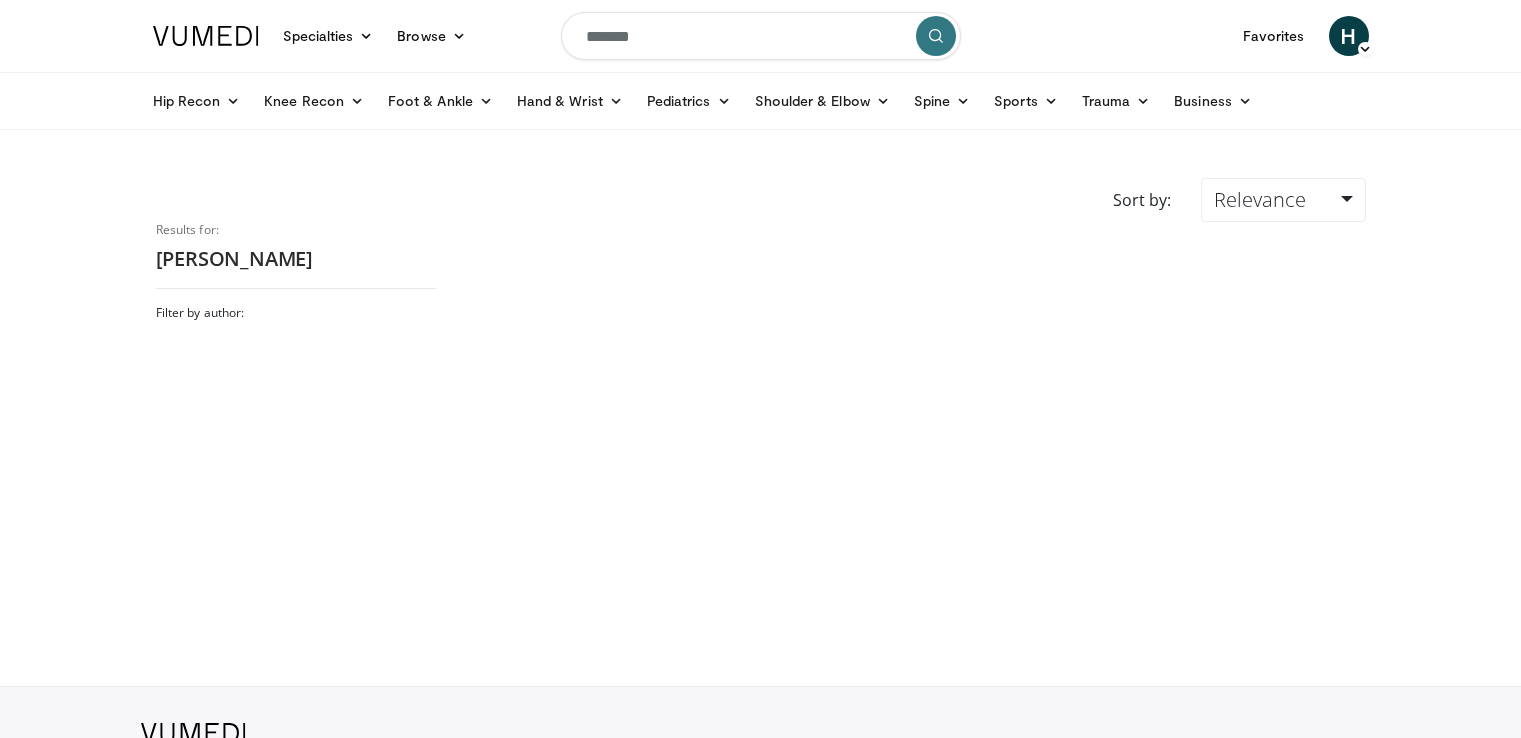 scroll, scrollTop: 0, scrollLeft: 0, axis: both 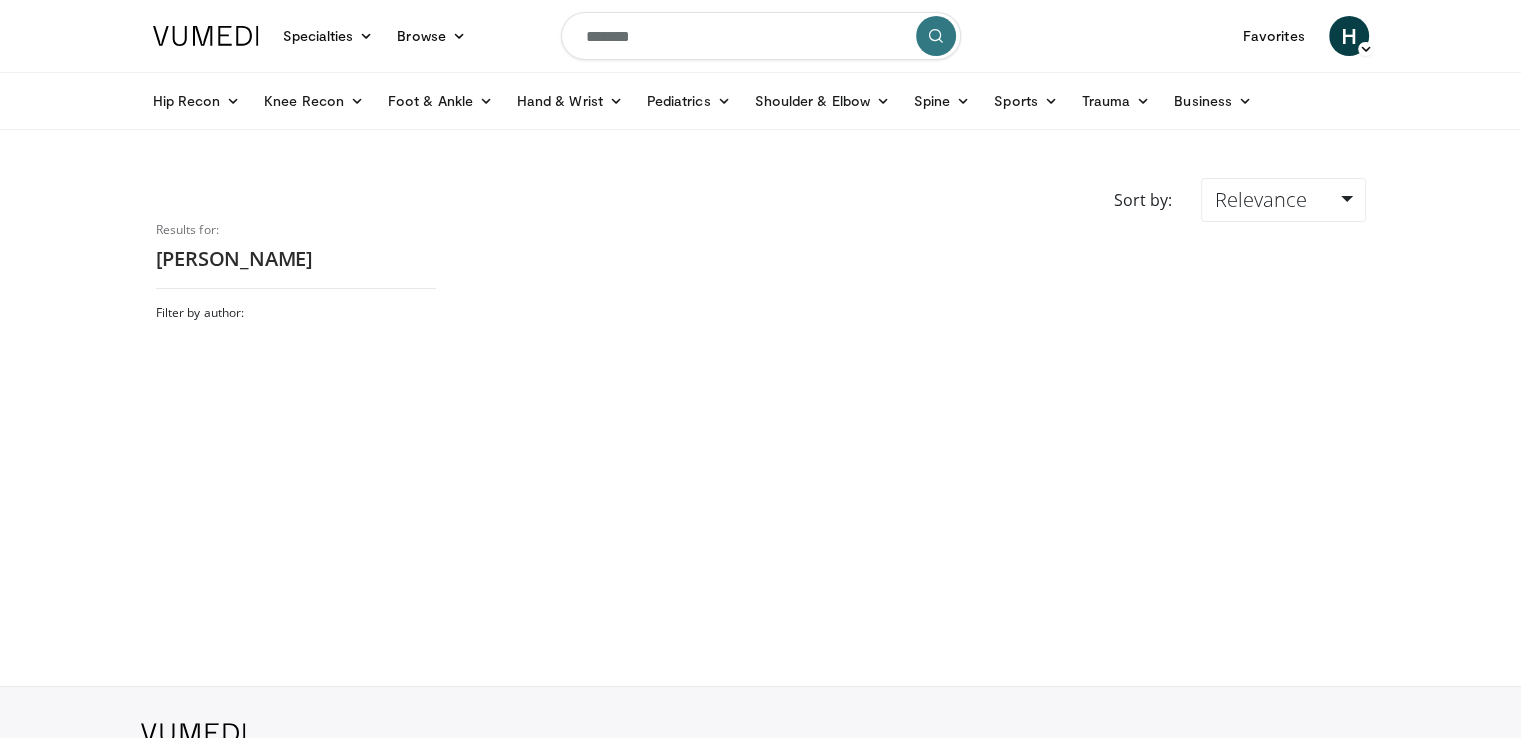 click on "Filter by author:" at bounding box center (296, 313) 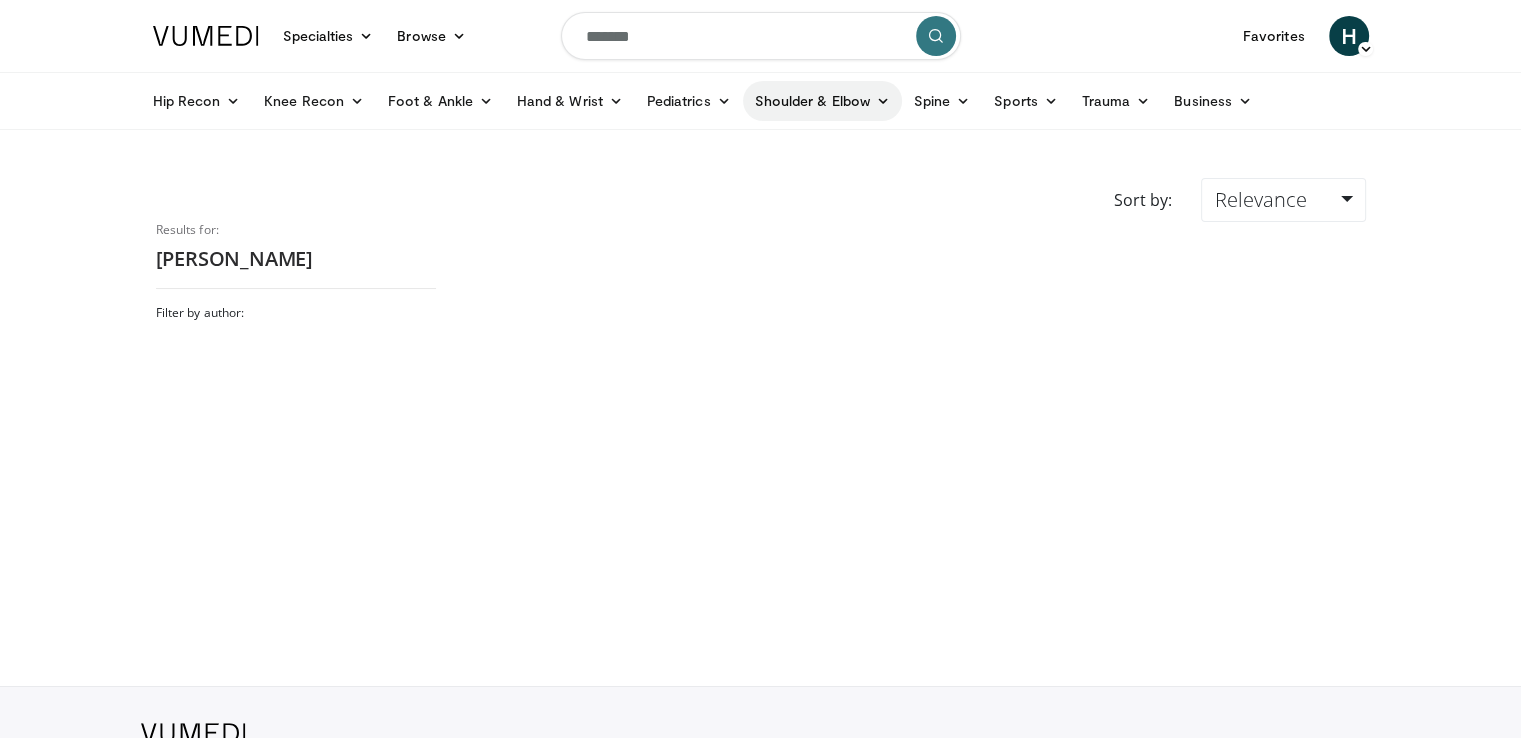 click on "Shoulder & Elbow" at bounding box center (822, 101) 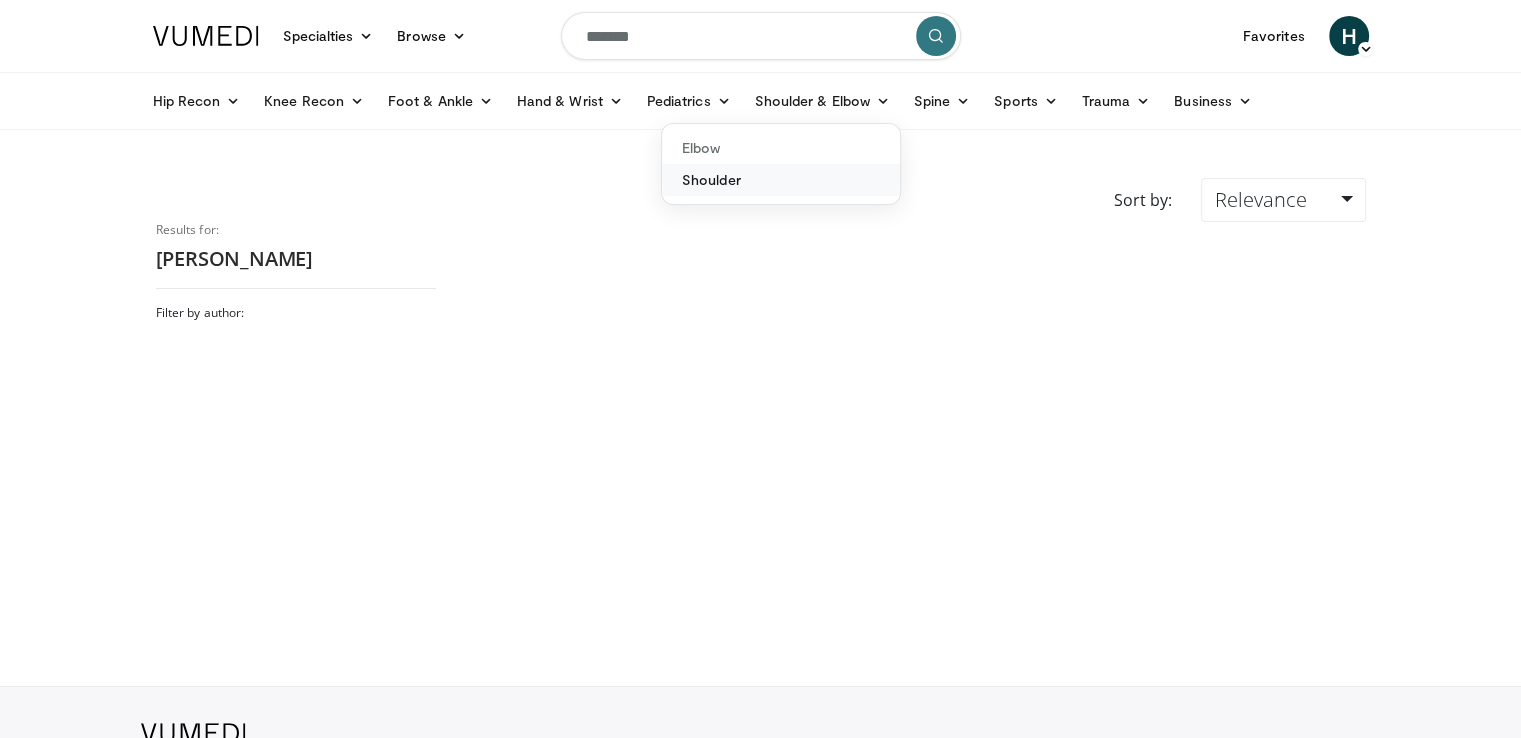 click on "Shoulder" at bounding box center (781, 180) 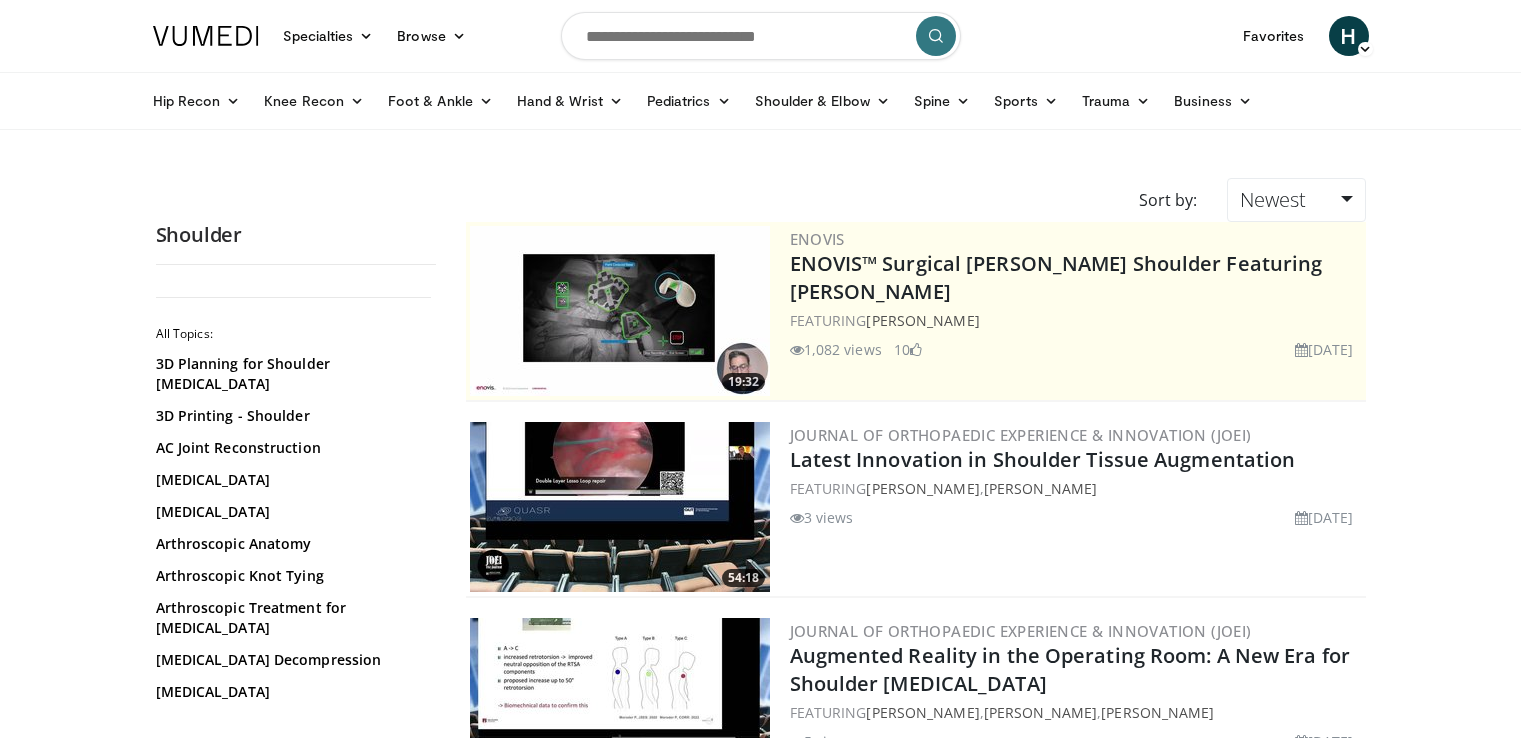 scroll, scrollTop: 0, scrollLeft: 0, axis: both 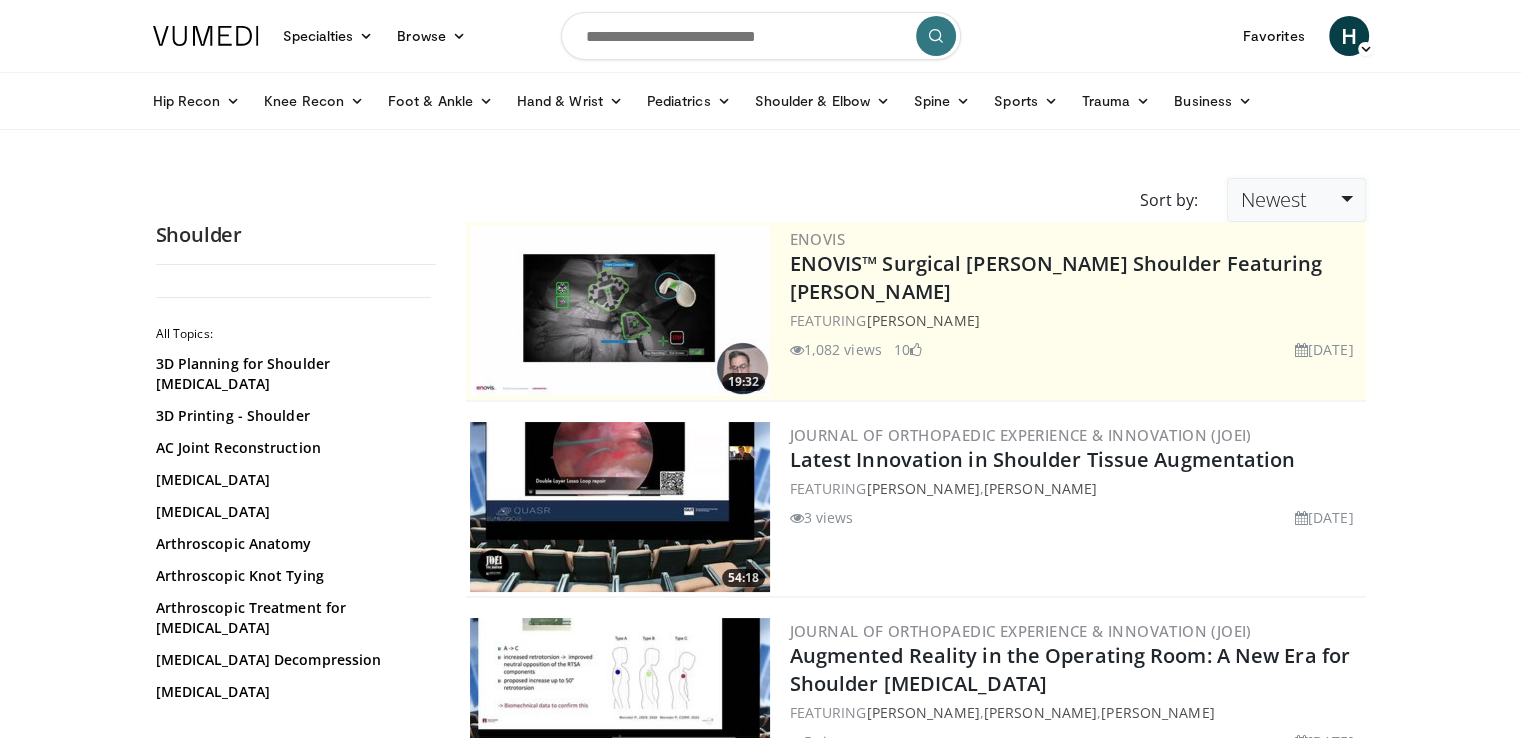 click on "Newest" at bounding box center [1296, 200] 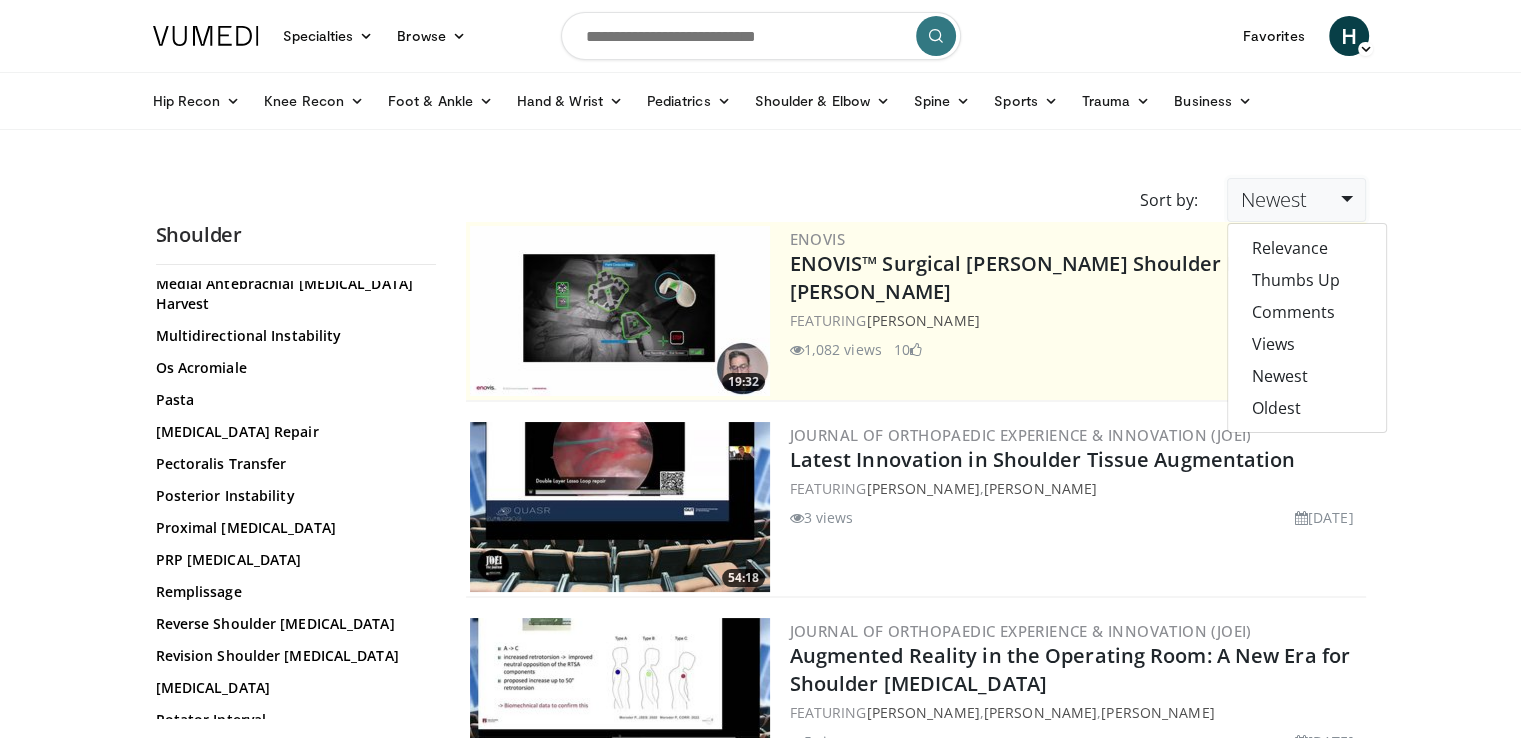 scroll, scrollTop: 1500, scrollLeft: 0, axis: vertical 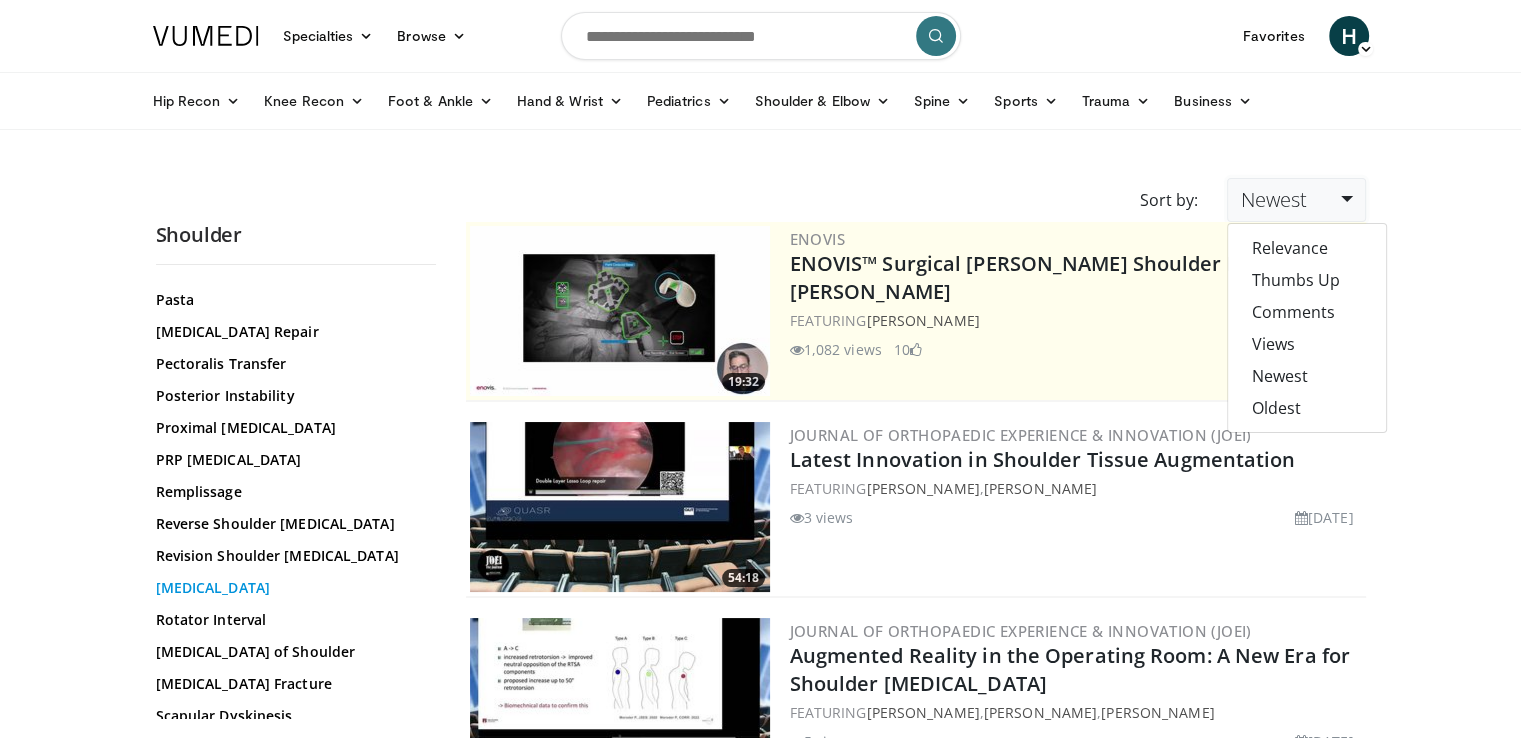 click on "[MEDICAL_DATA]" at bounding box center (291, 588) 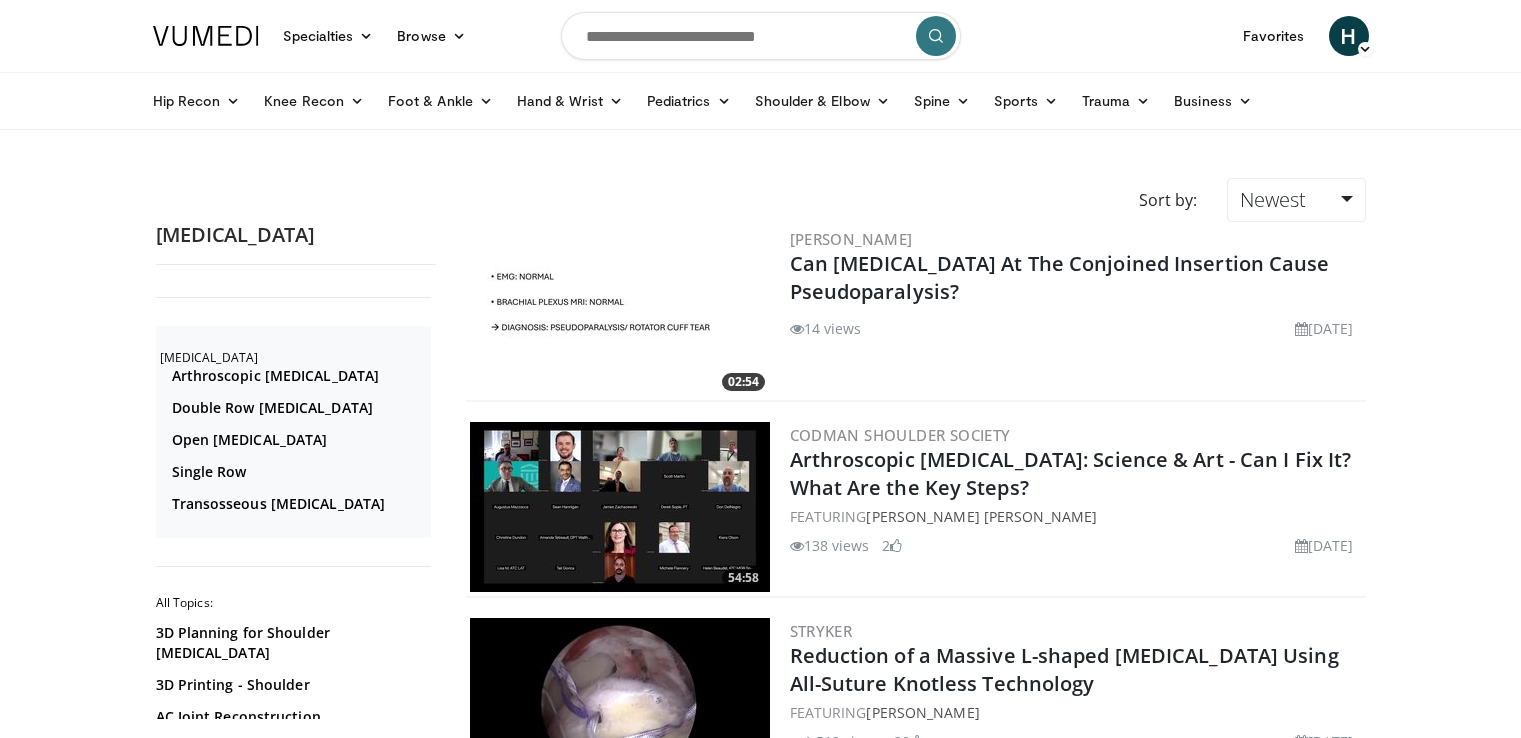 scroll, scrollTop: 0, scrollLeft: 0, axis: both 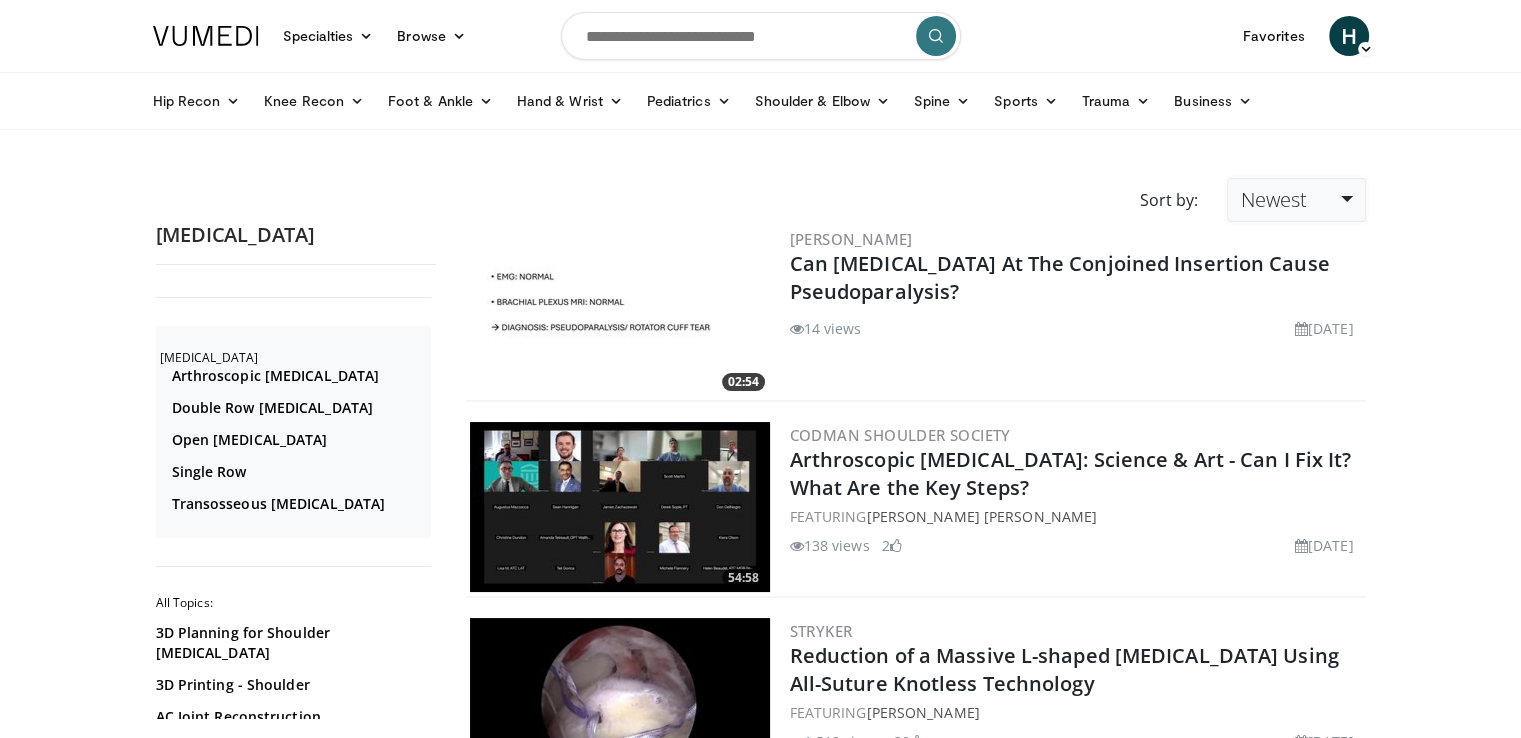 click on "Newest" at bounding box center (1296, 200) 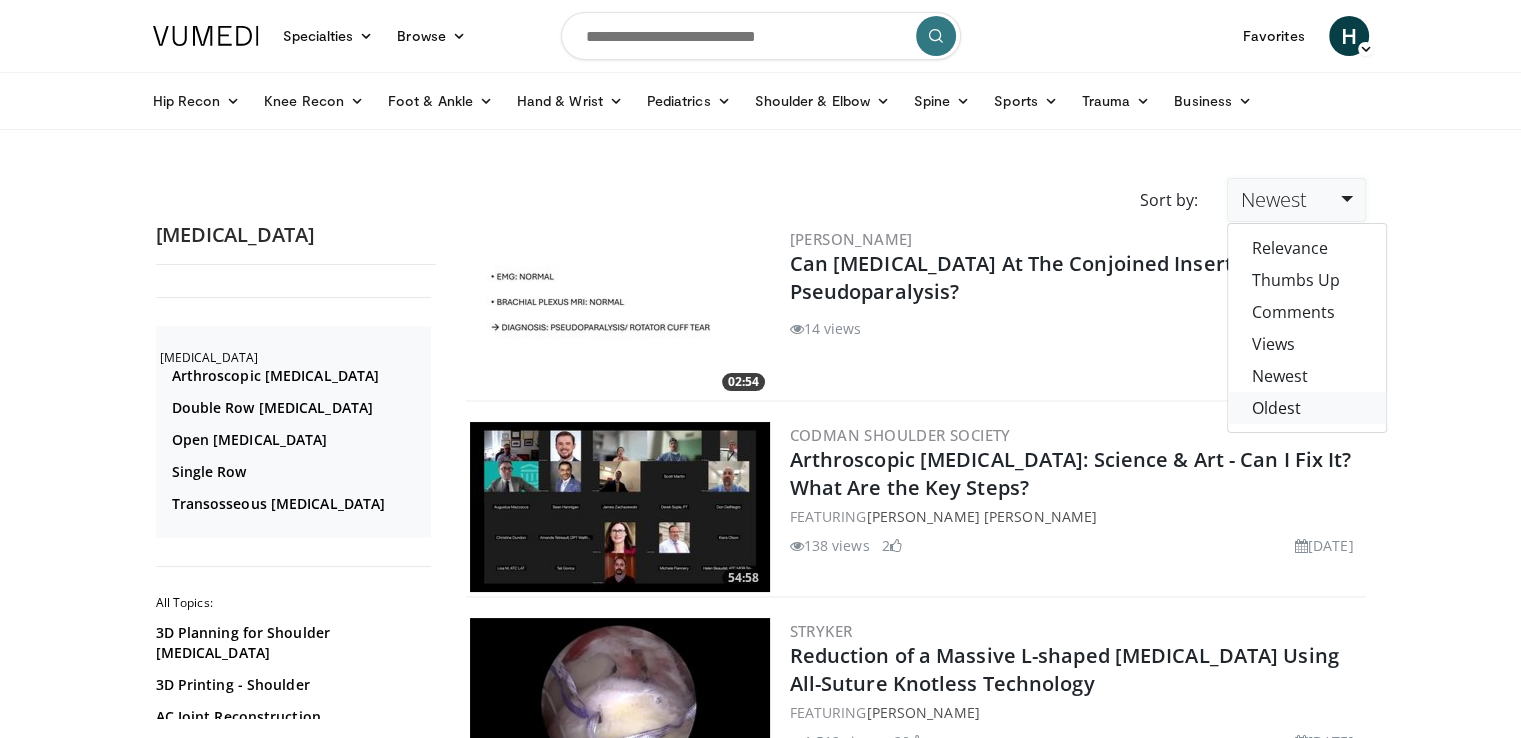 click on "Oldest" at bounding box center [1307, 408] 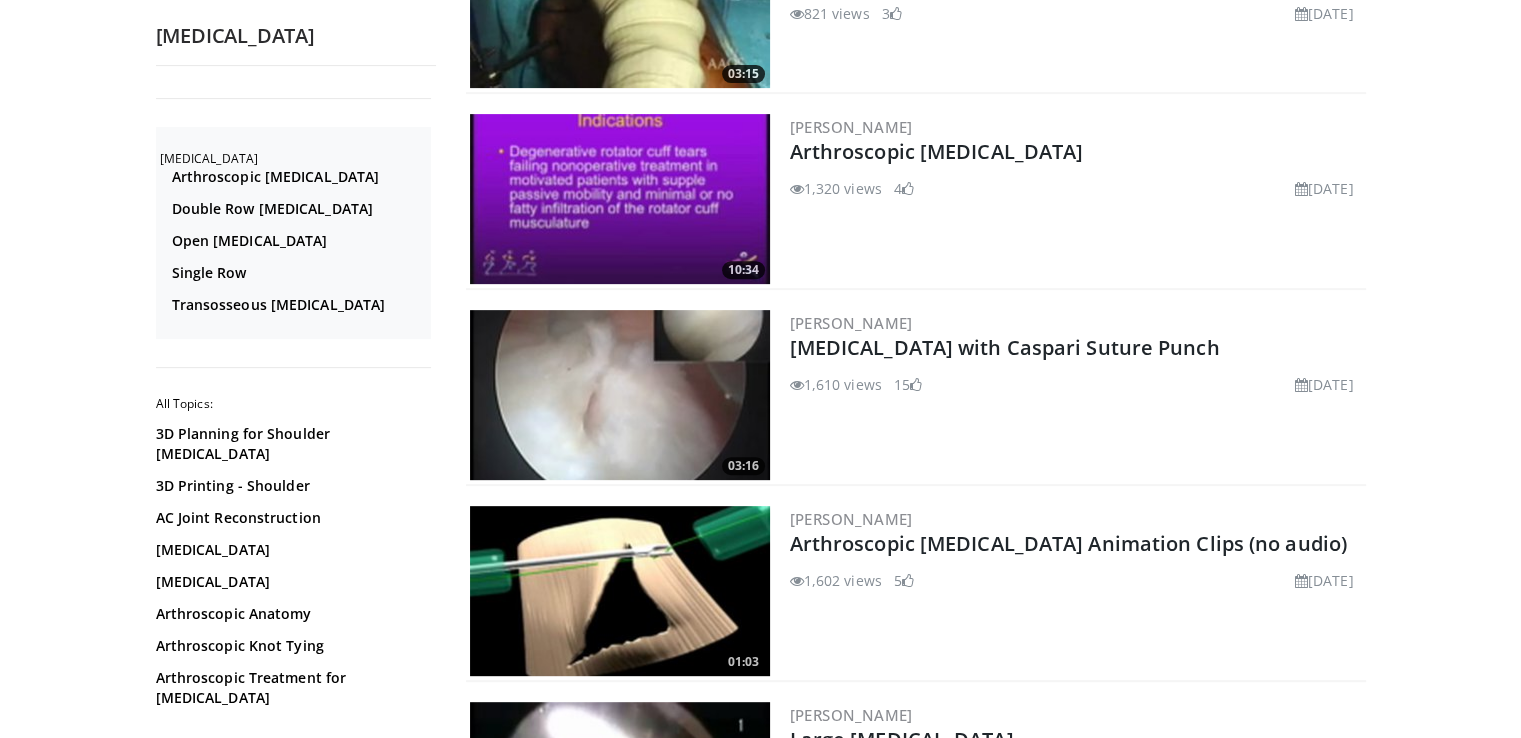 scroll, scrollTop: 1100, scrollLeft: 0, axis: vertical 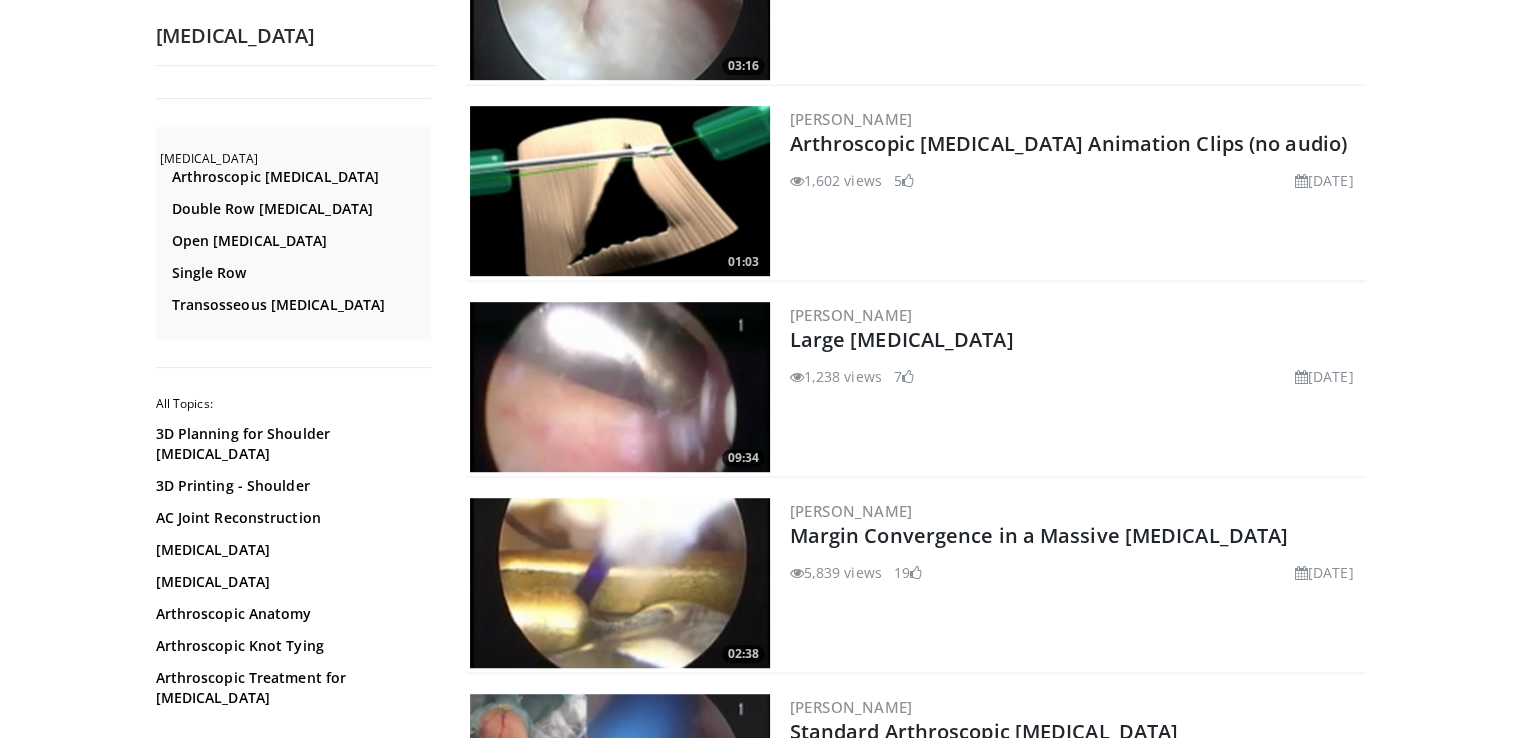 click on "[PERSON_NAME]
Arthroscopic [MEDICAL_DATA] Animation Clips (no audio)
1,602 views
[DATE]
5" at bounding box center [1076, 191] 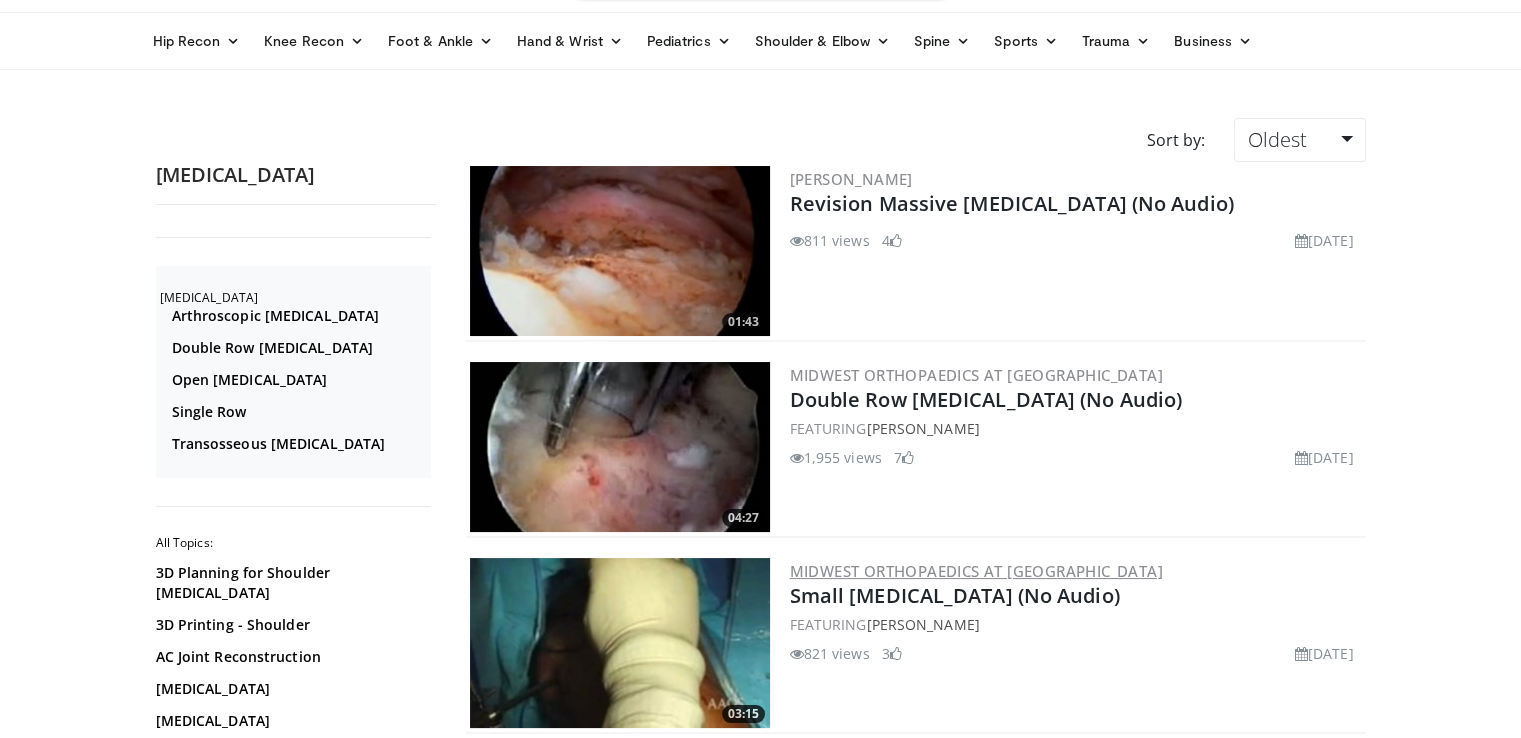 scroll, scrollTop: 0, scrollLeft: 0, axis: both 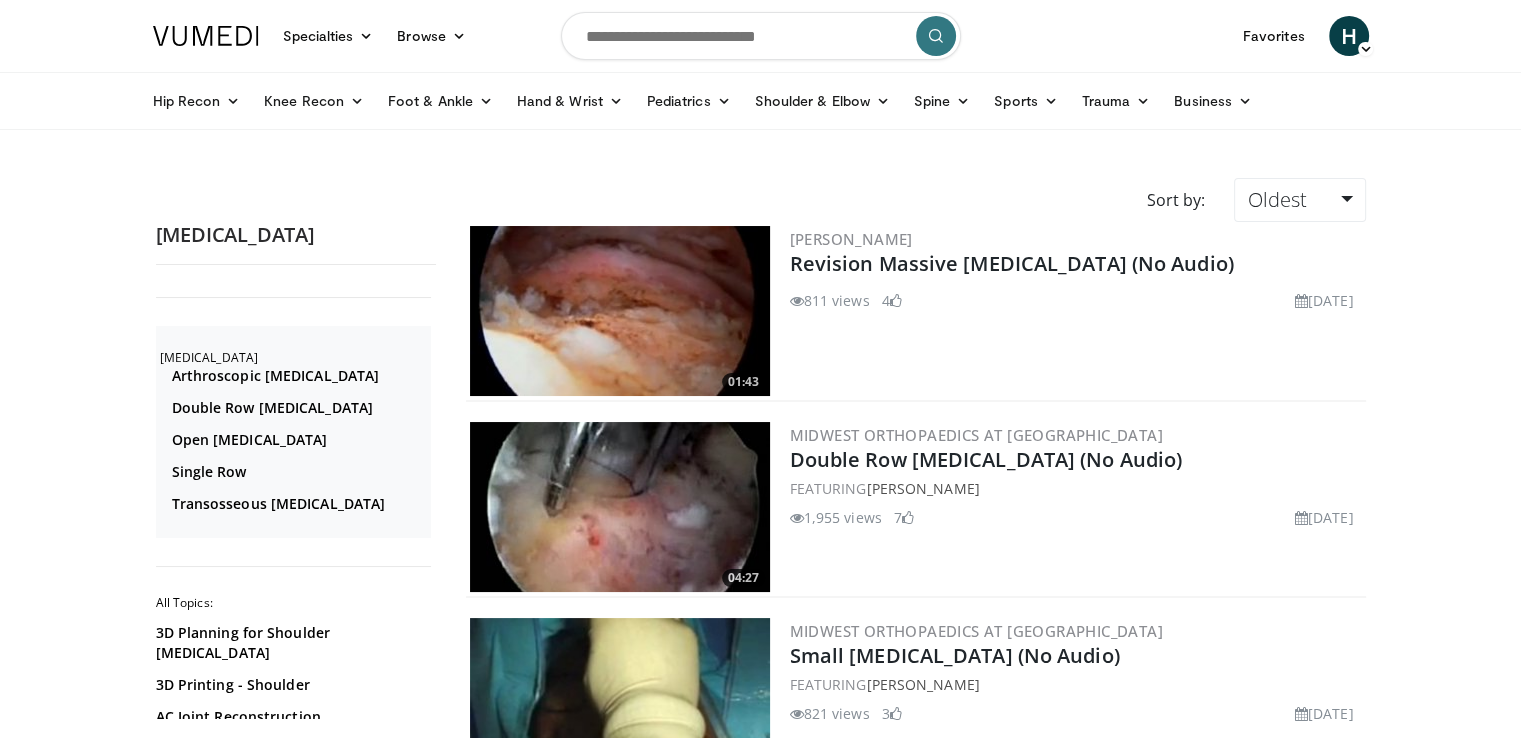 click at bounding box center (761, 36) 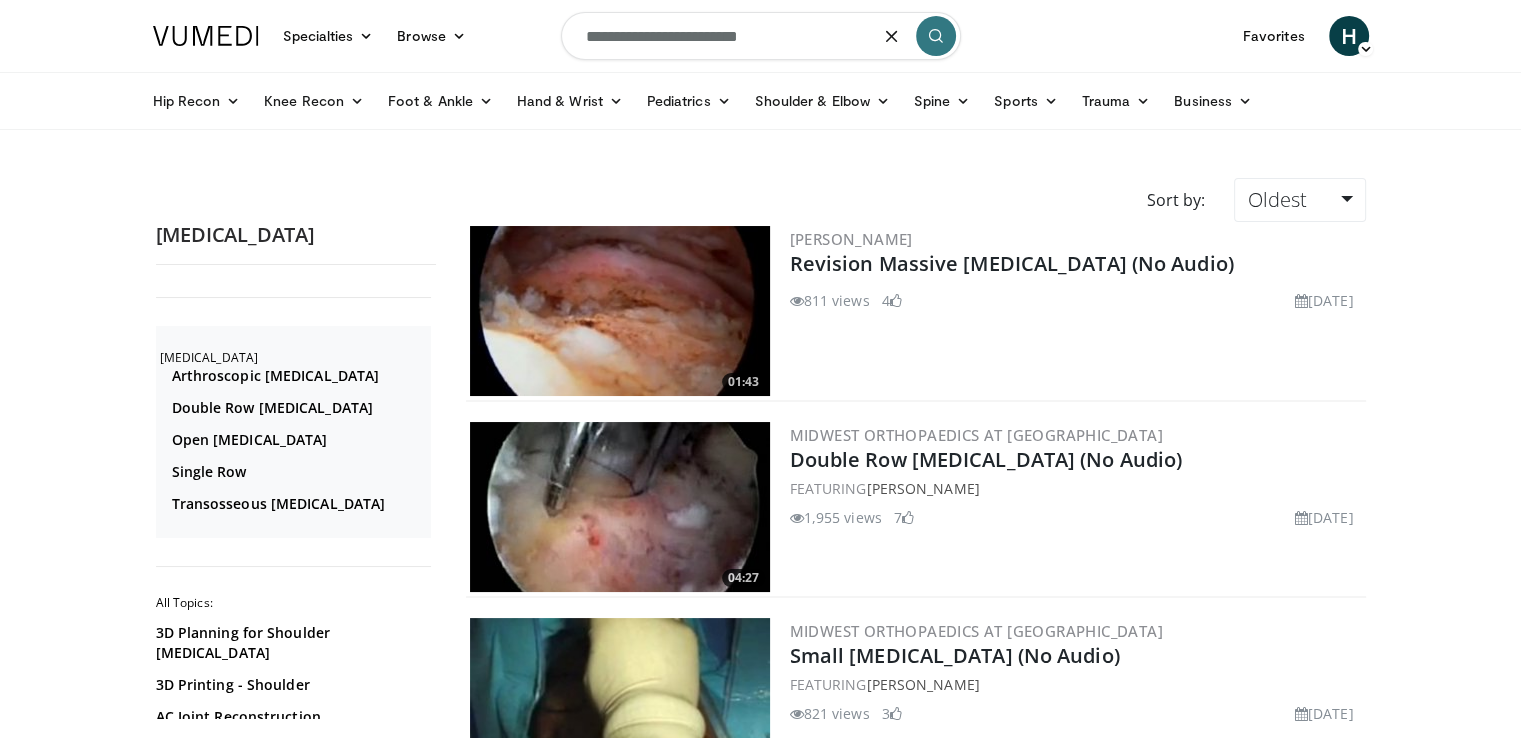 type on "**********" 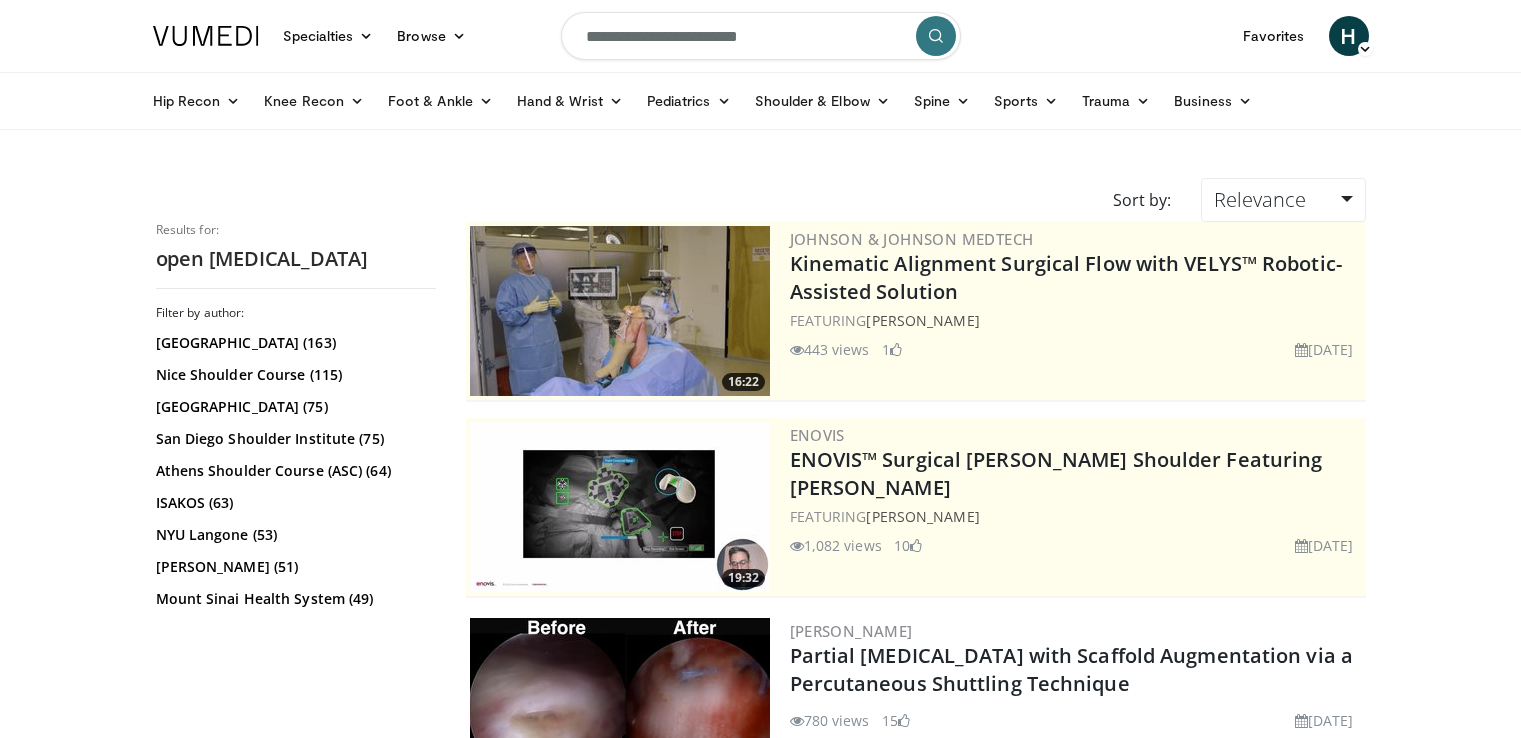 scroll, scrollTop: 0, scrollLeft: 0, axis: both 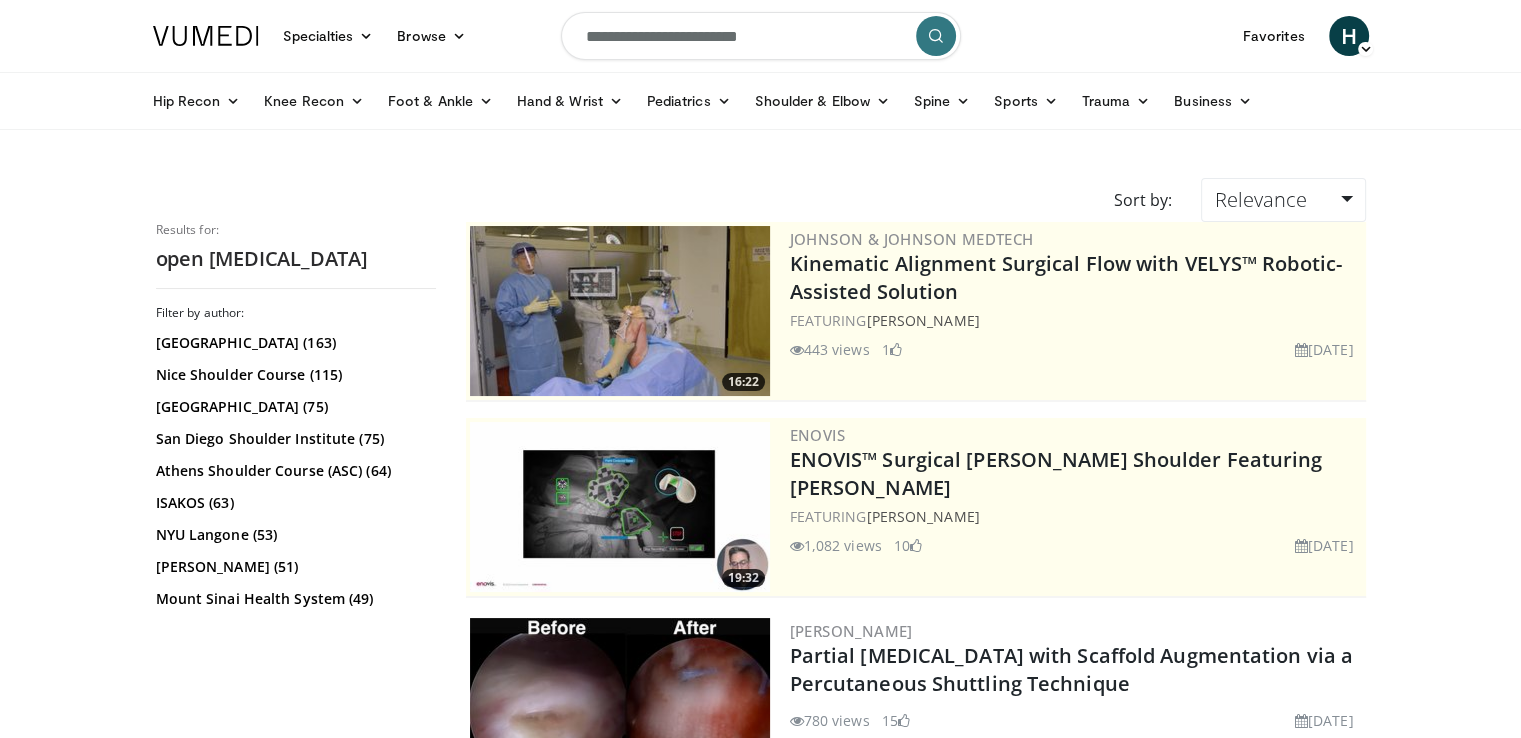 click on "Specialties
Adult & Family Medicine
Allergy, Asthma, Immunology
Anesthesiology
Cardiology
Dental
Dermatology
Endocrinology
Gastroenterology & Hepatology
General Surgery
Hematology & Oncology
Infectious Disease
Nephrology
Neurology
Neurosurgery
Obstetrics & Gynecology
Ophthalmology
Oral Maxillofacial
Orthopaedics
Otolaryngology
Pediatrics
Plastic Surgery
Podiatry
Psychiatry
Pulmonology
Radiation Oncology
Radiology
Rheumatology
Urology" at bounding box center (760, 2883) 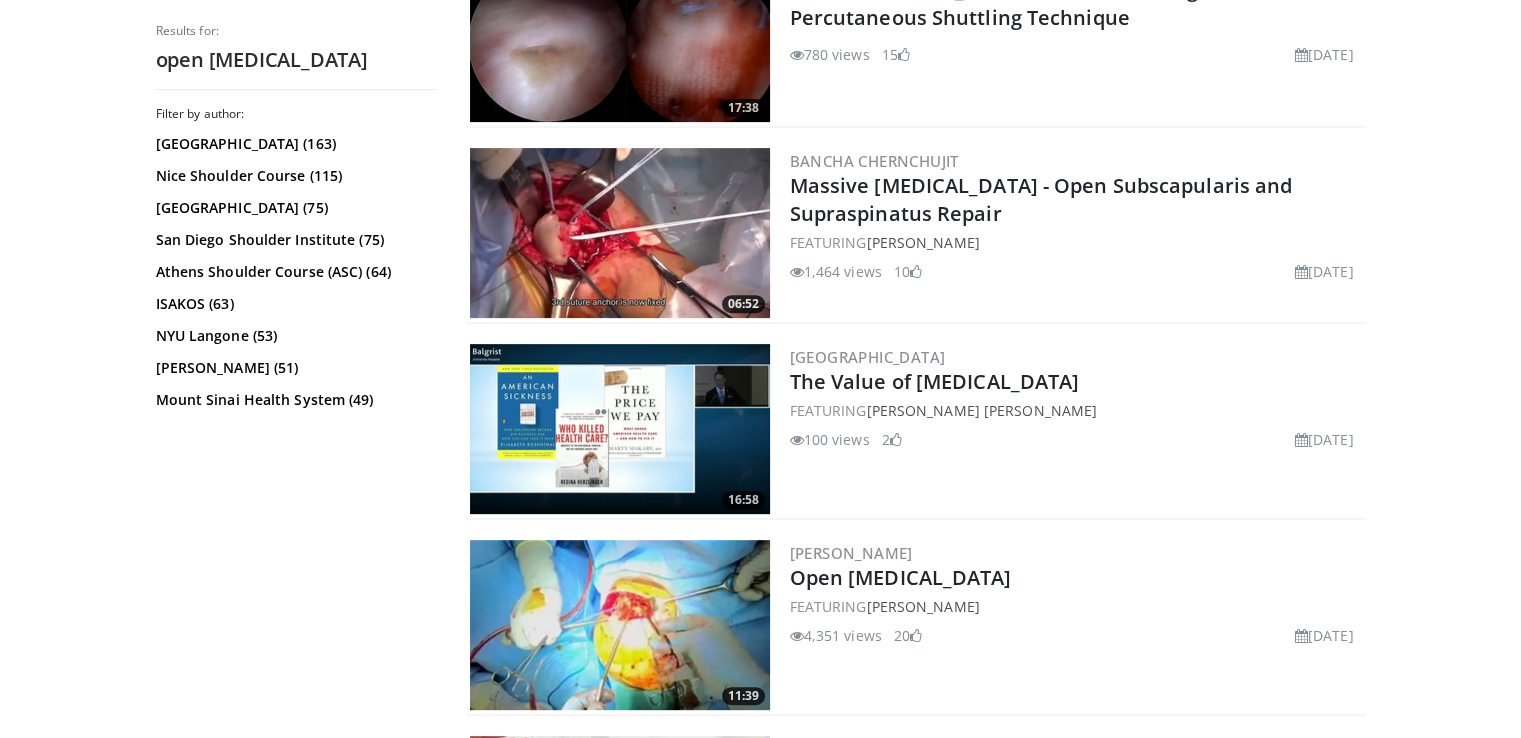 scroll, scrollTop: 700, scrollLeft: 0, axis: vertical 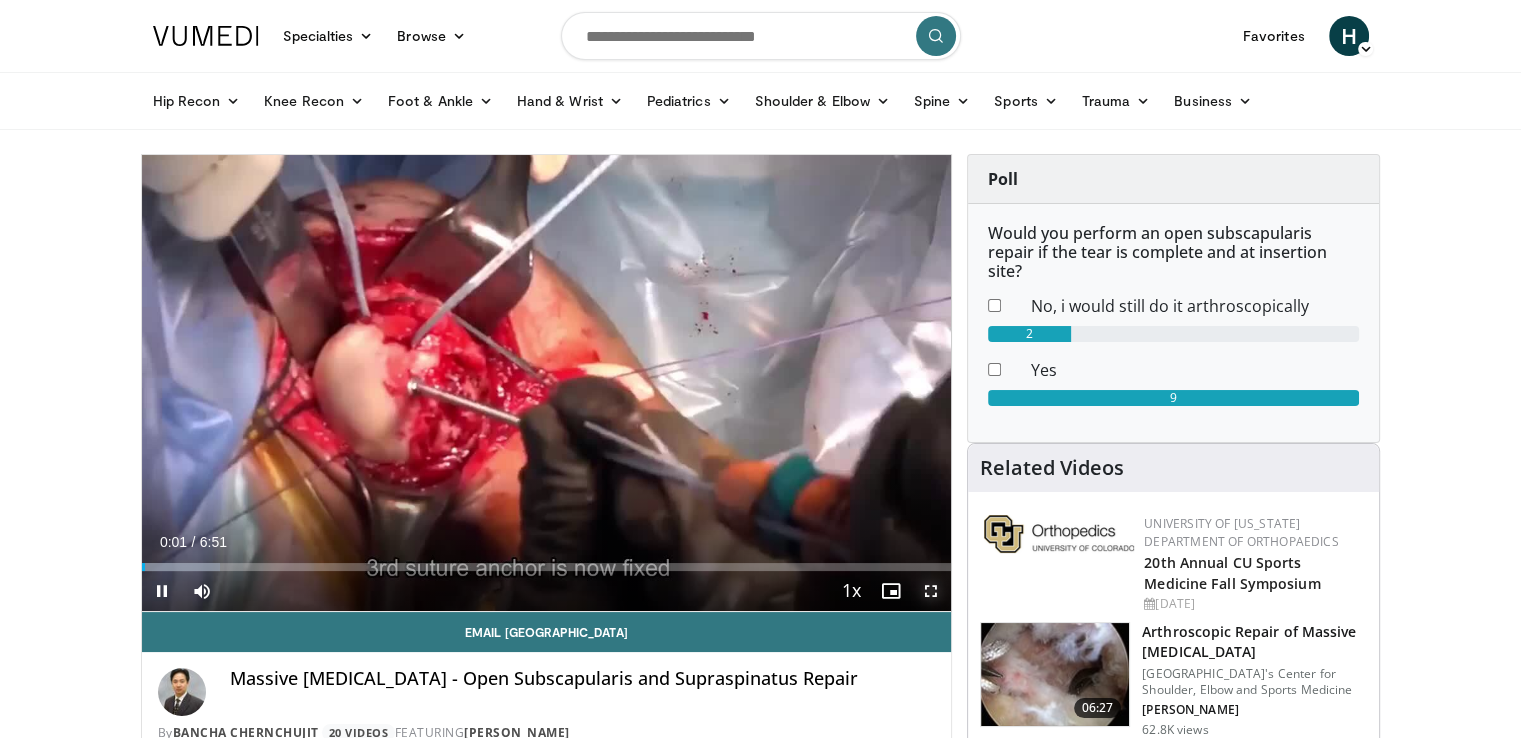click at bounding box center [931, 591] 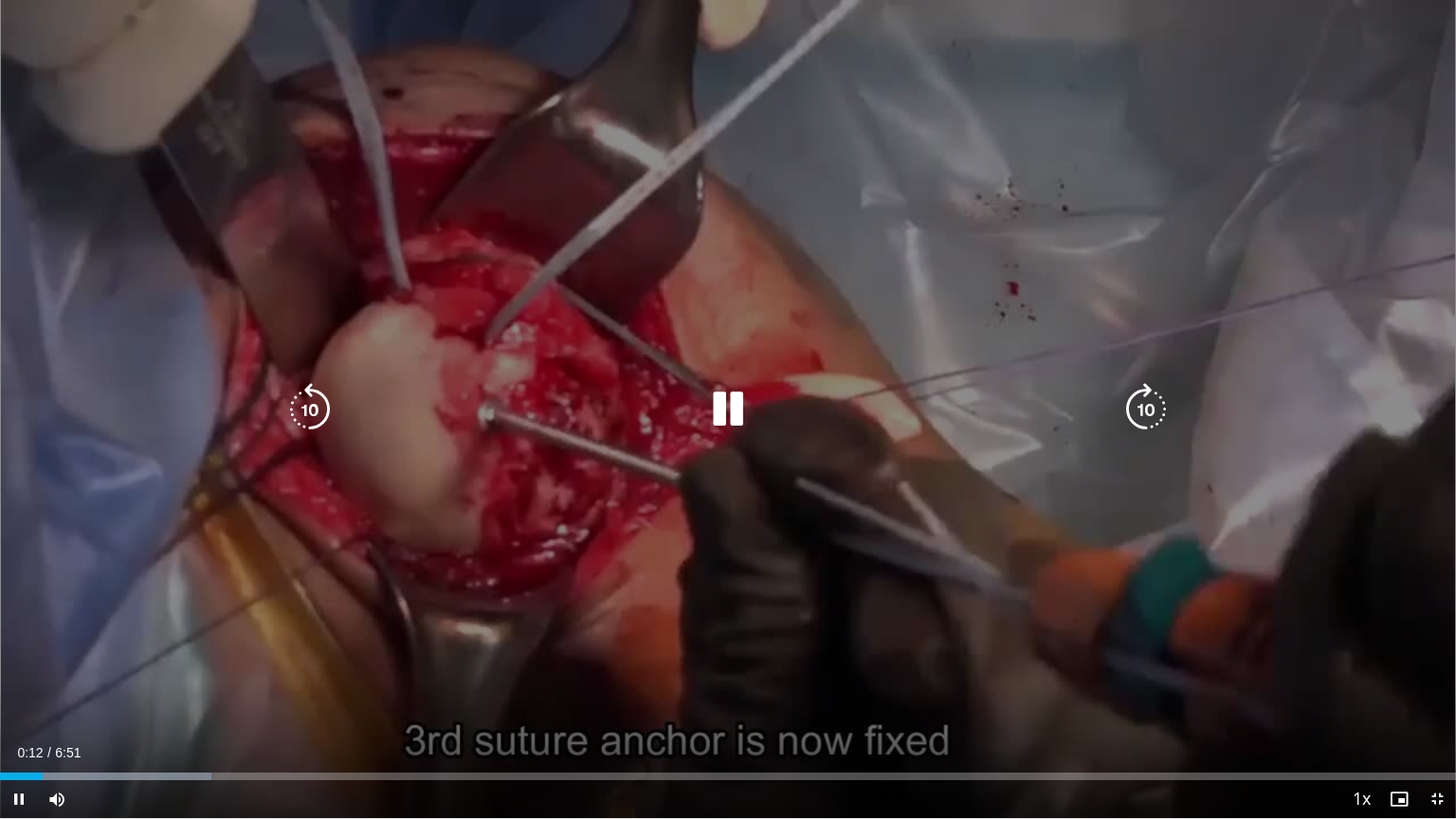 click on "10 seconds
Tap to unmute" at bounding box center (728, 409) 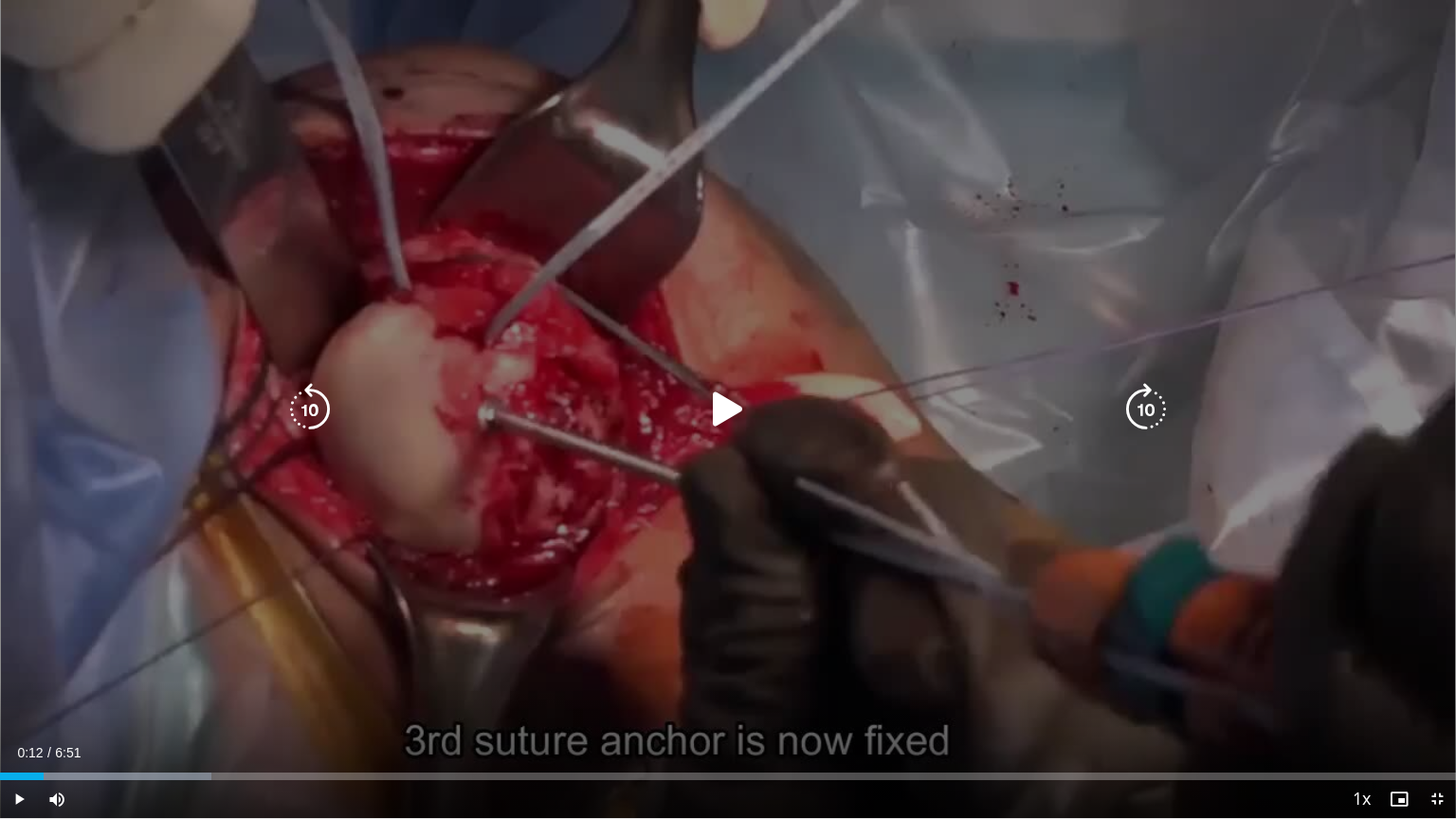 click on "10 seconds
Tap to unmute" at bounding box center [728, 409] 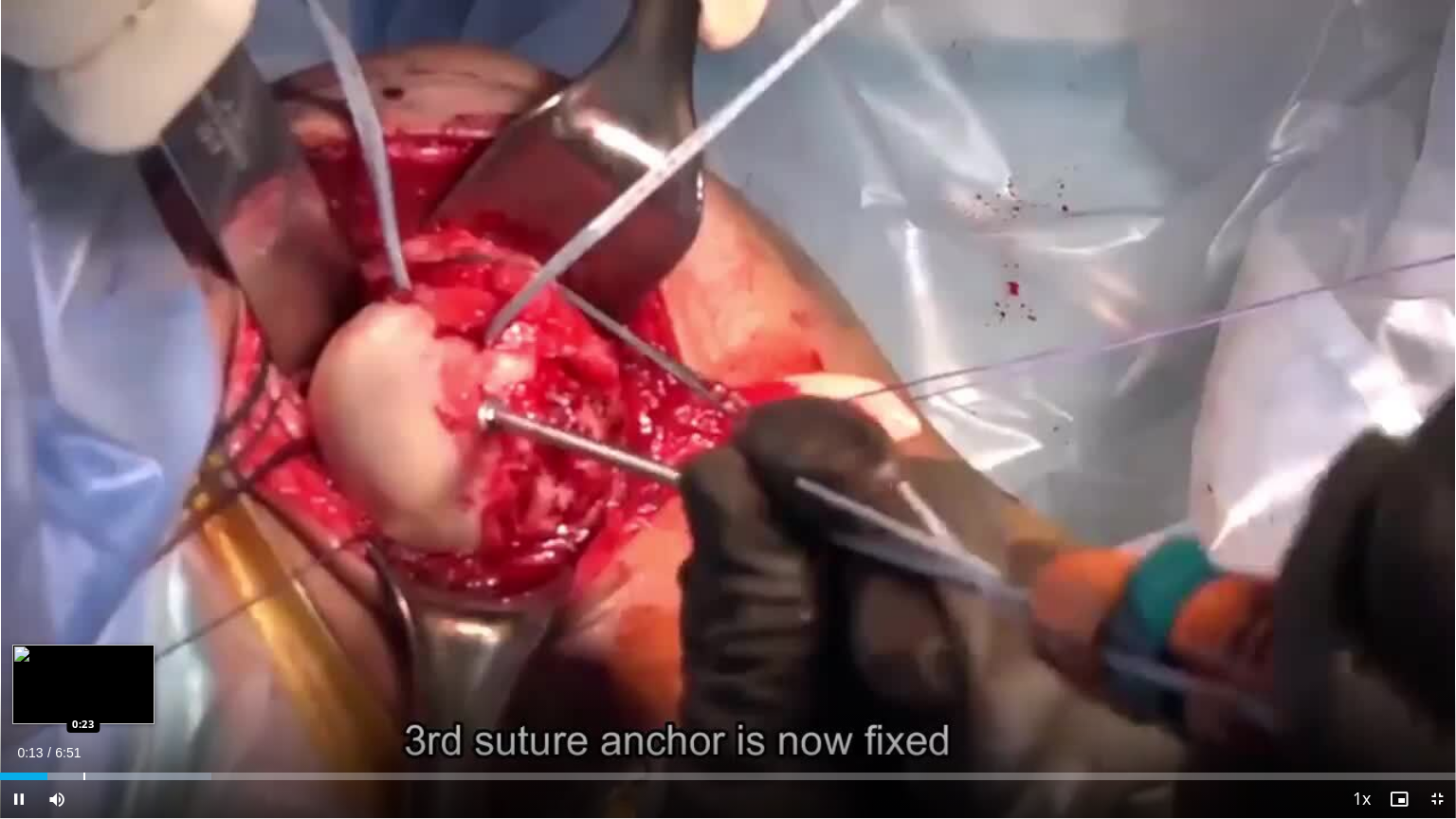 click on "Loaded :  14.53% 0:13 0:23" at bounding box center (728, 771) 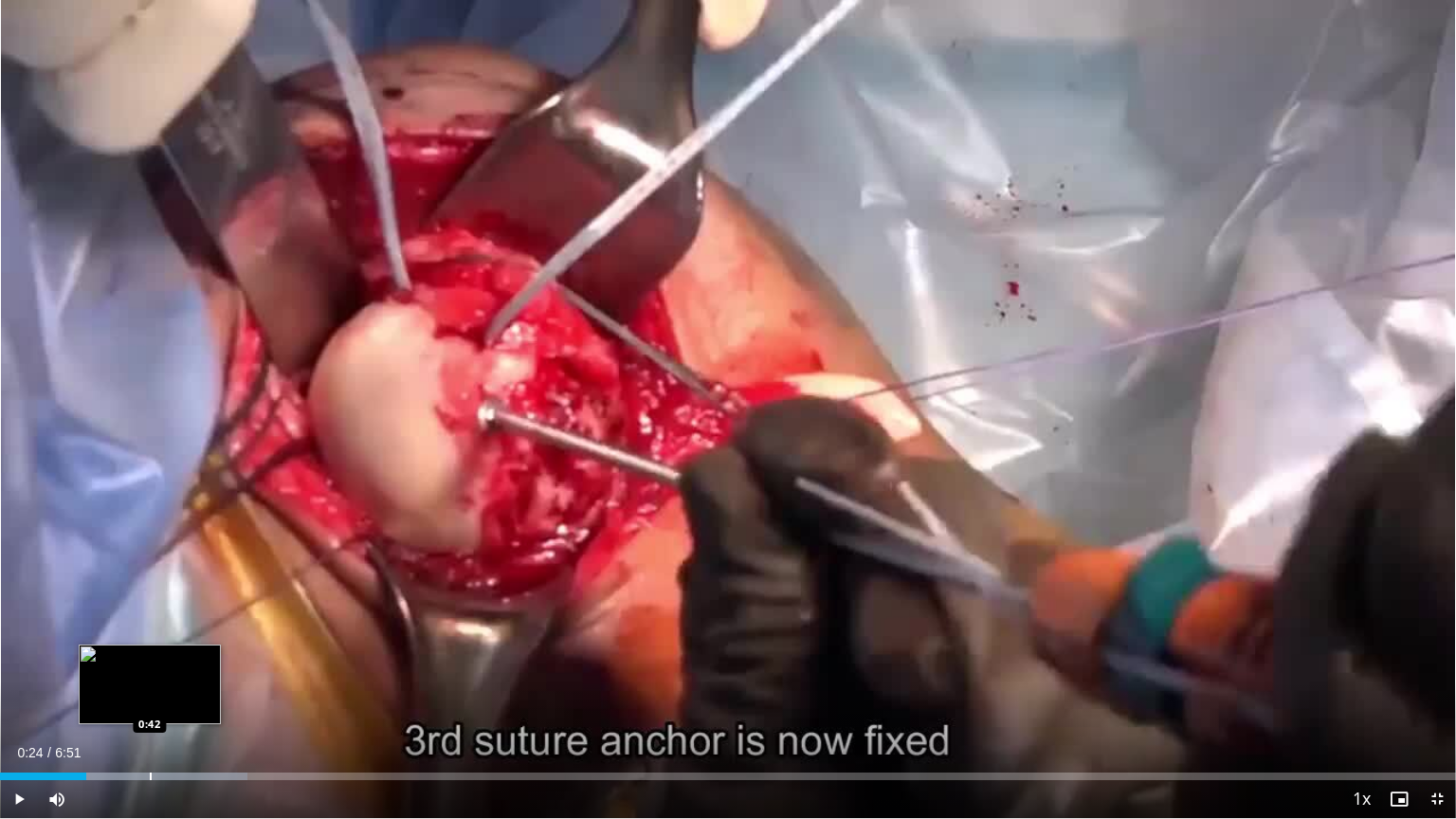 click on "Loaded :  16.96% 0:24 0:42" at bounding box center (728, 771) 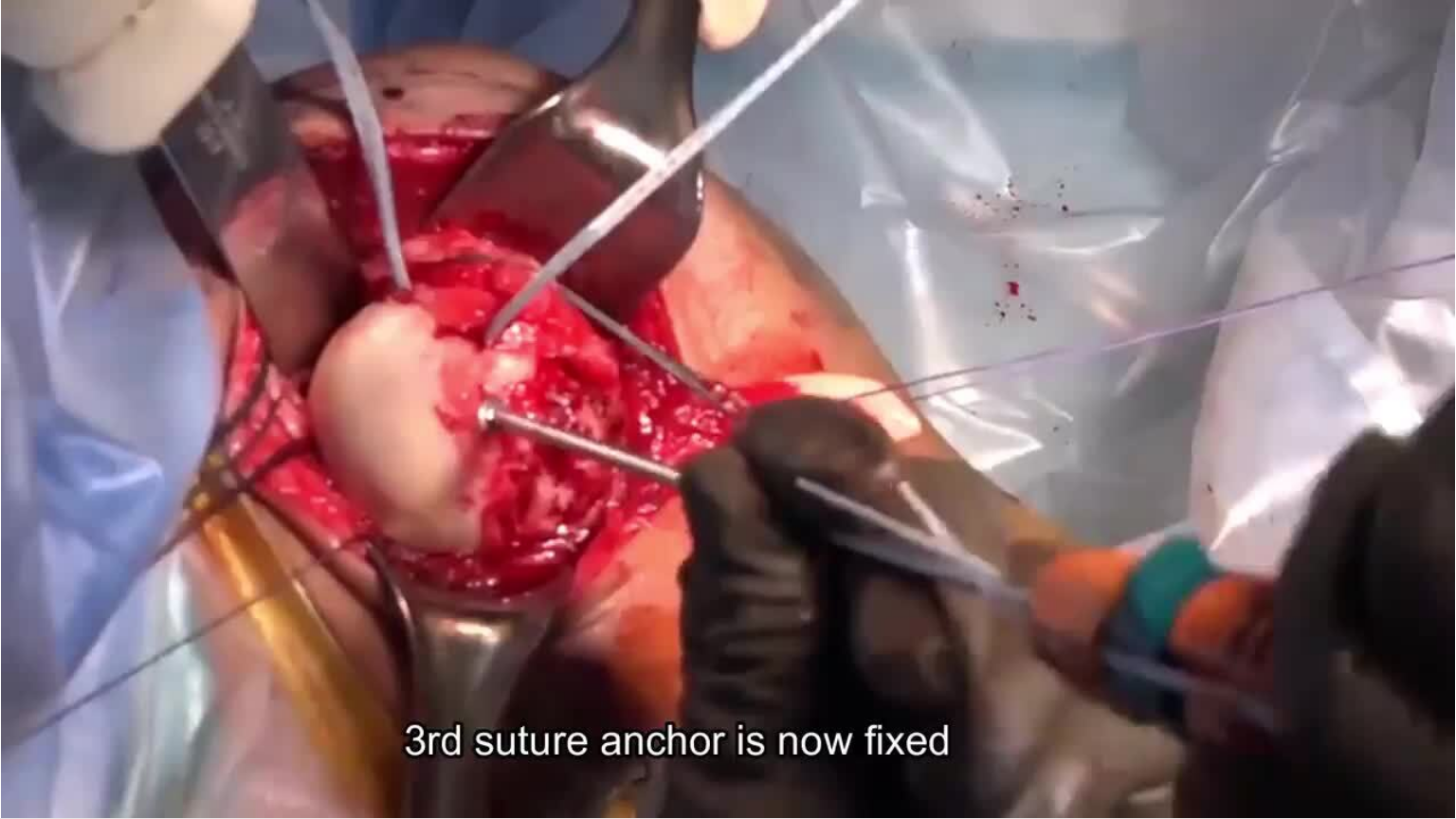 click on "10 seconds
Tap to unmute" at bounding box center (728, 409) 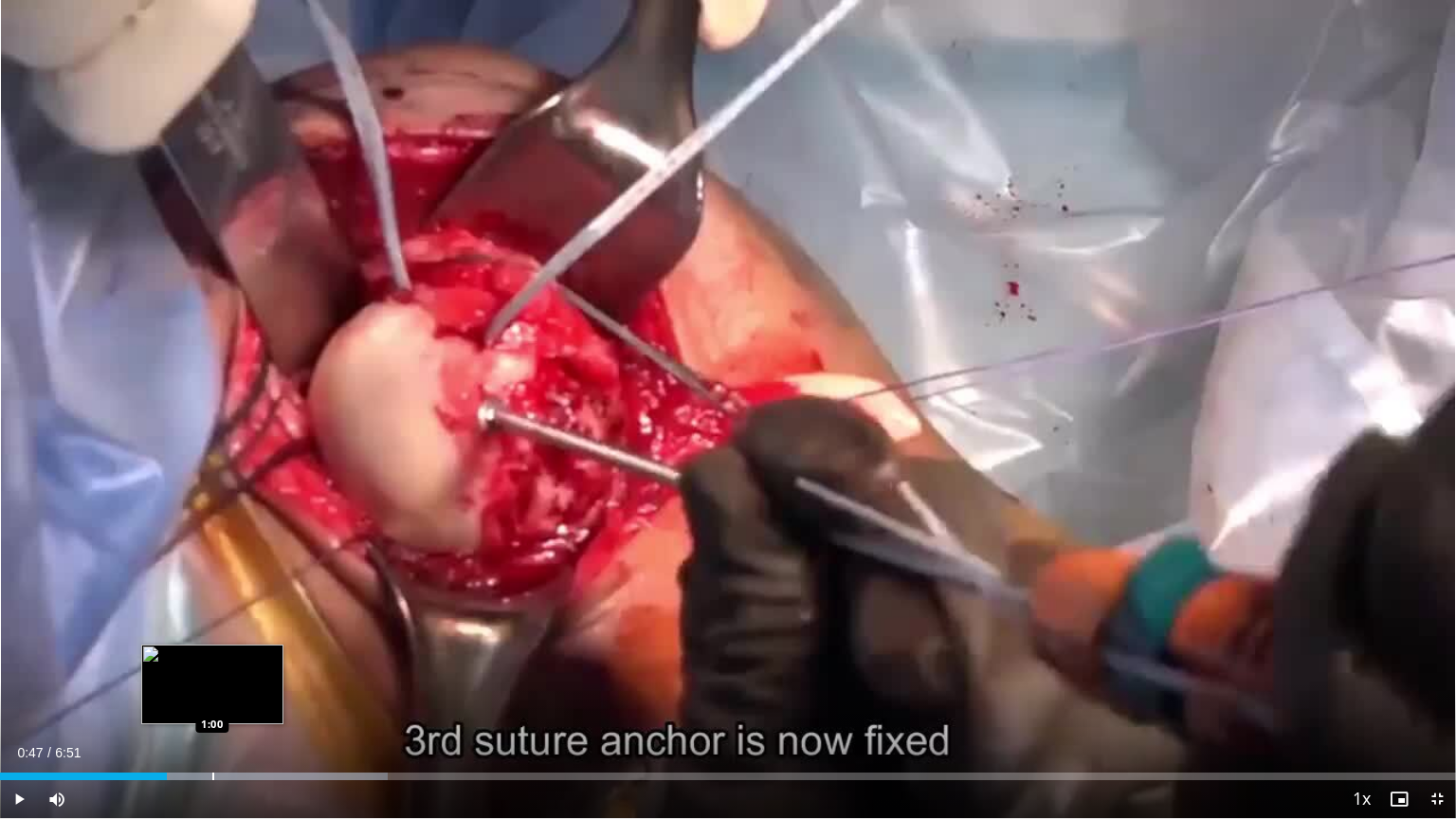 click at bounding box center [213, 776] 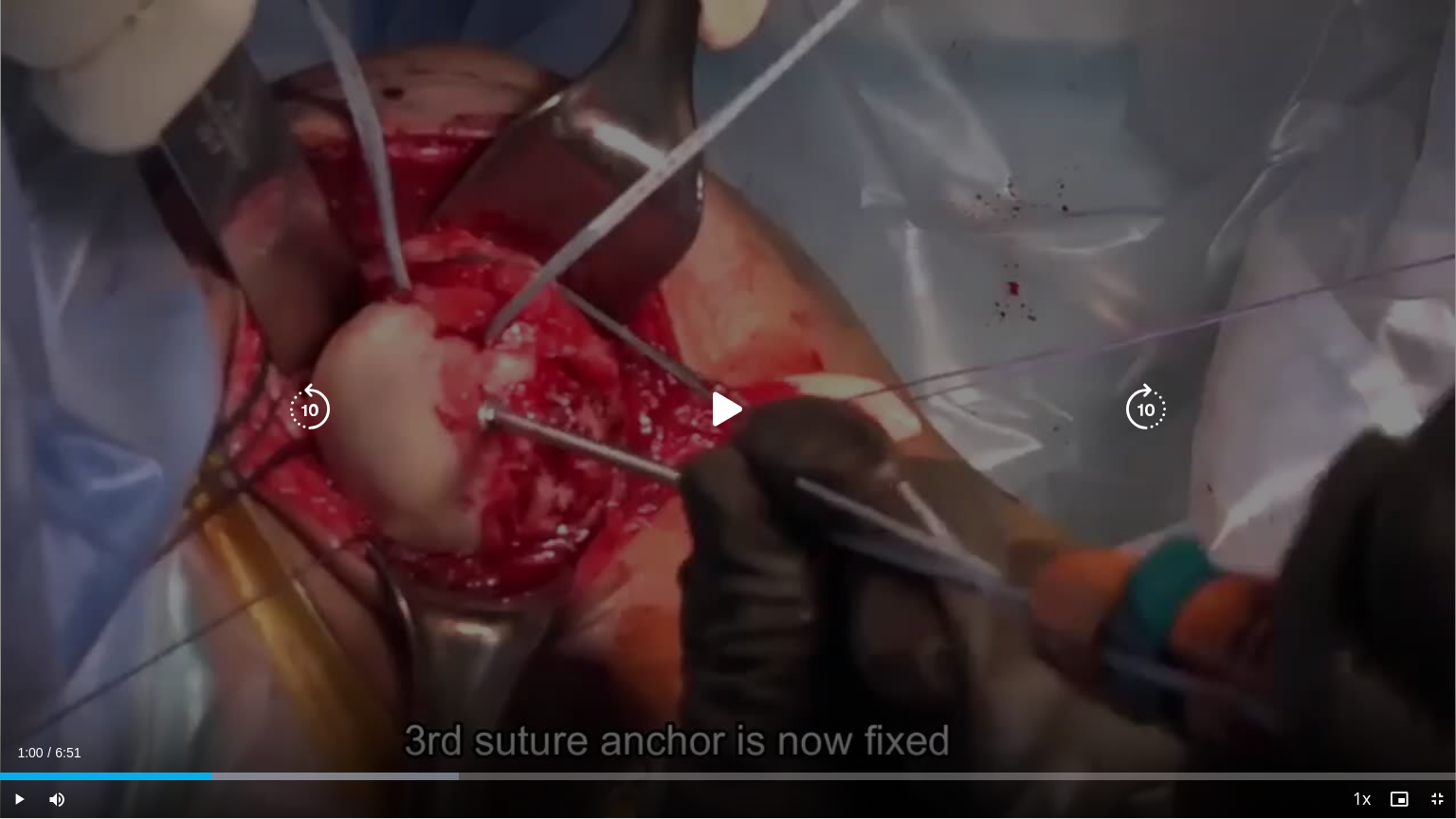 click on "10 seconds
Tap to unmute" at bounding box center [728, 409] 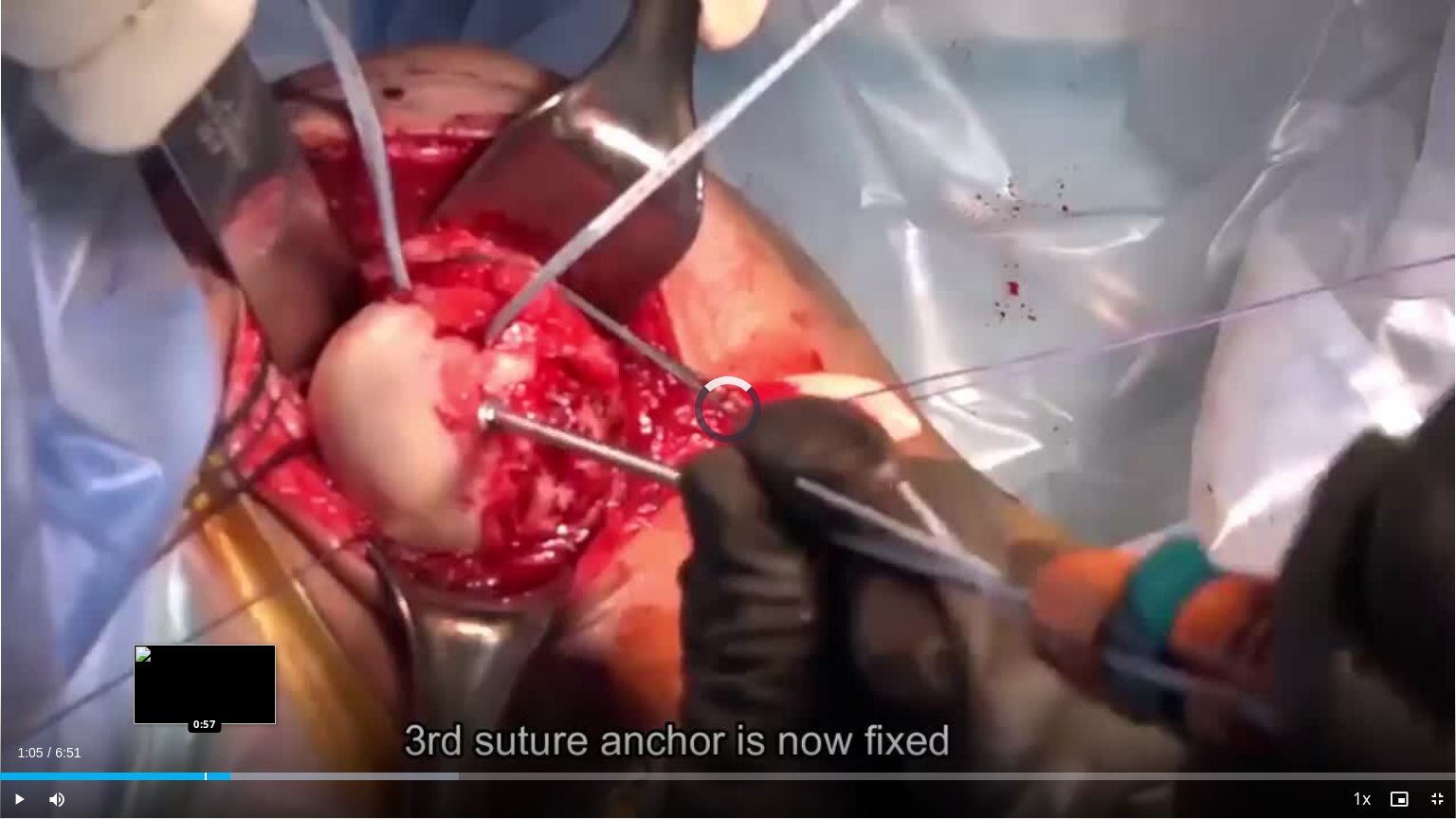 click on "Loaded :  31.51% 1:05 0:57" at bounding box center [728, 776] 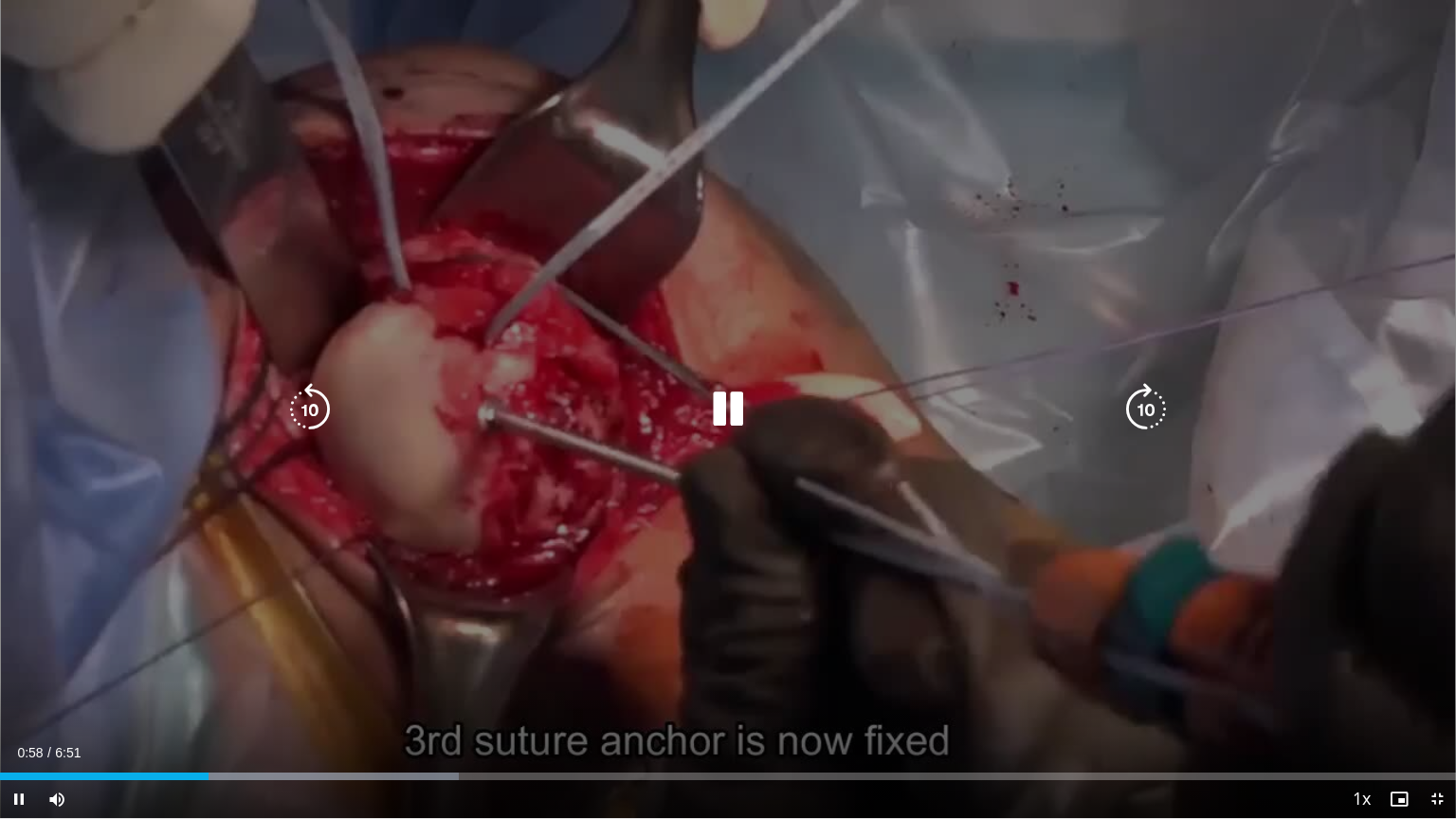 click on "10 seconds
Tap to unmute" at bounding box center (728, 409) 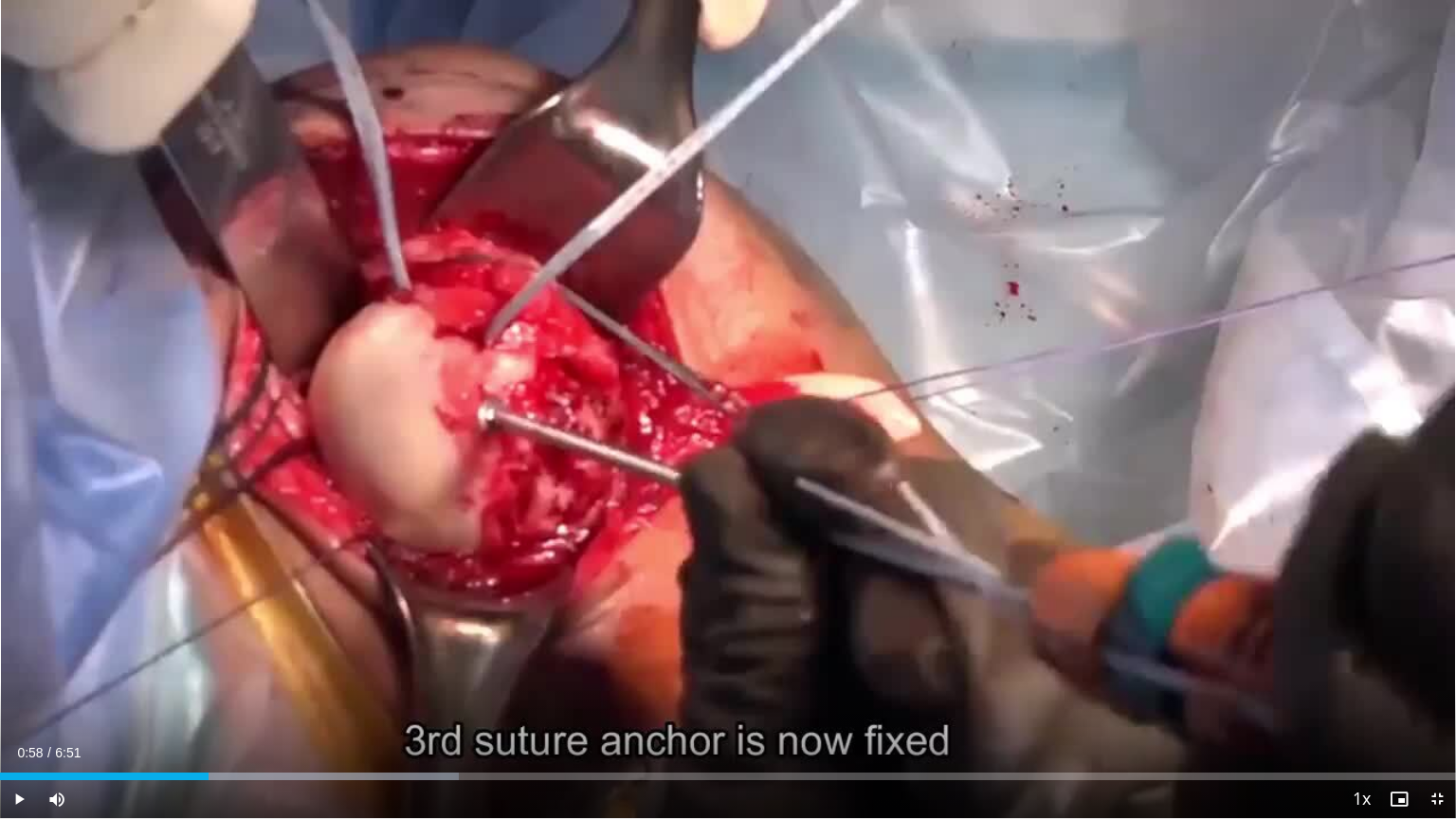click on "10 seconds
Tap to unmute" at bounding box center (728, 409) 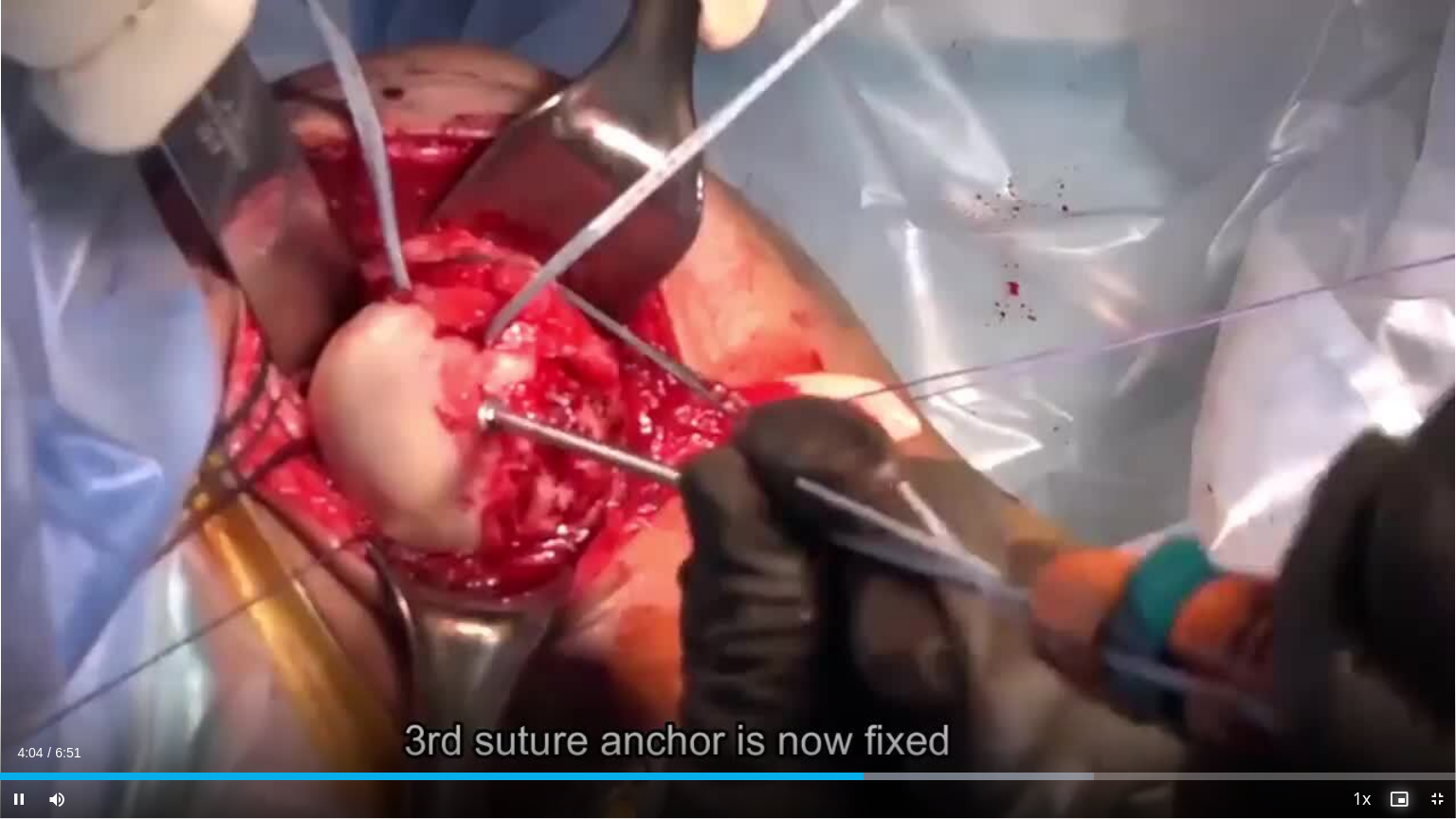click at bounding box center (1399, 799) 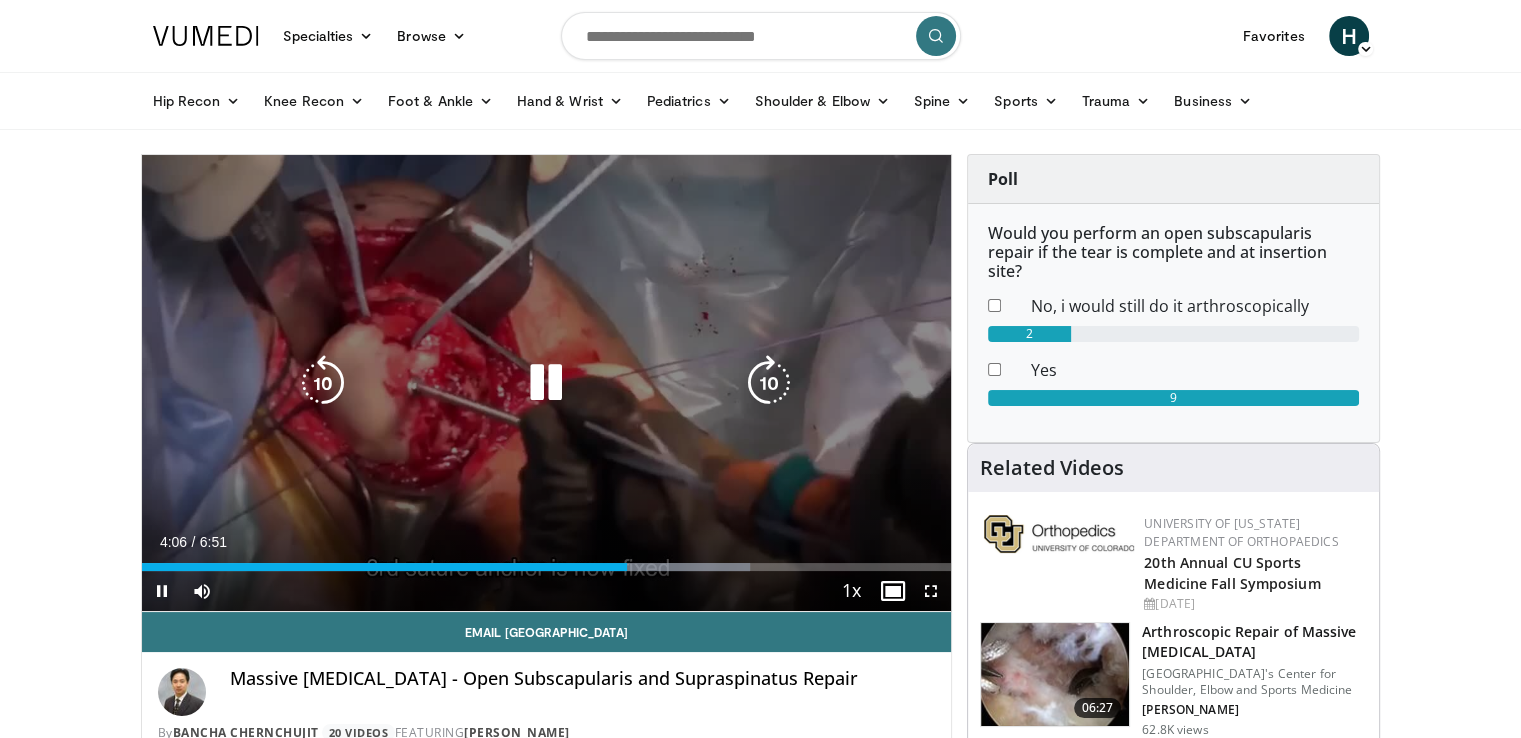 drag, startPoint x: 792, startPoint y: 305, endPoint x: 863, endPoint y: 229, distance: 104.00481 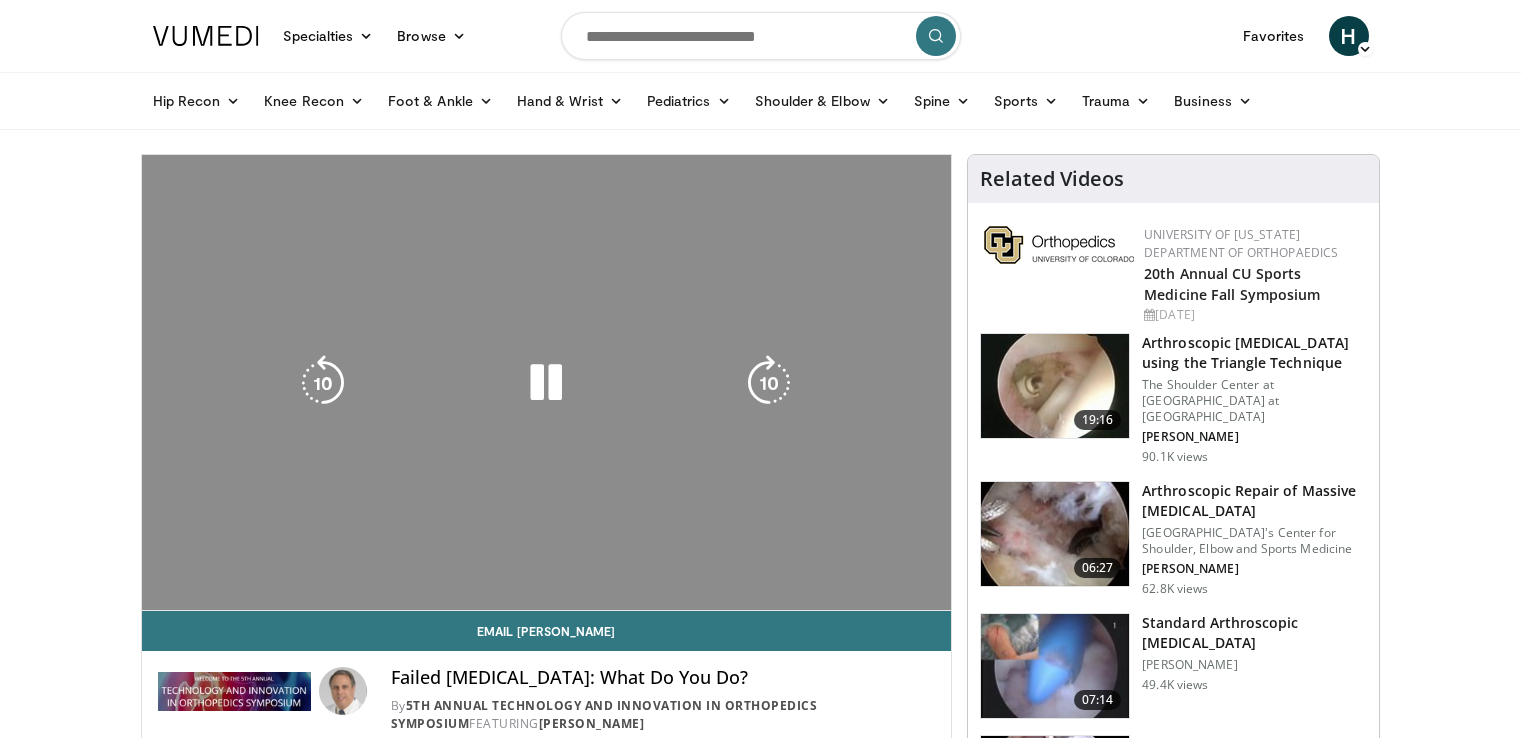scroll, scrollTop: 0, scrollLeft: 0, axis: both 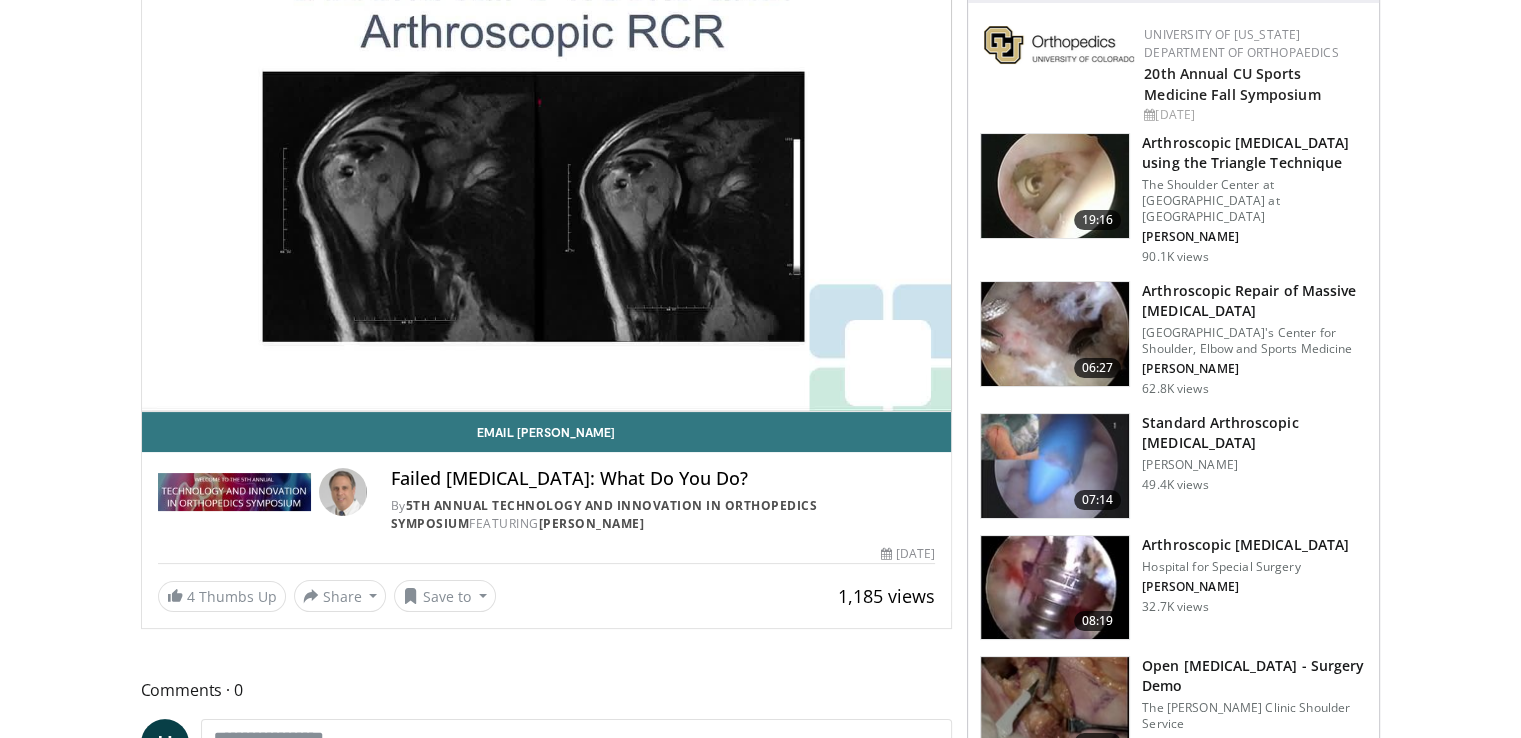 drag, startPoint x: 227, startPoint y: 393, endPoint x: 294, endPoint y: 394, distance: 67.00746 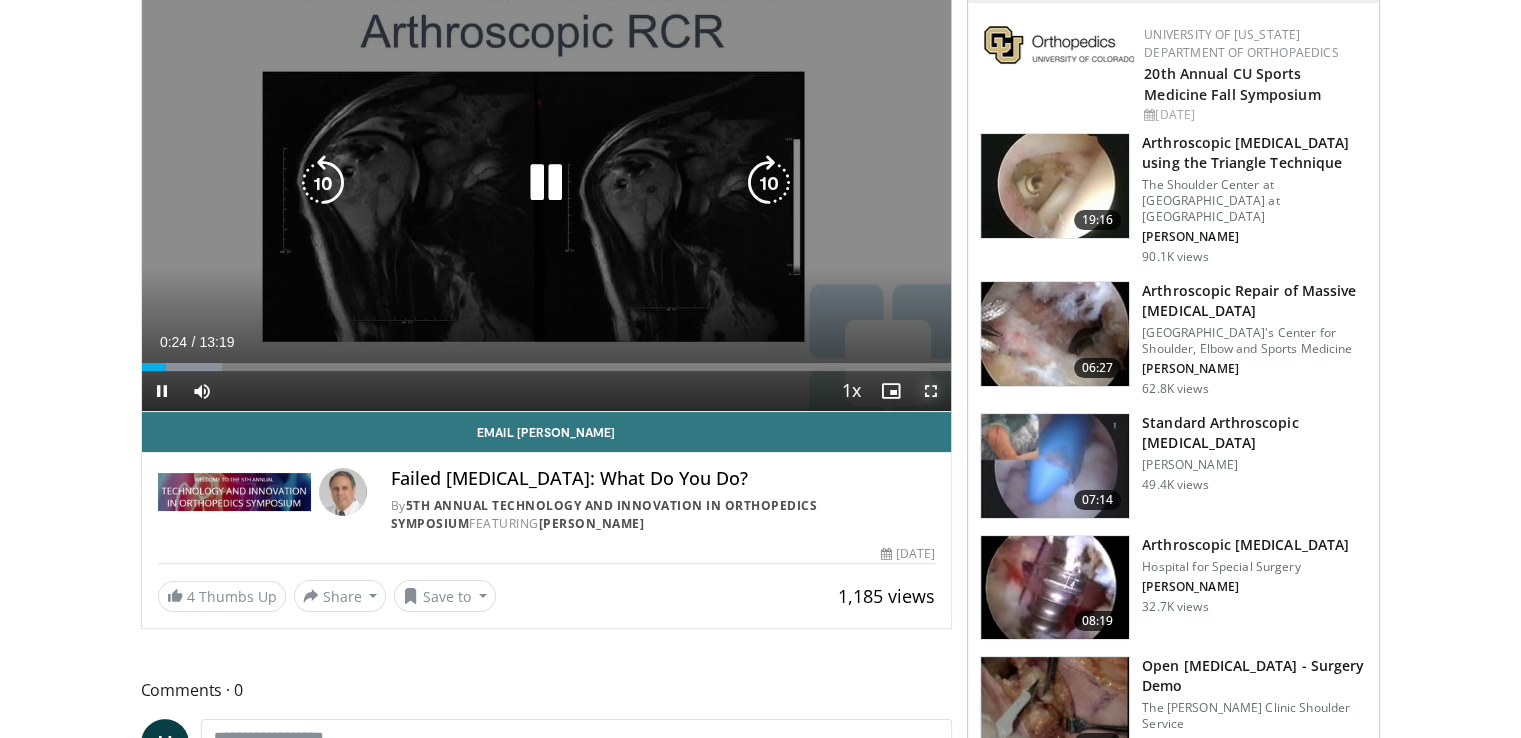 drag, startPoint x: 929, startPoint y: 386, endPoint x: 929, endPoint y: 473, distance: 87 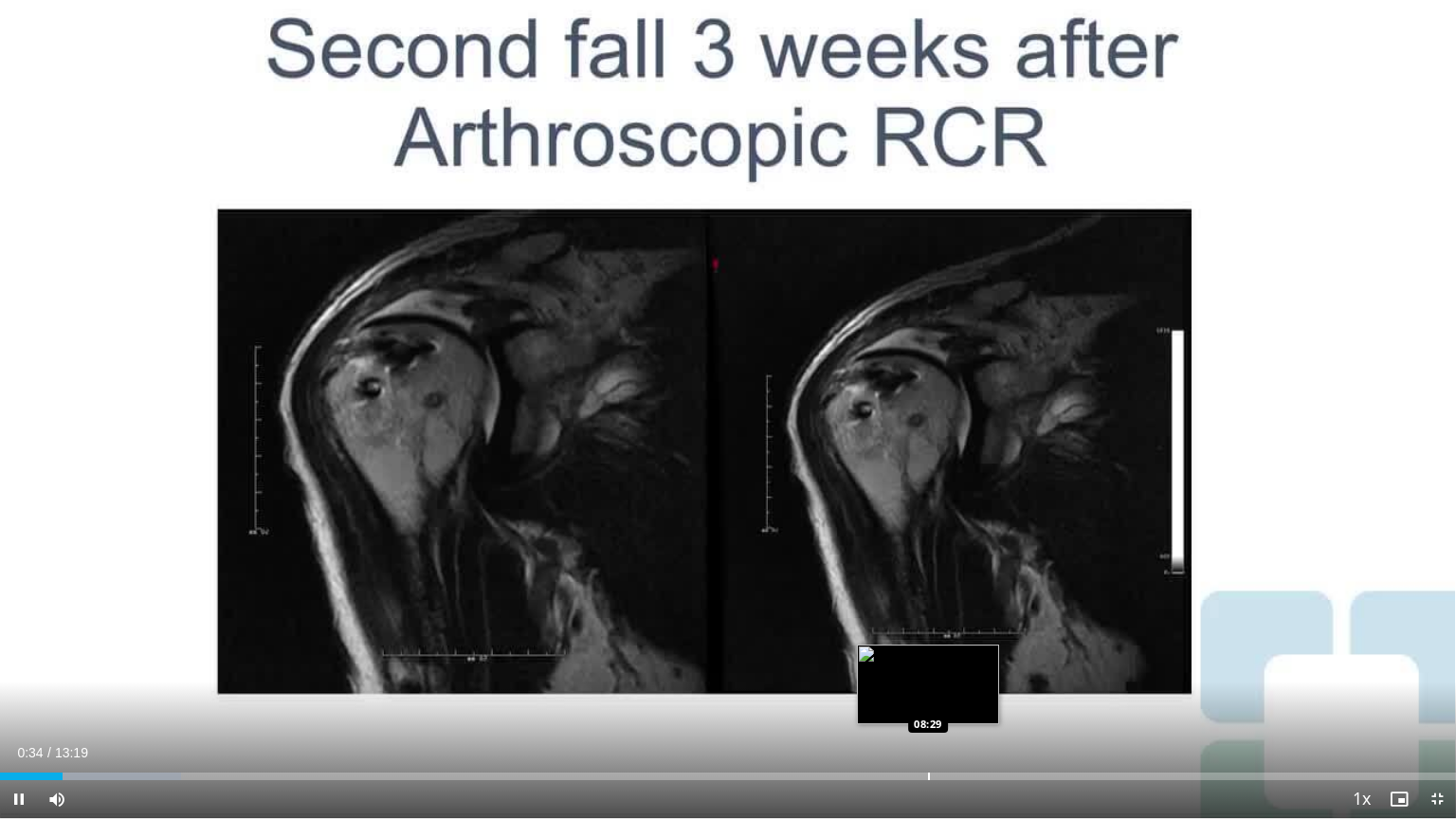 click on "Loaded :  12.41% 00:34 08:29" at bounding box center [728, 771] 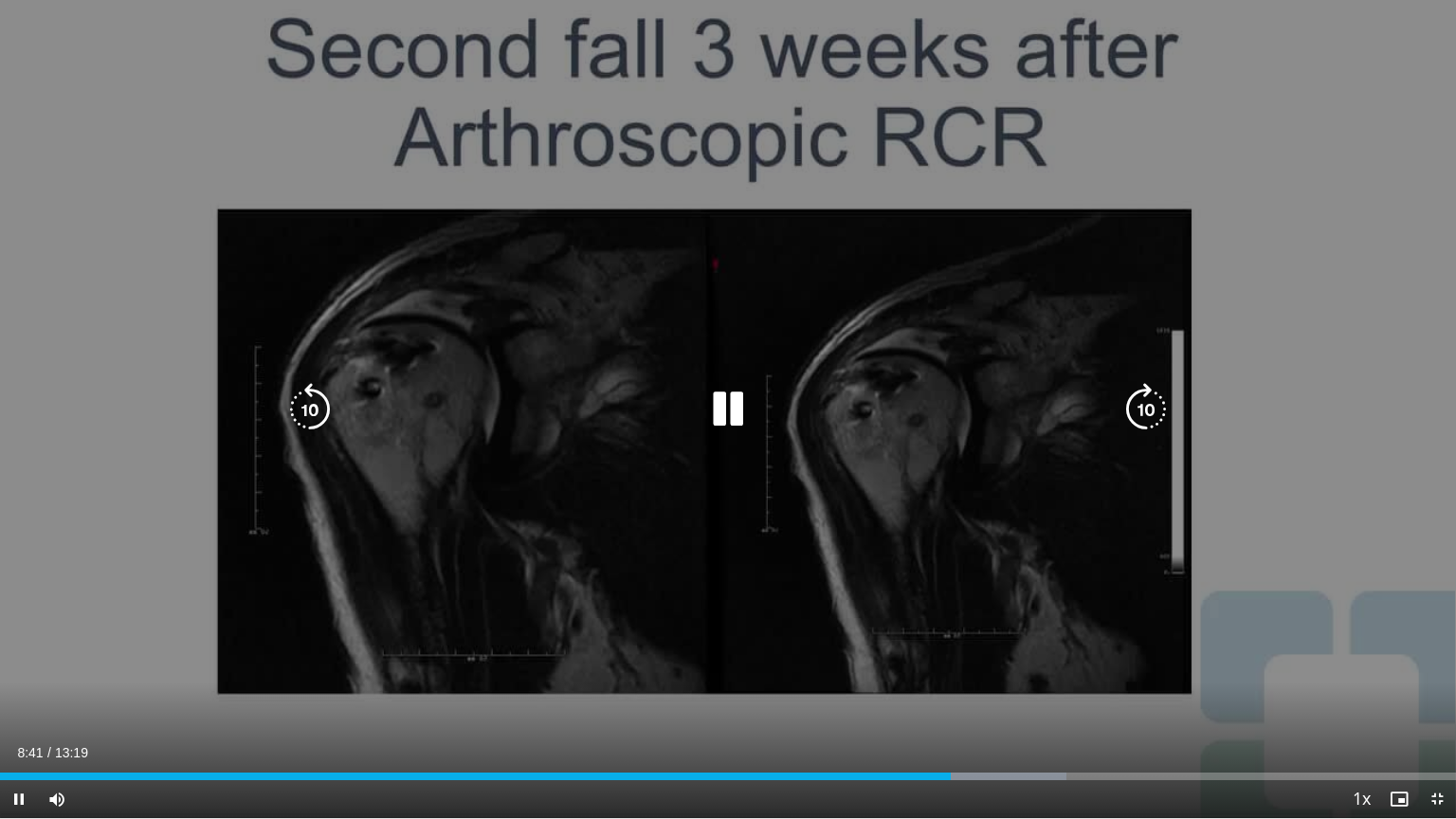 click on "10 seconds
Tap to unmute" at bounding box center (728, 409) 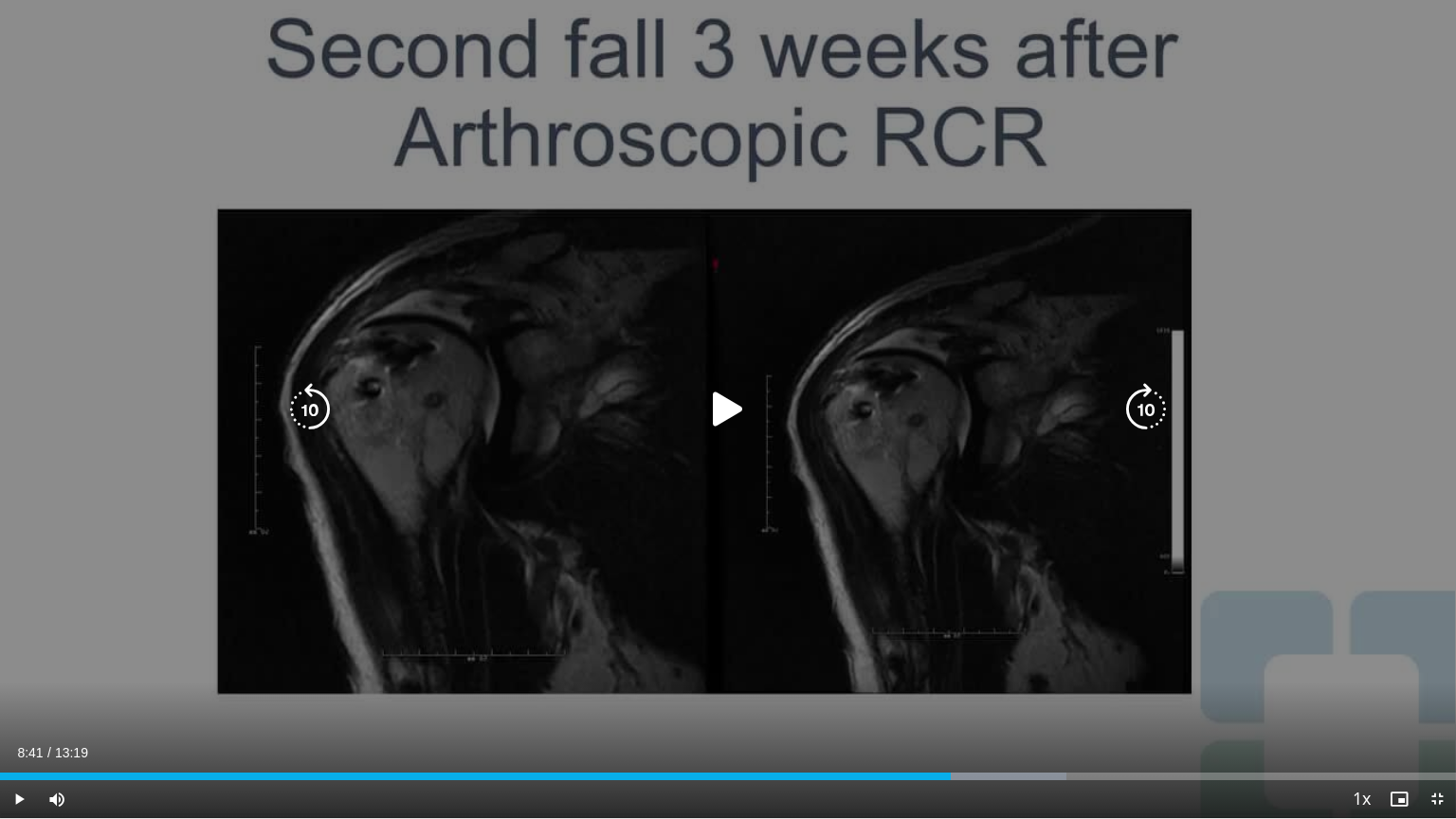 click on "10 seconds
Tap to unmute" at bounding box center (728, 409) 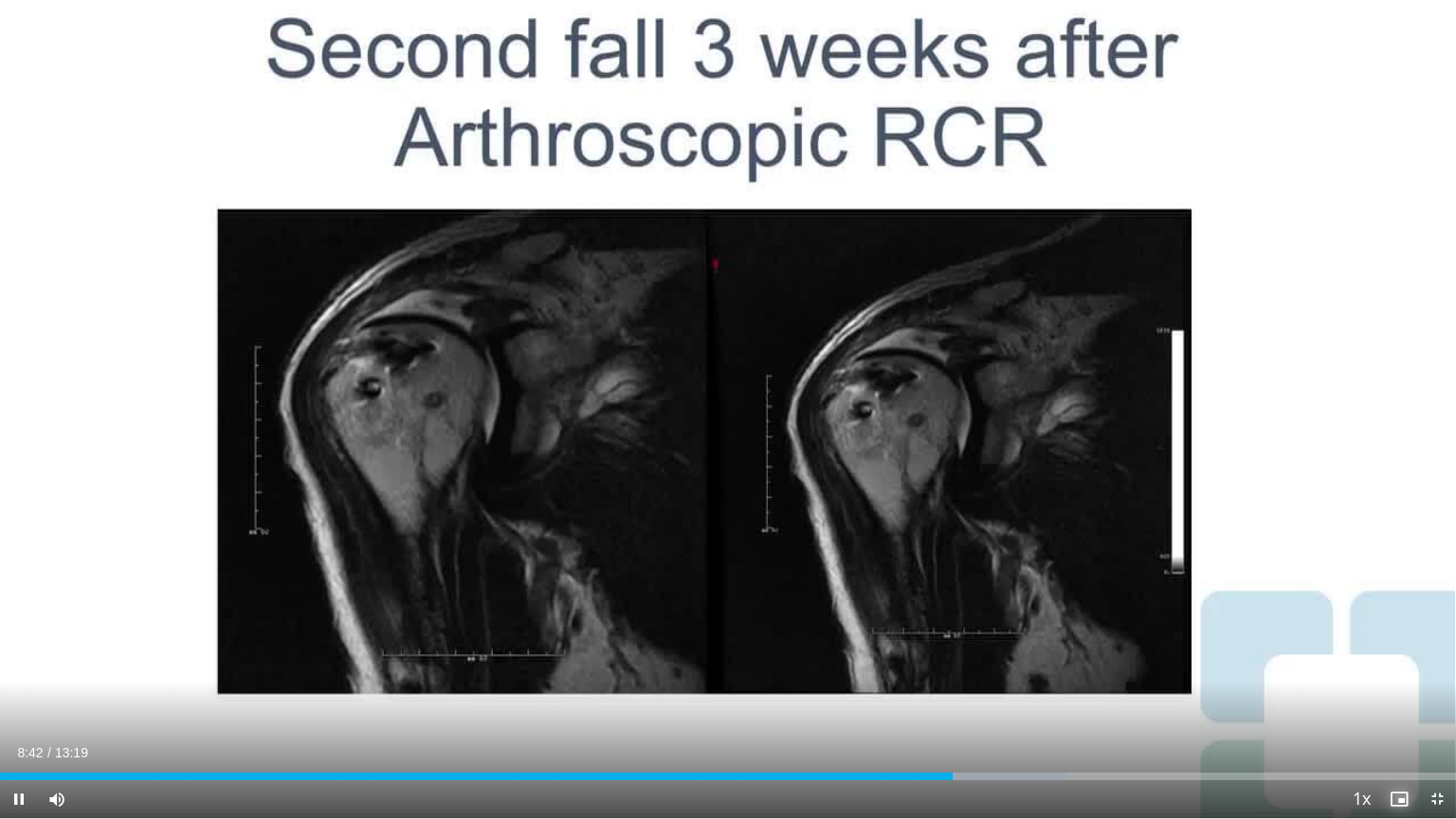 click at bounding box center [1399, 799] 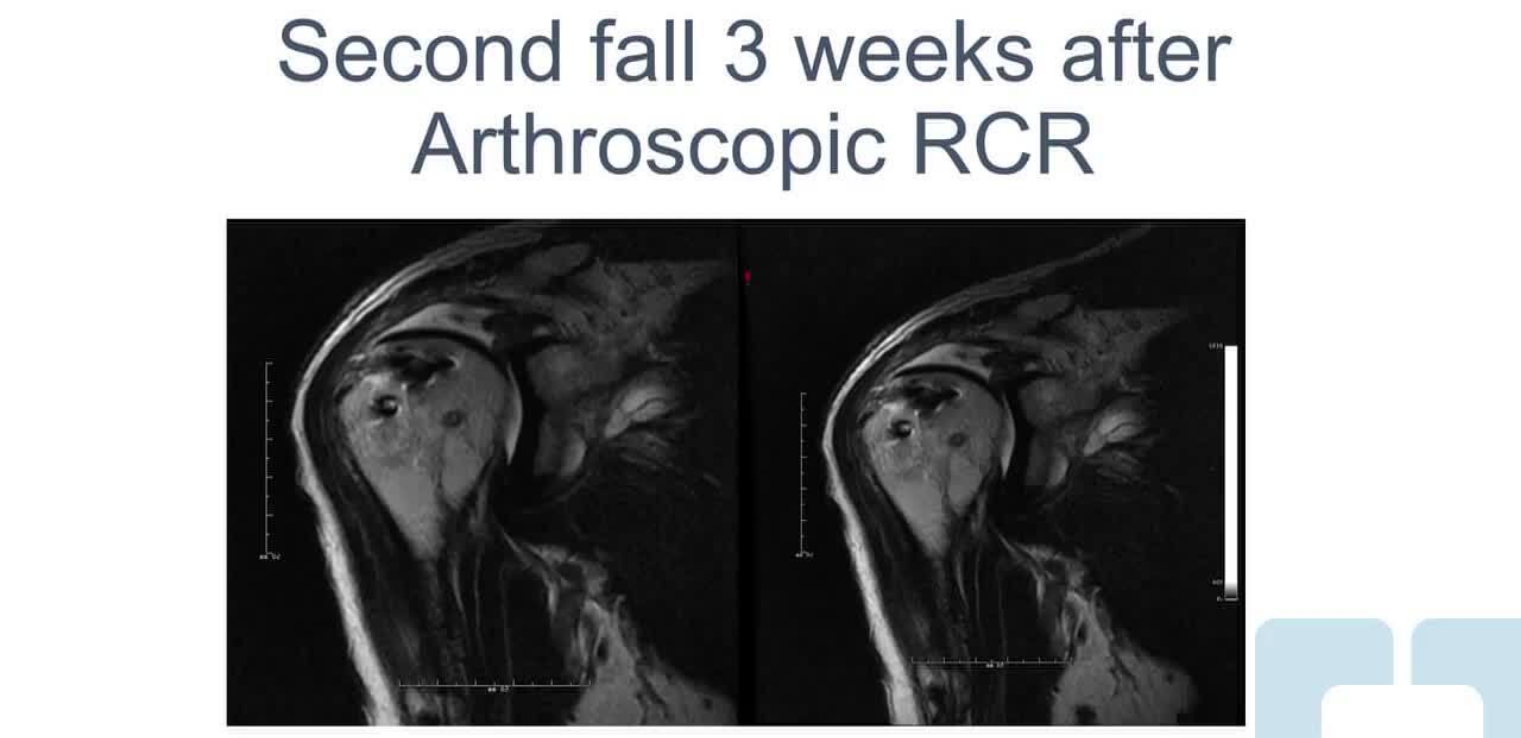 scroll, scrollTop: 256, scrollLeft: 0, axis: vertical 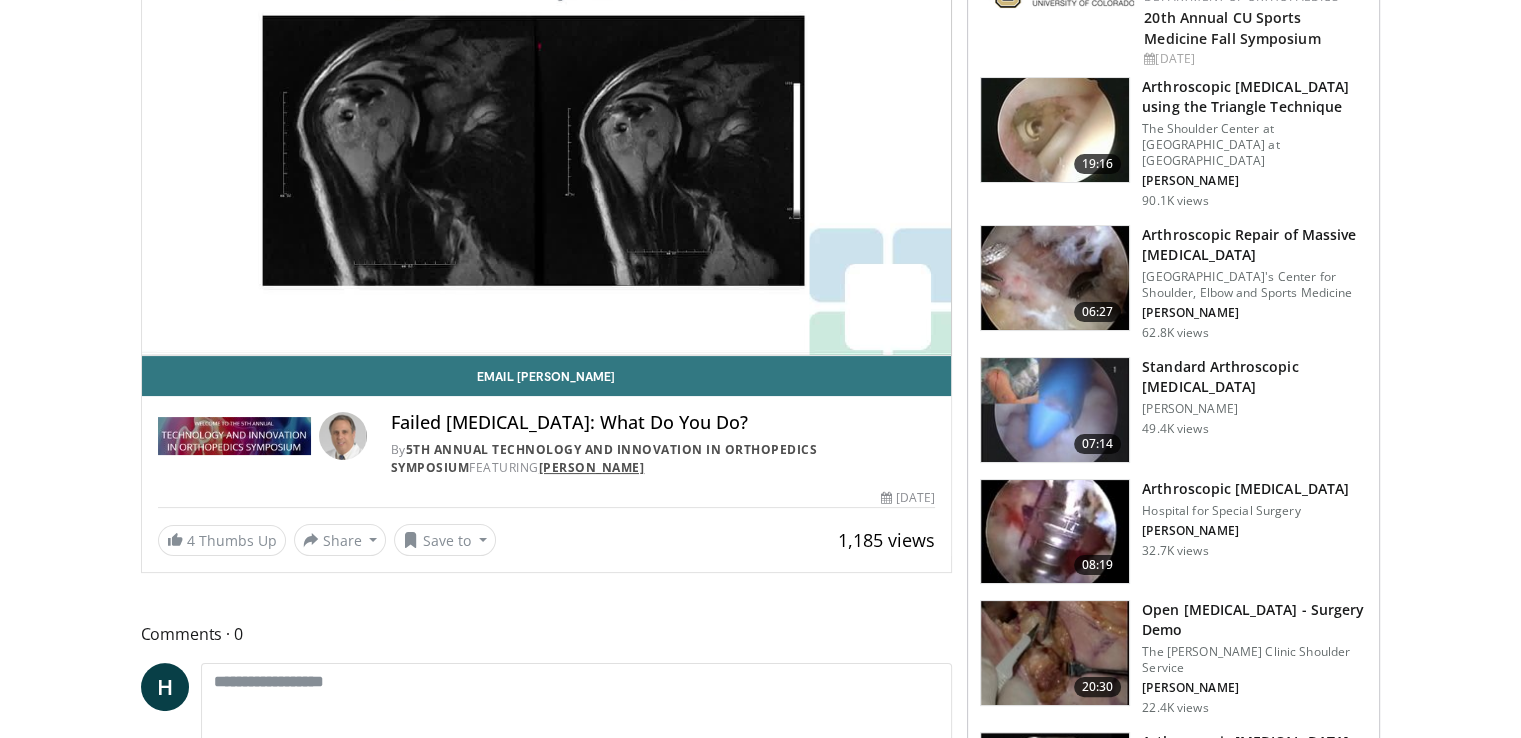 click on "Joseph Iannotti" at bounding box center (592, 467) 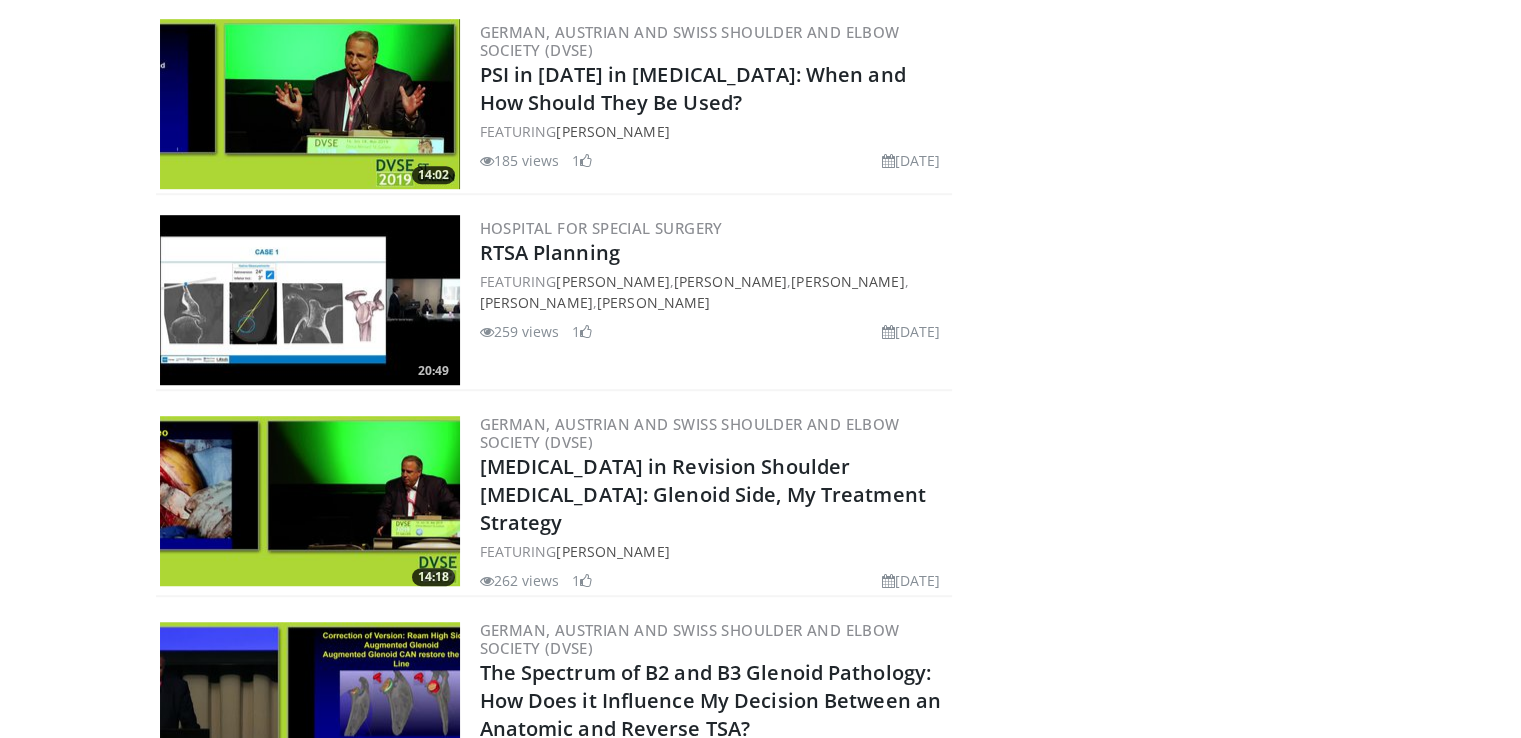 scroll, scrollTop: 1300, scrollLeft: 0, axis: vertical 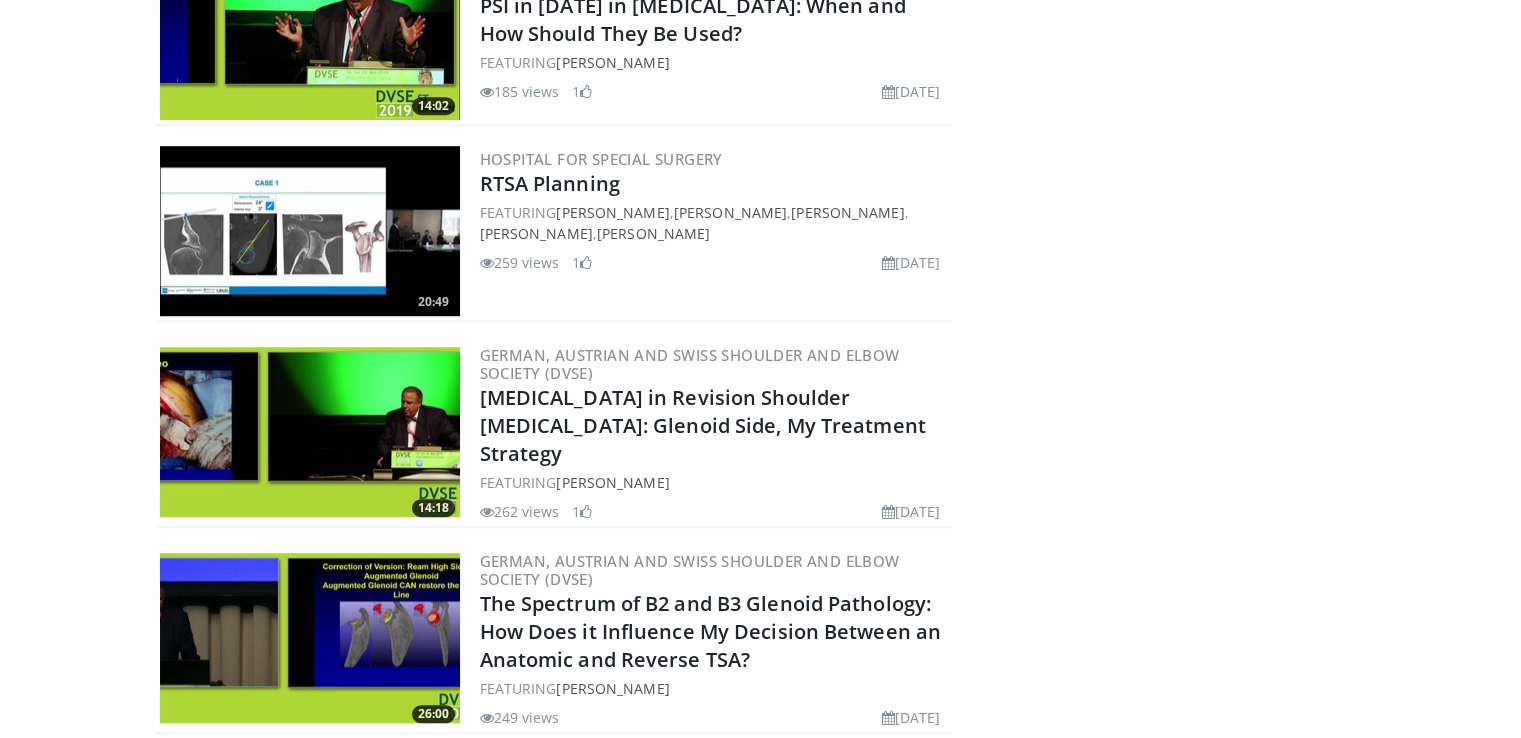 click on "About [PERSON_NAME]
Member since: [DATE]
Email
[PERSON_NAME]" at bounding box center (1173, 814) 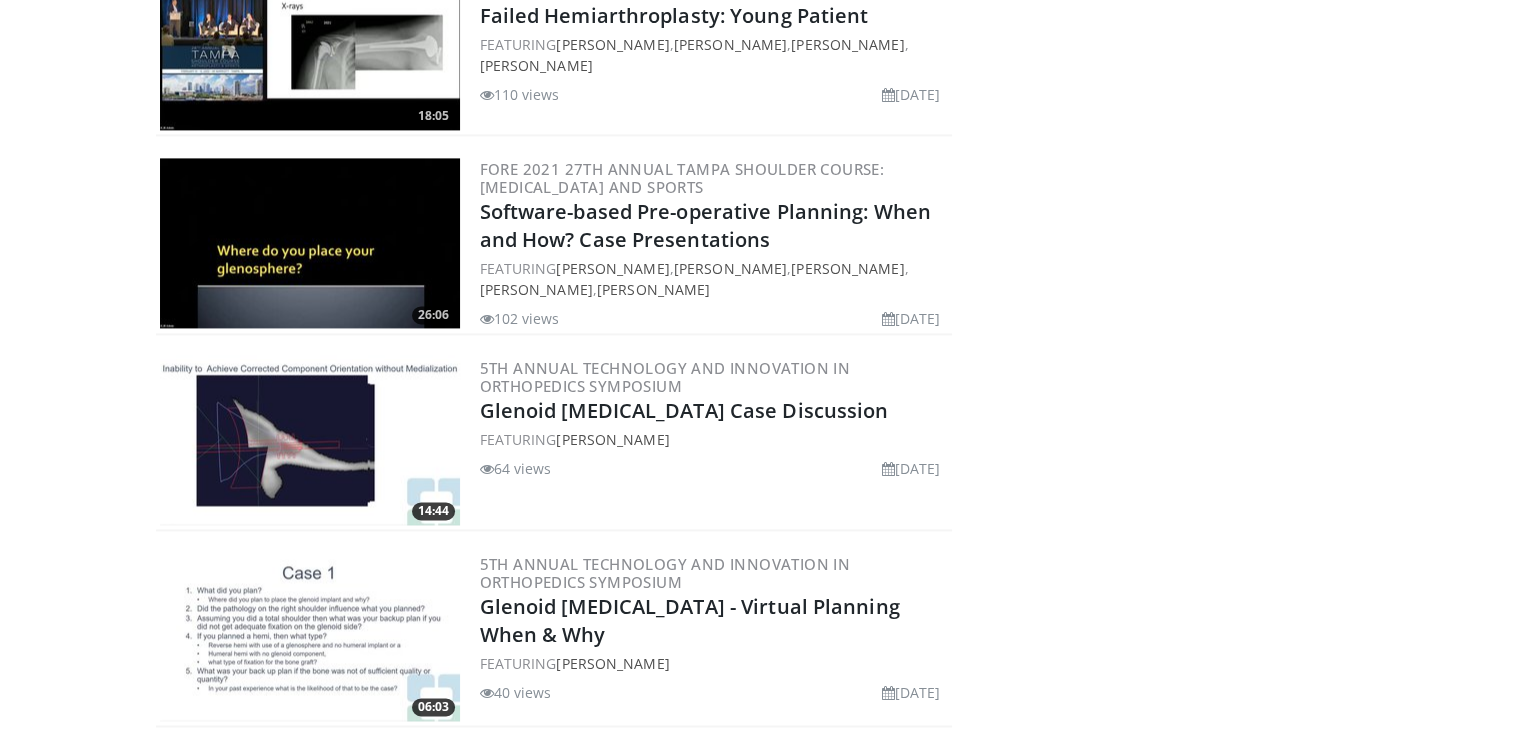 scroll, scrollTop: 2760, scrollLeft: 0, axis: vertical 